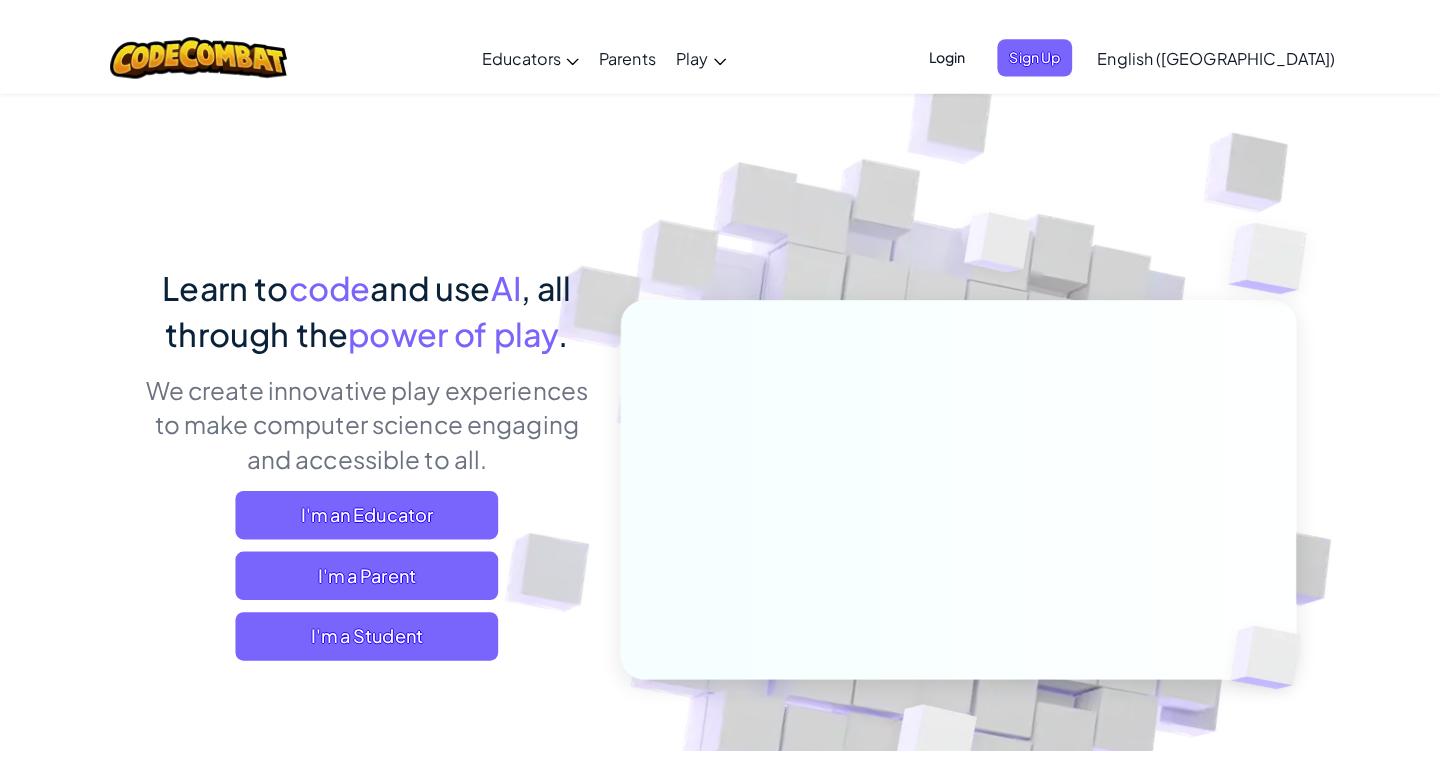 scroll, scrollTop: 0, scrollLeft: 0, axis: both 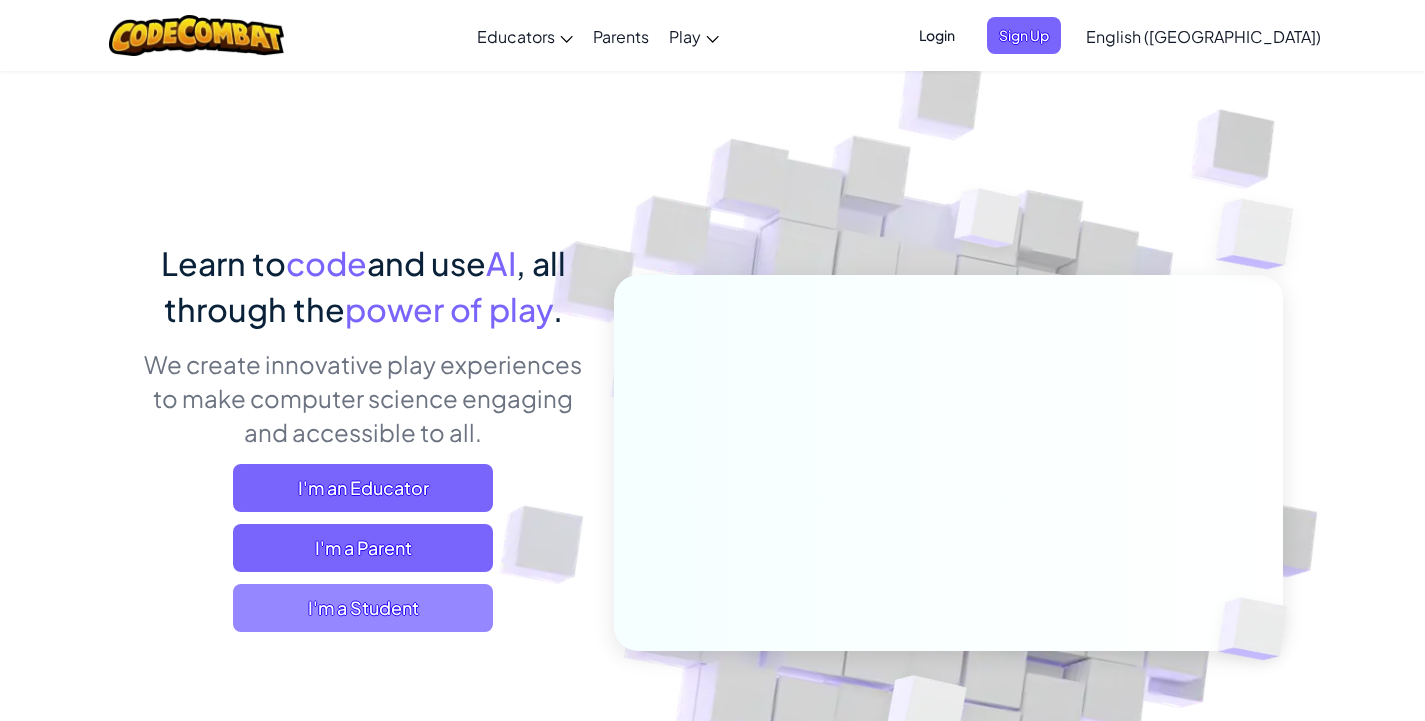 click on "I'm a Student" at bounding box center (363, 608) 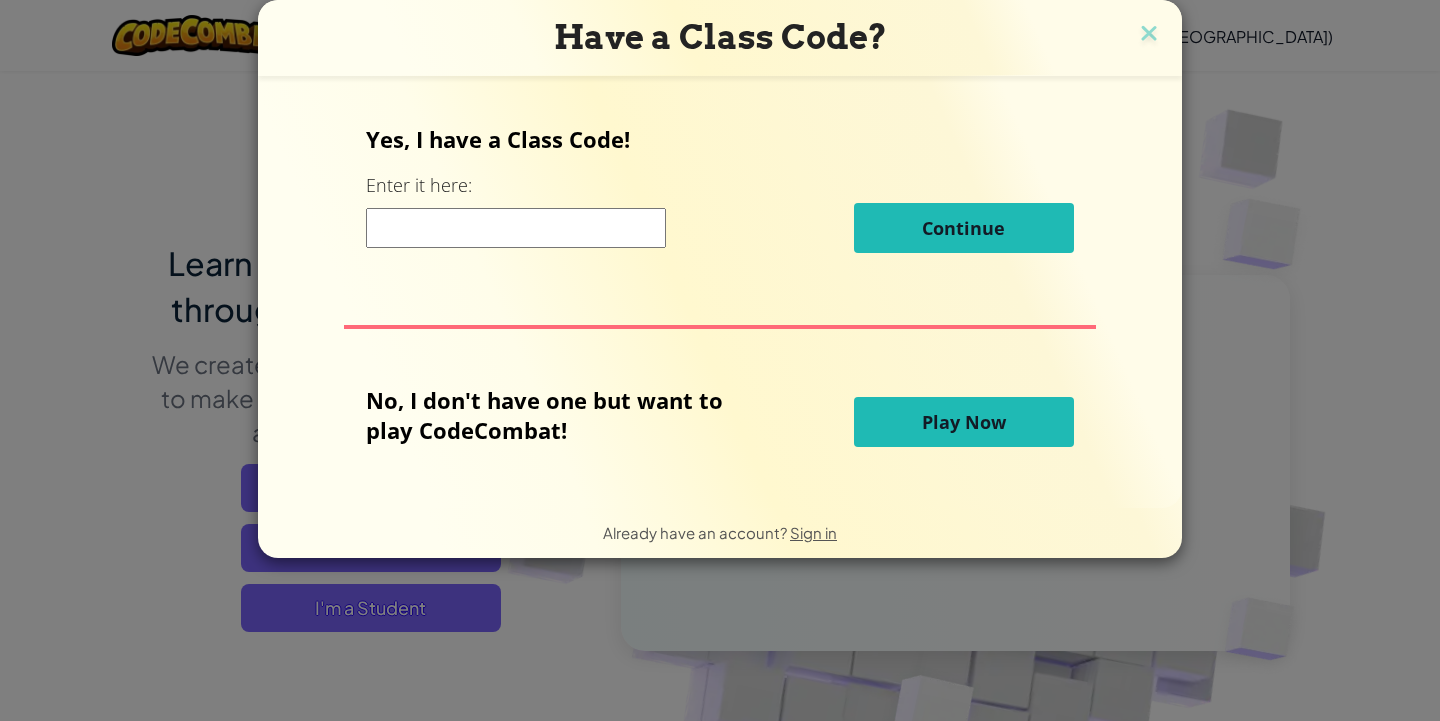 click at bounding box center (516, 228) 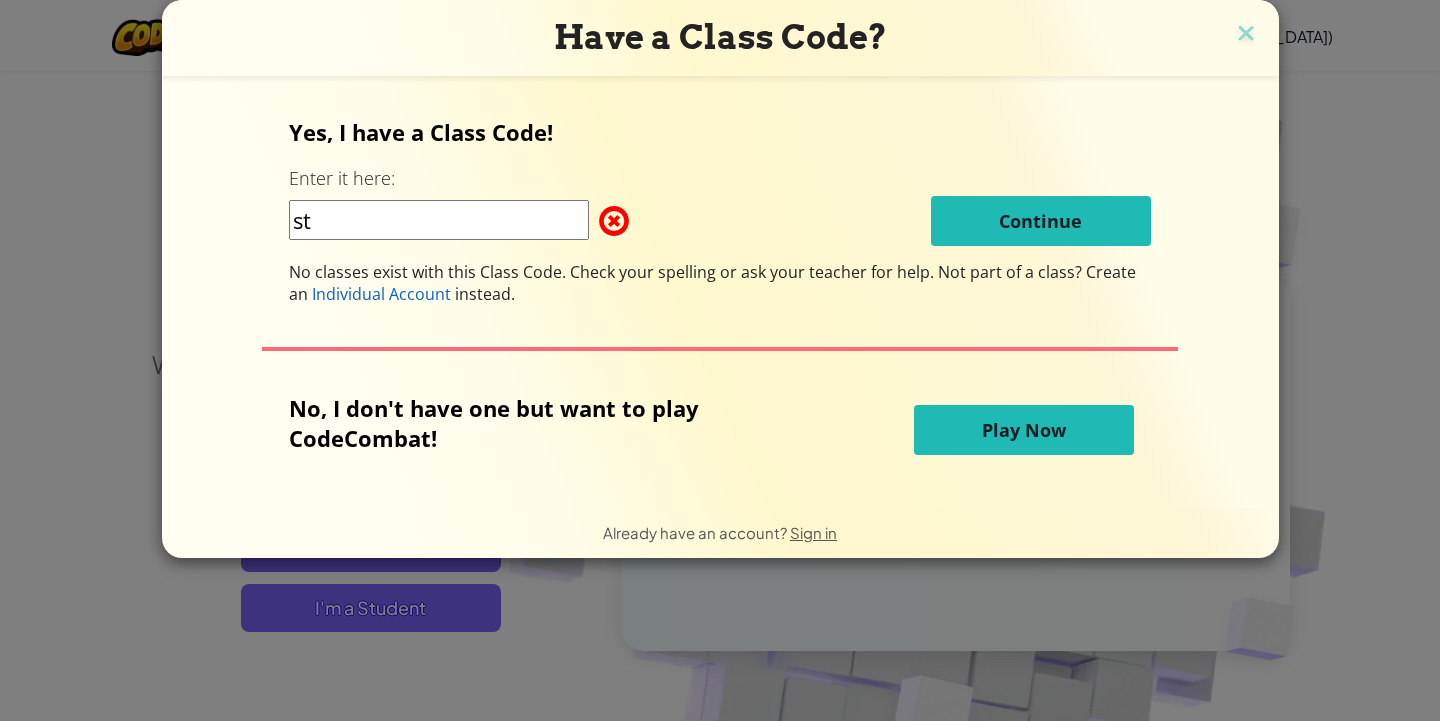 type on "s" 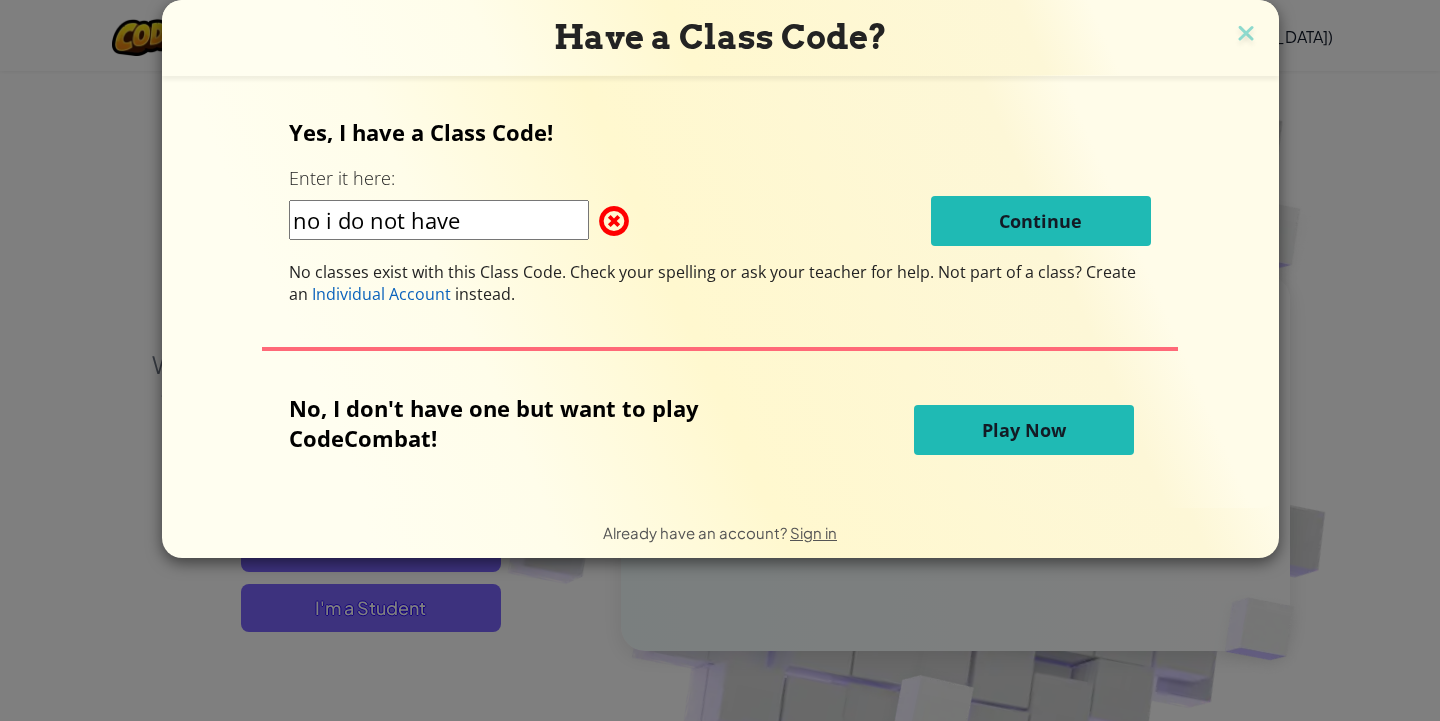 click at bounding box center [599, 221] 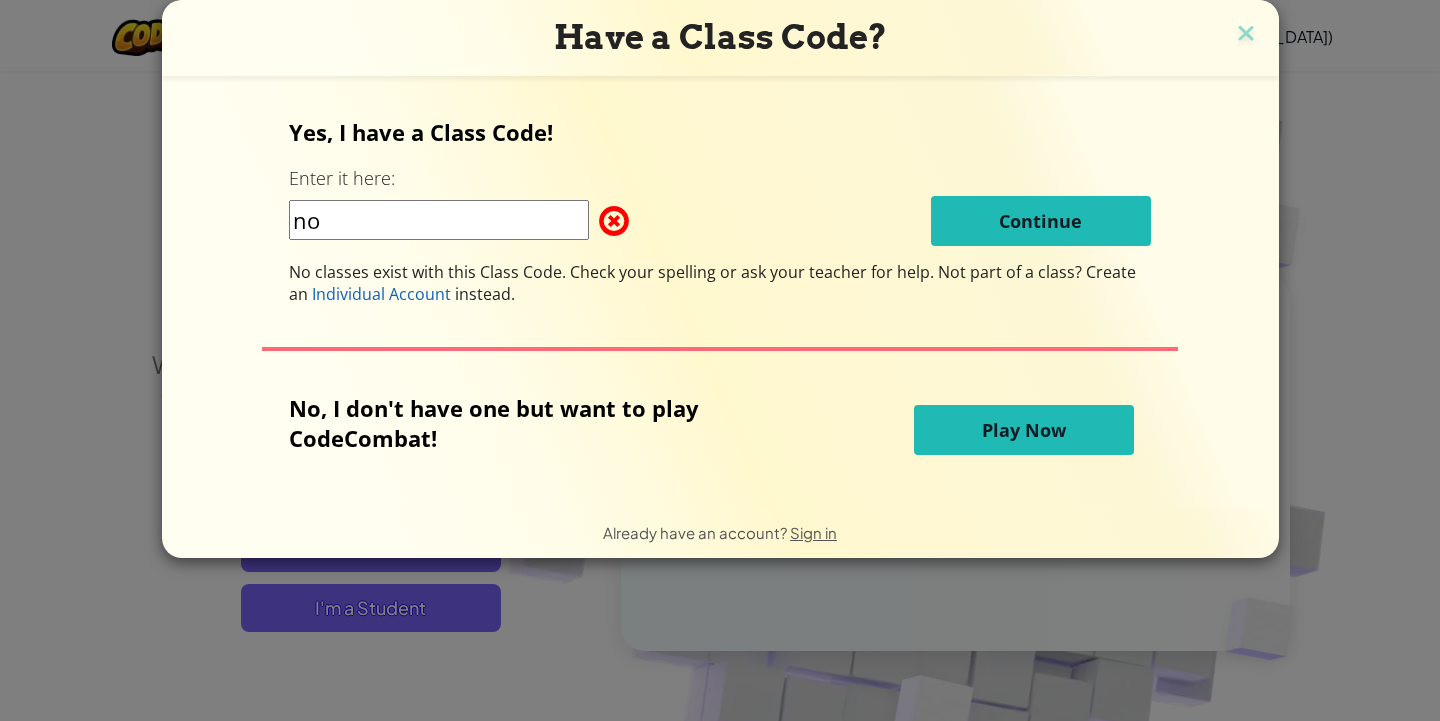 type on "n" 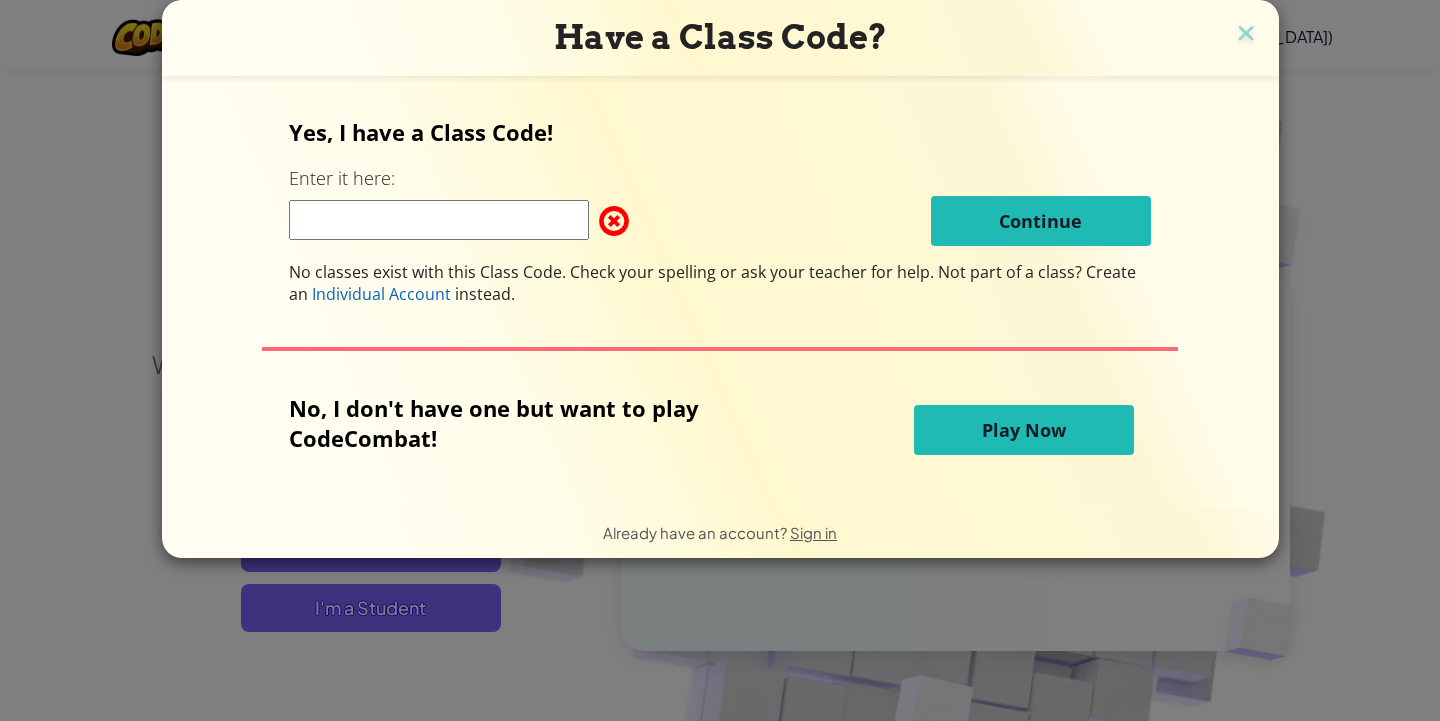type 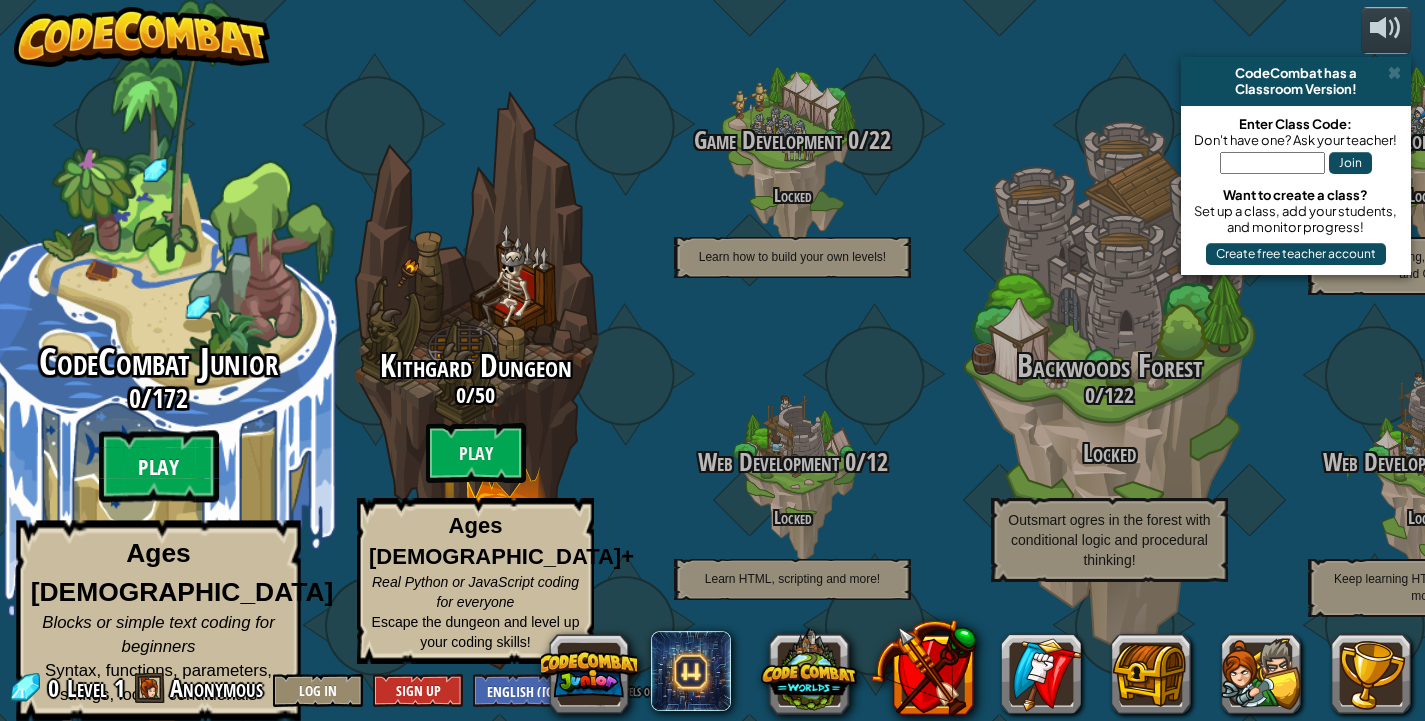 click on "Play" at bounding box center [159, 467] 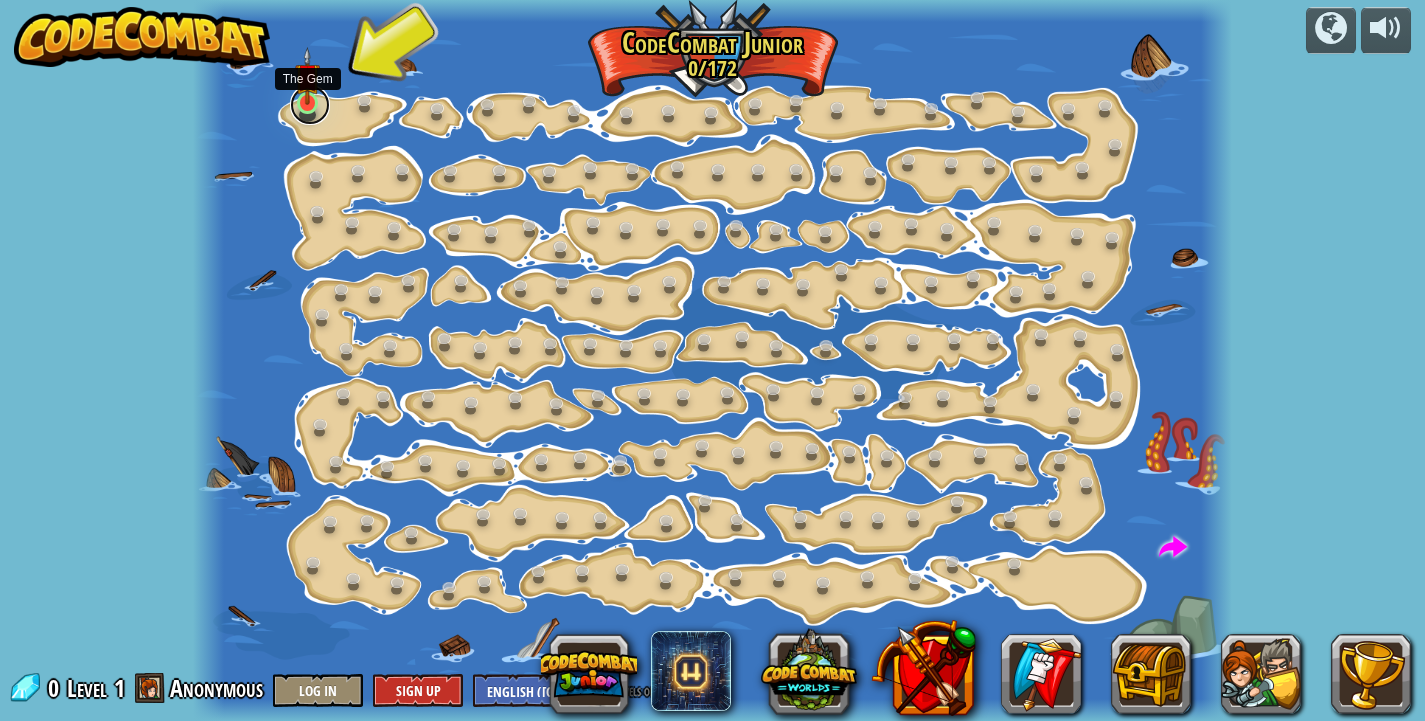 click at bounding box center [310, 105] 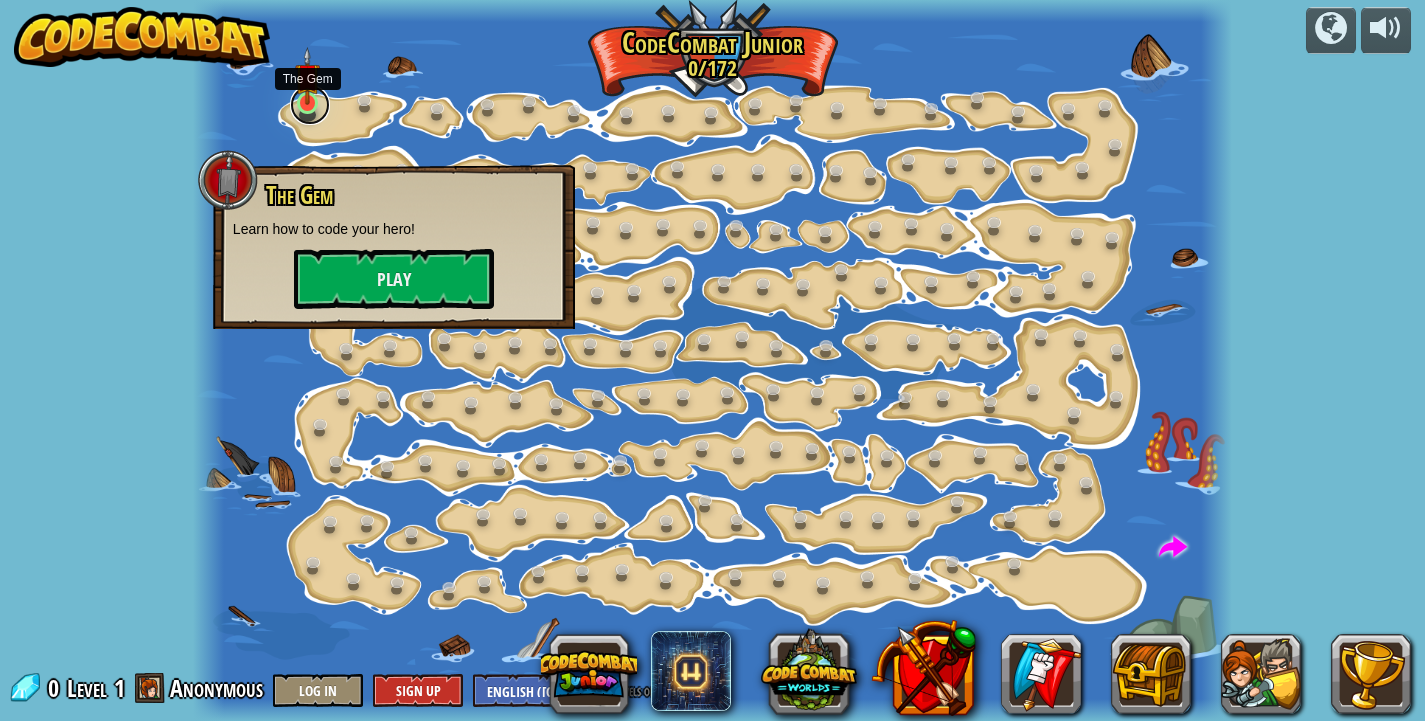click at bounding box center [310, 105] 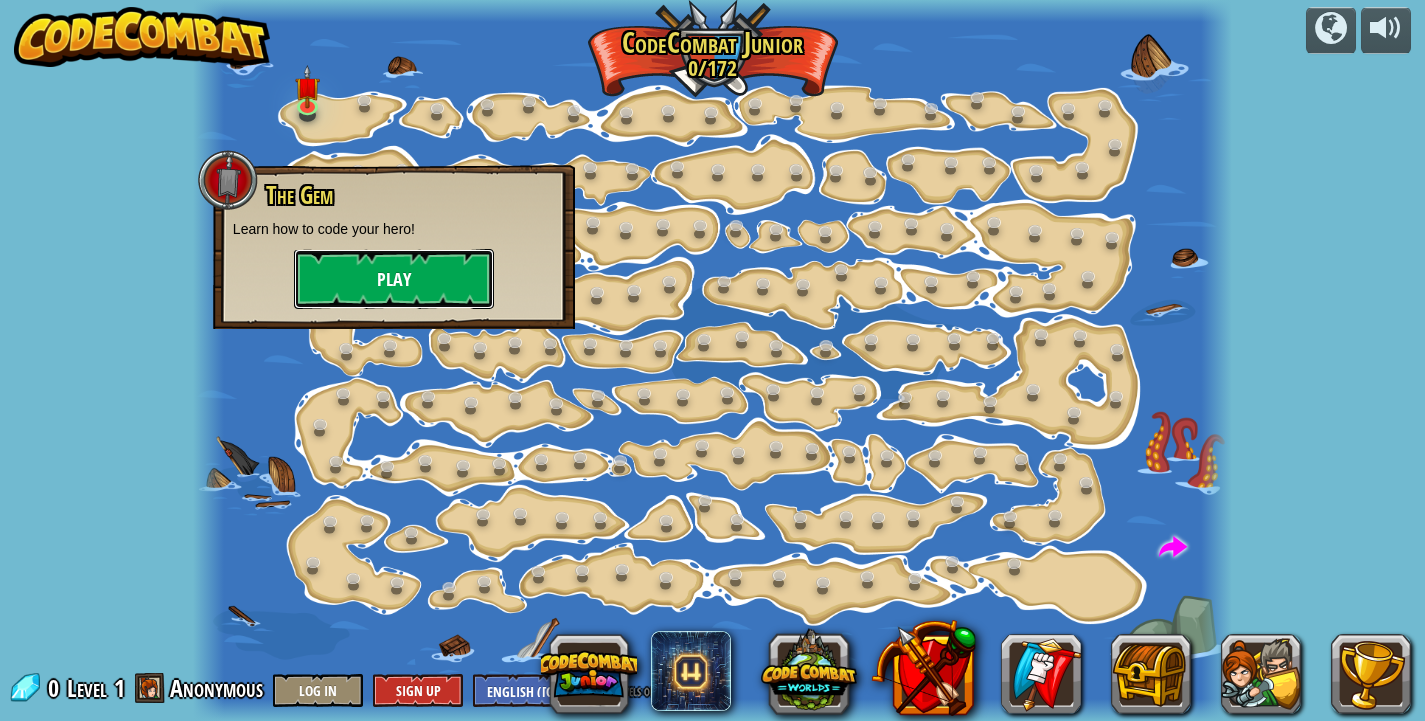 click on "Play" at bounding box center [394, 279] 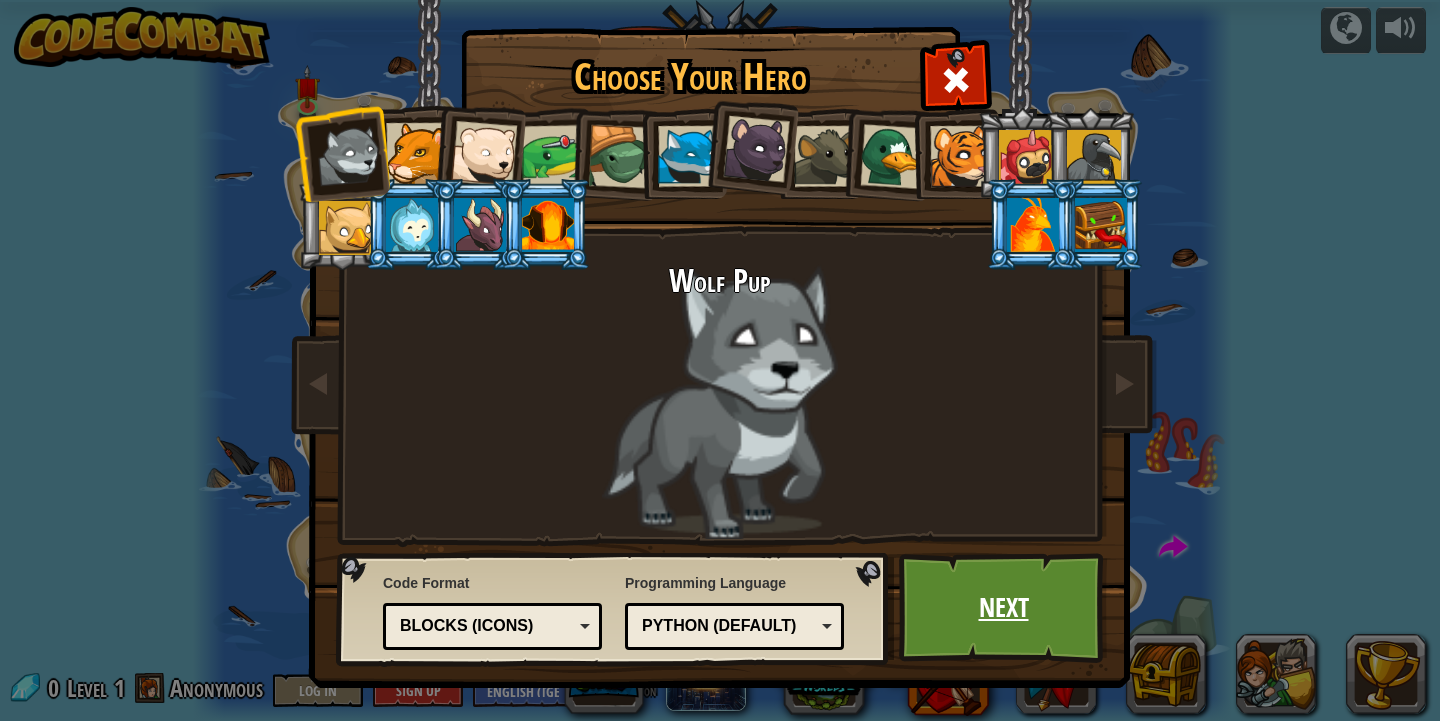 click on "Next" at bounding box center (1003, 608) 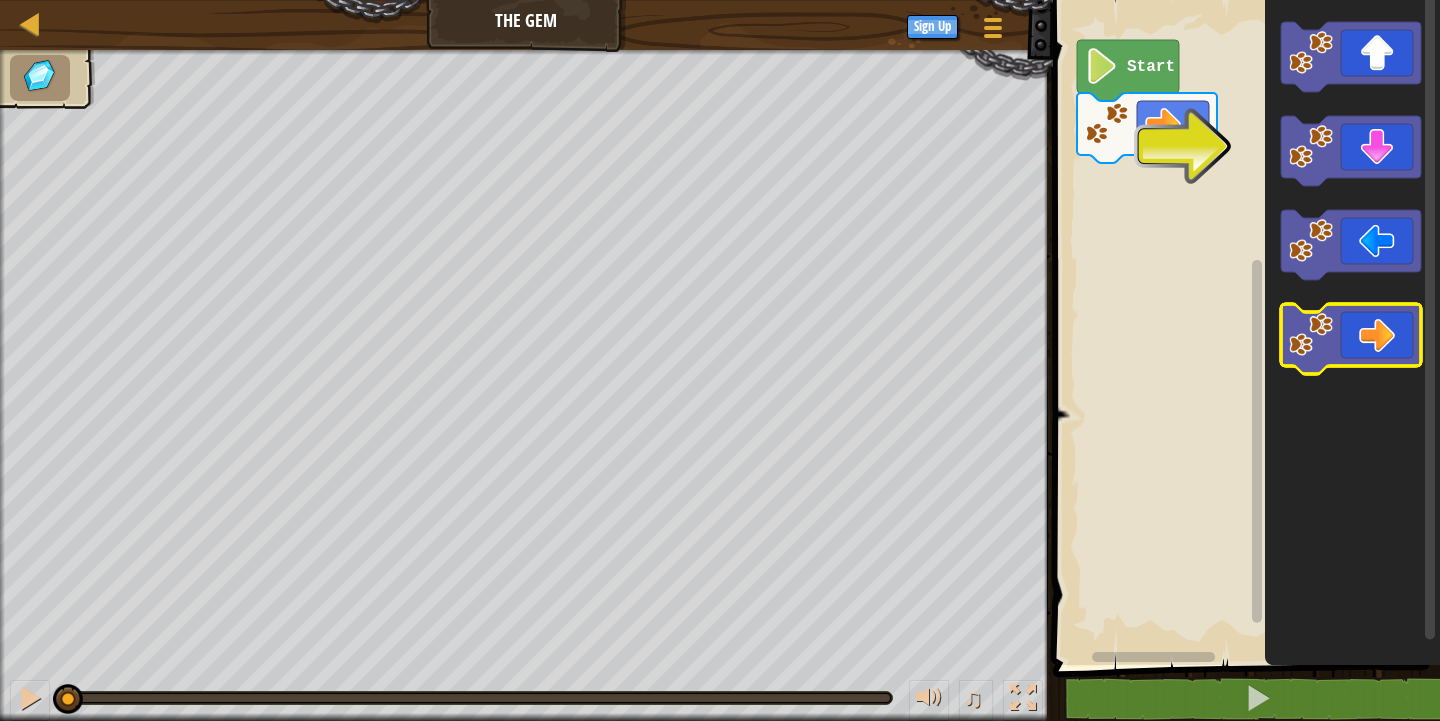 click 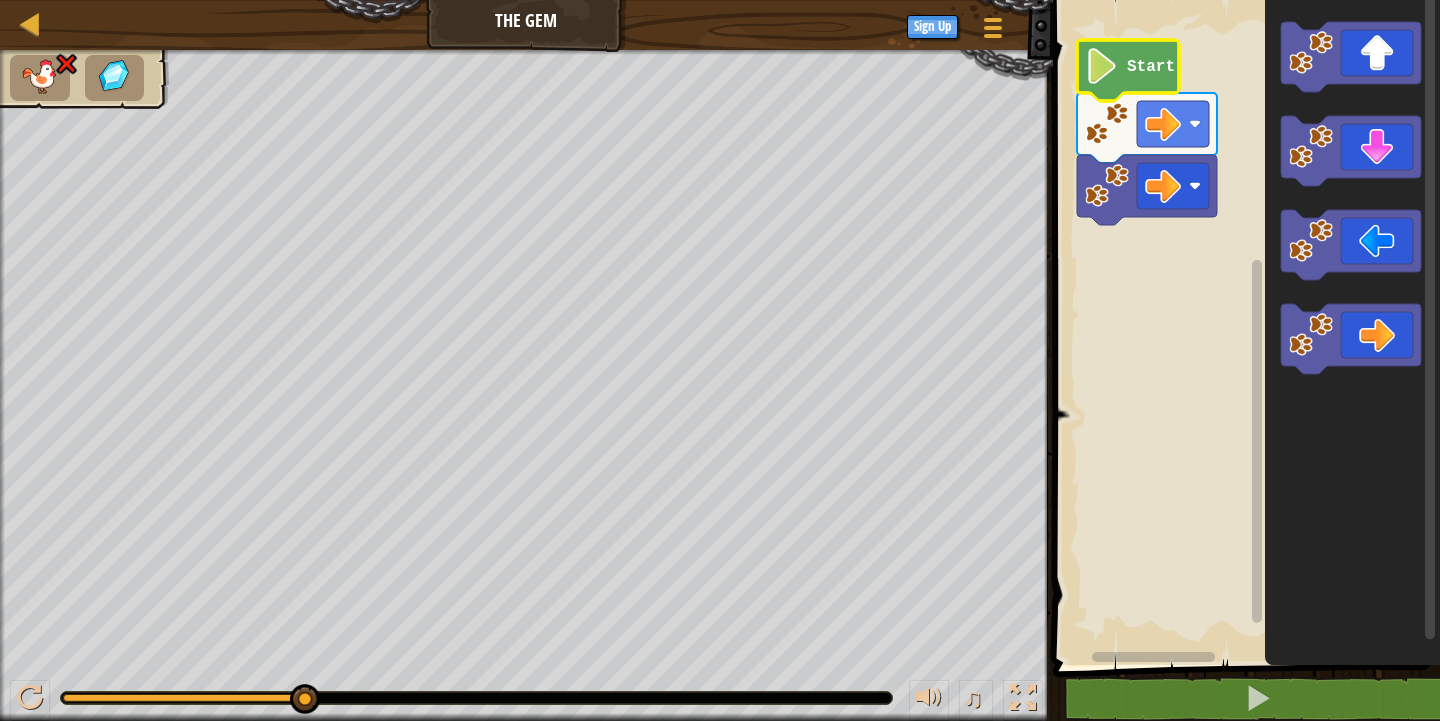 click 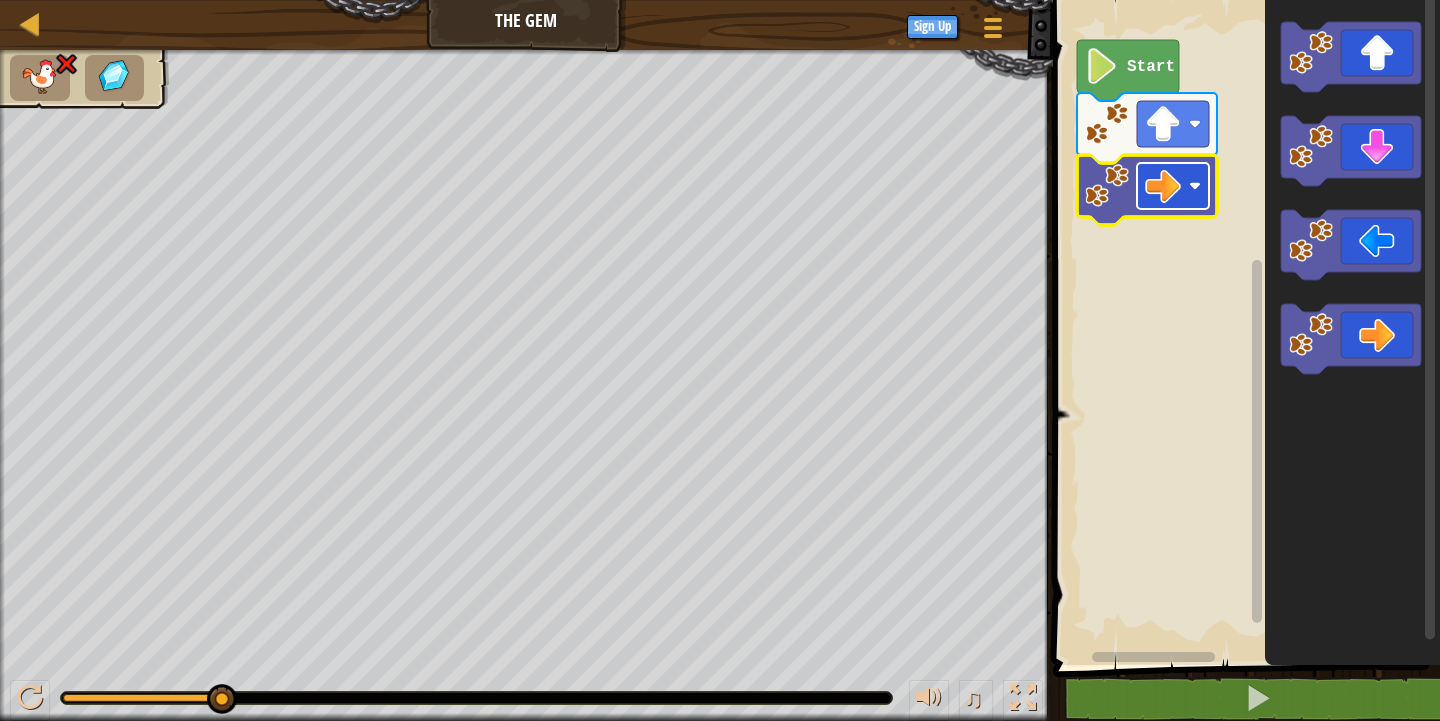 click 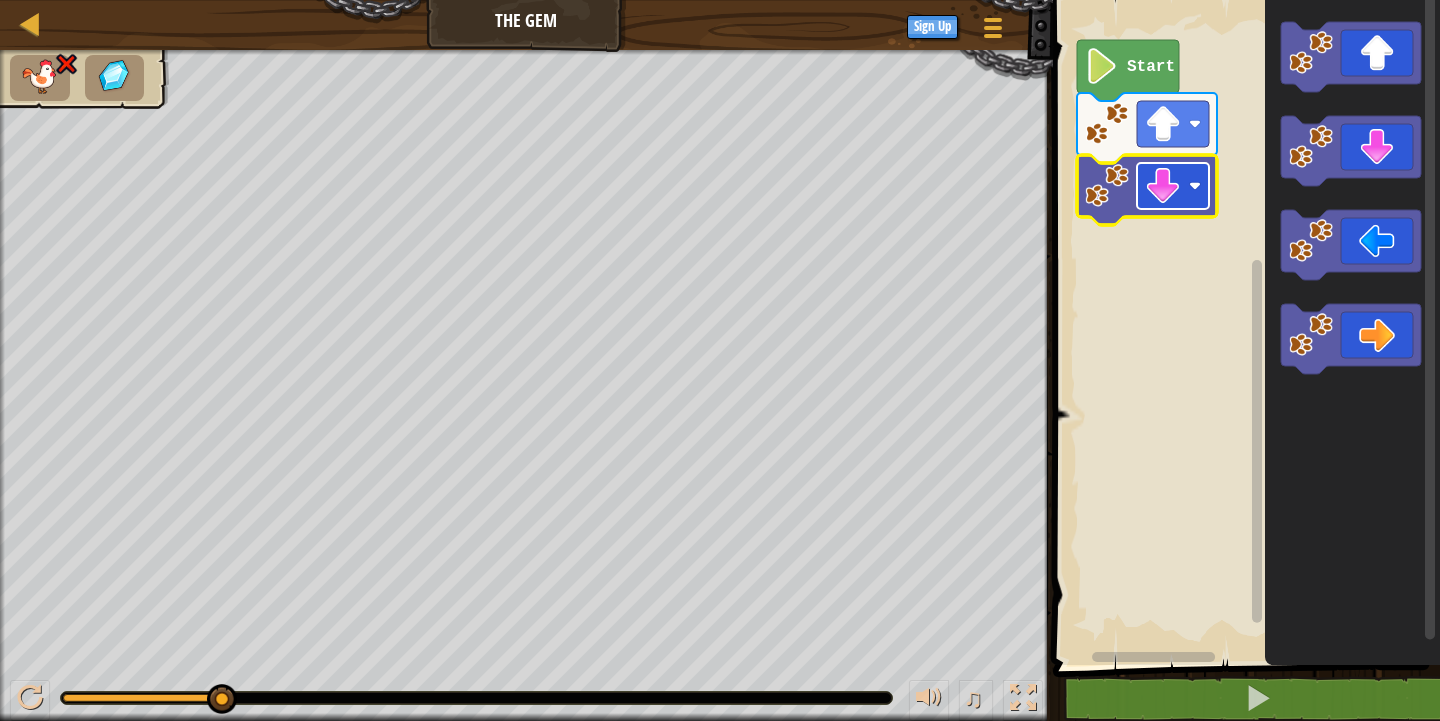 click 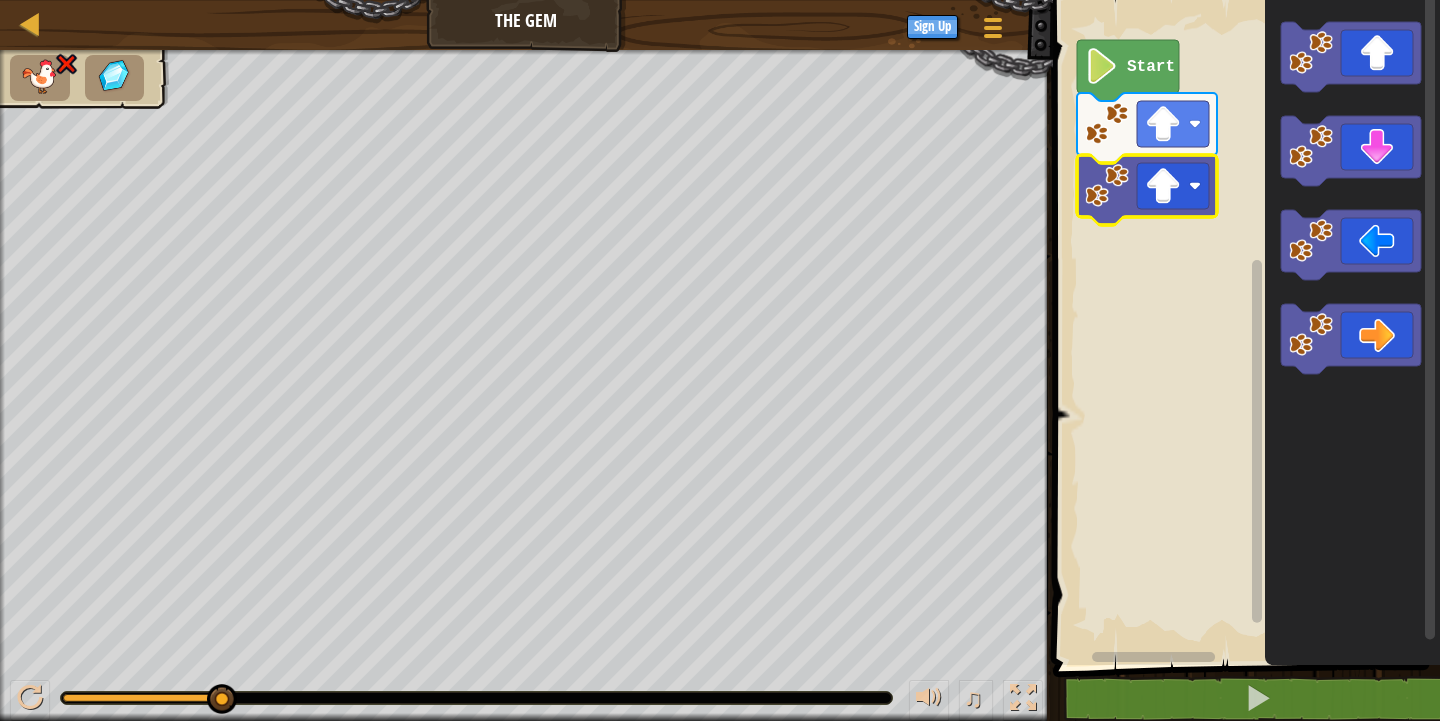 click 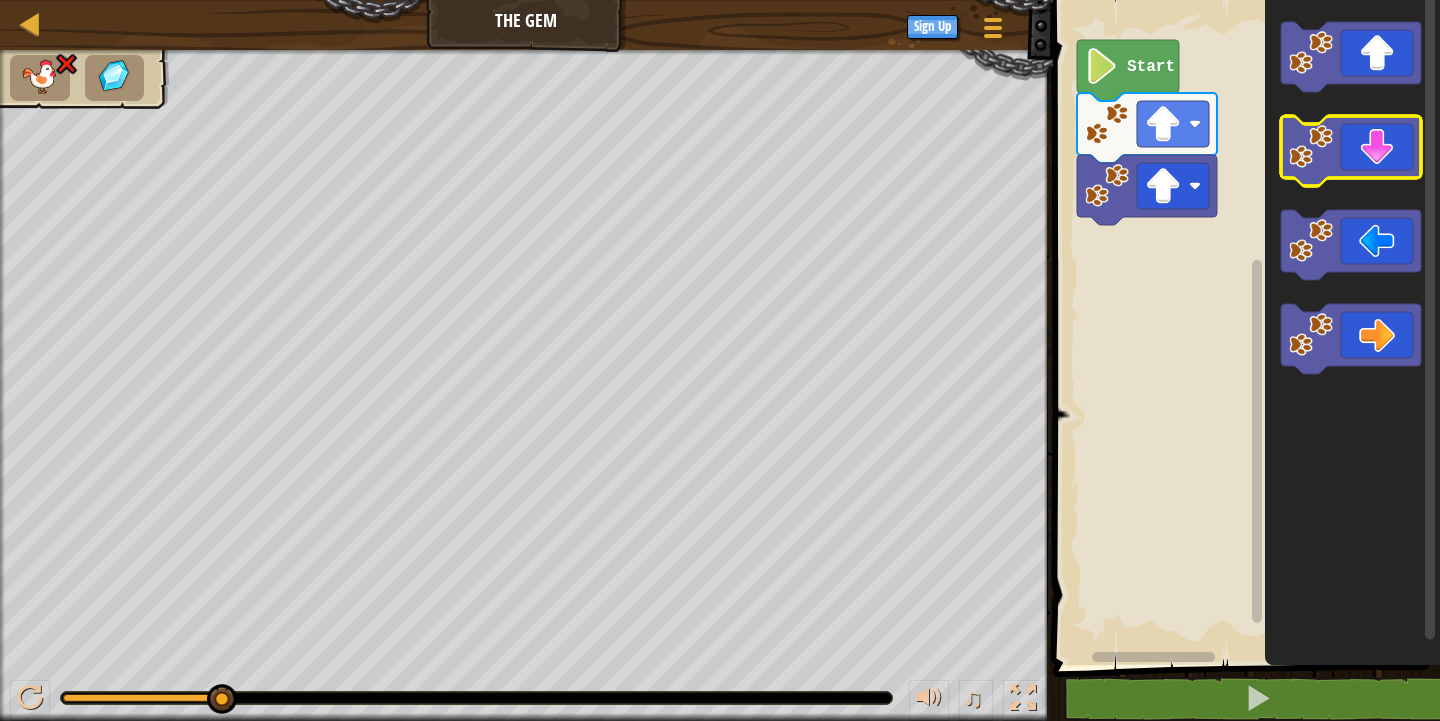 click 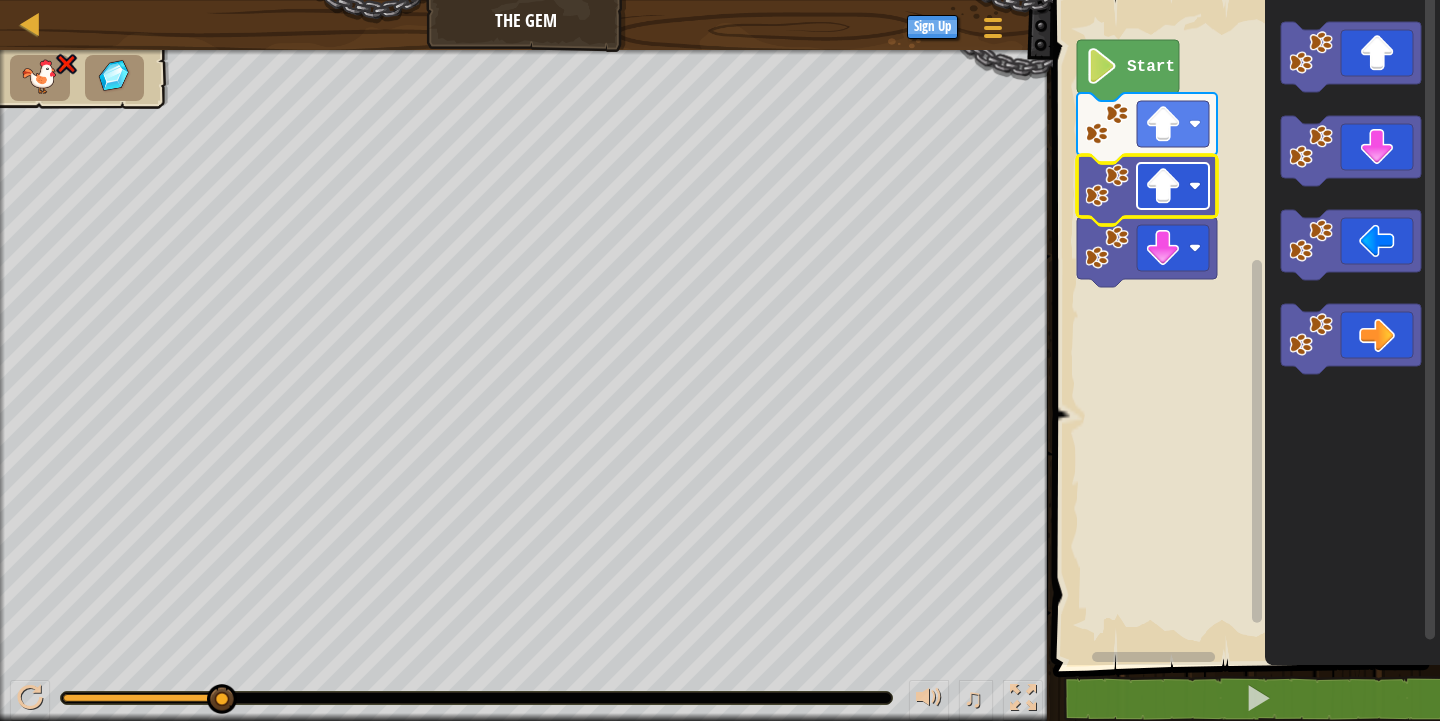 click 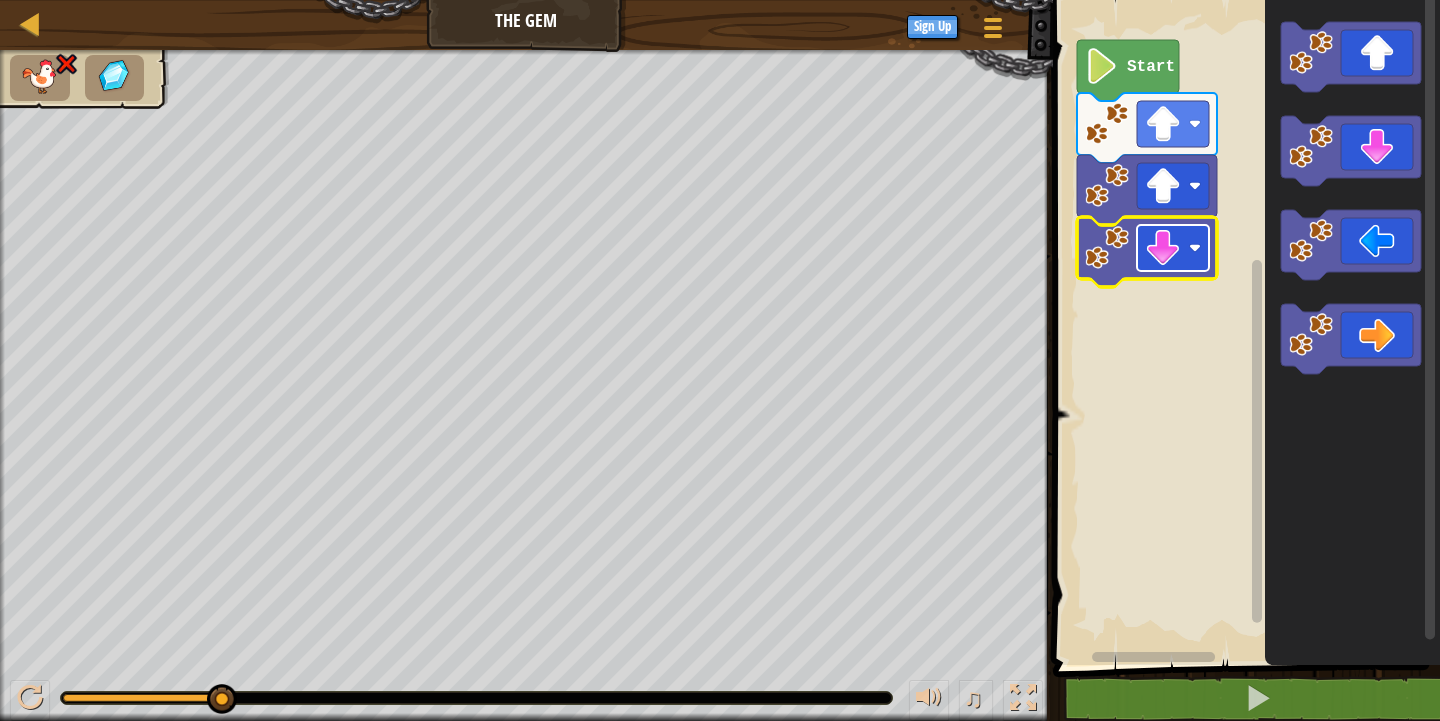 click 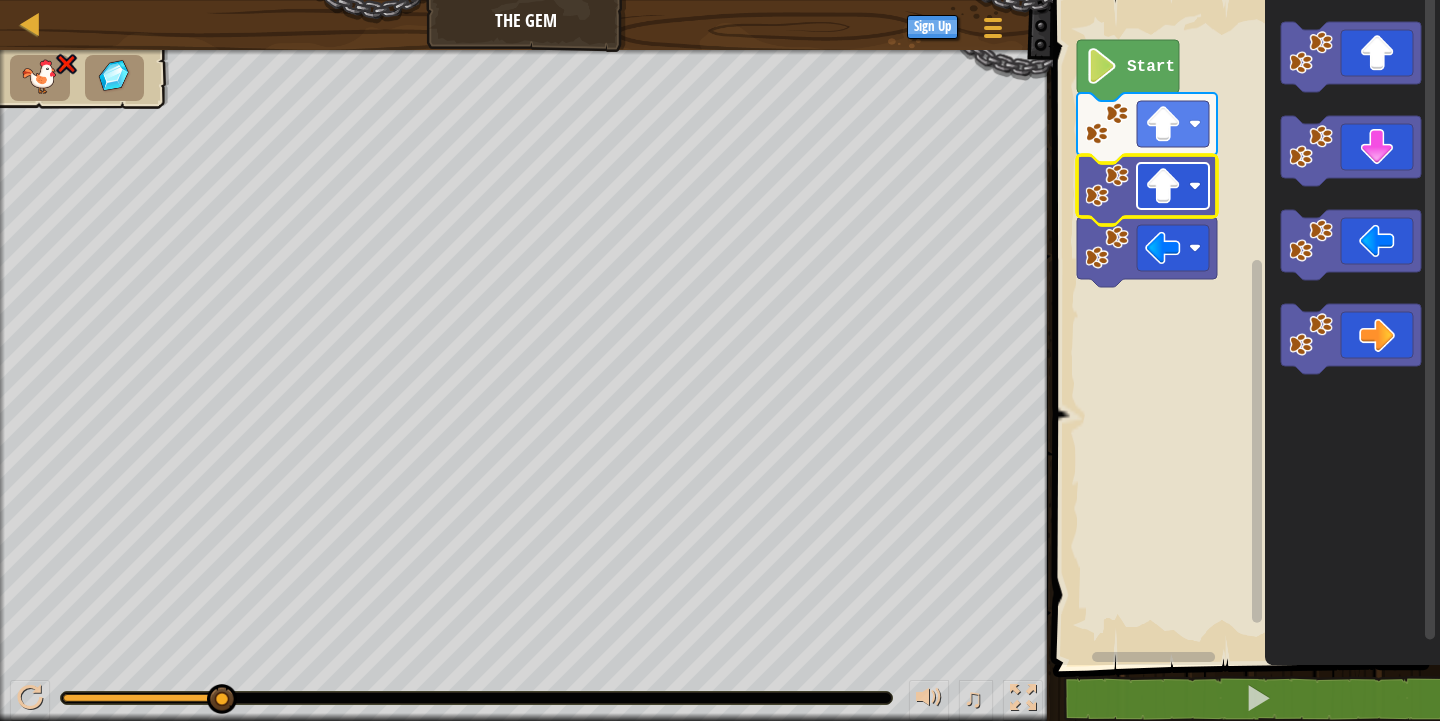 click 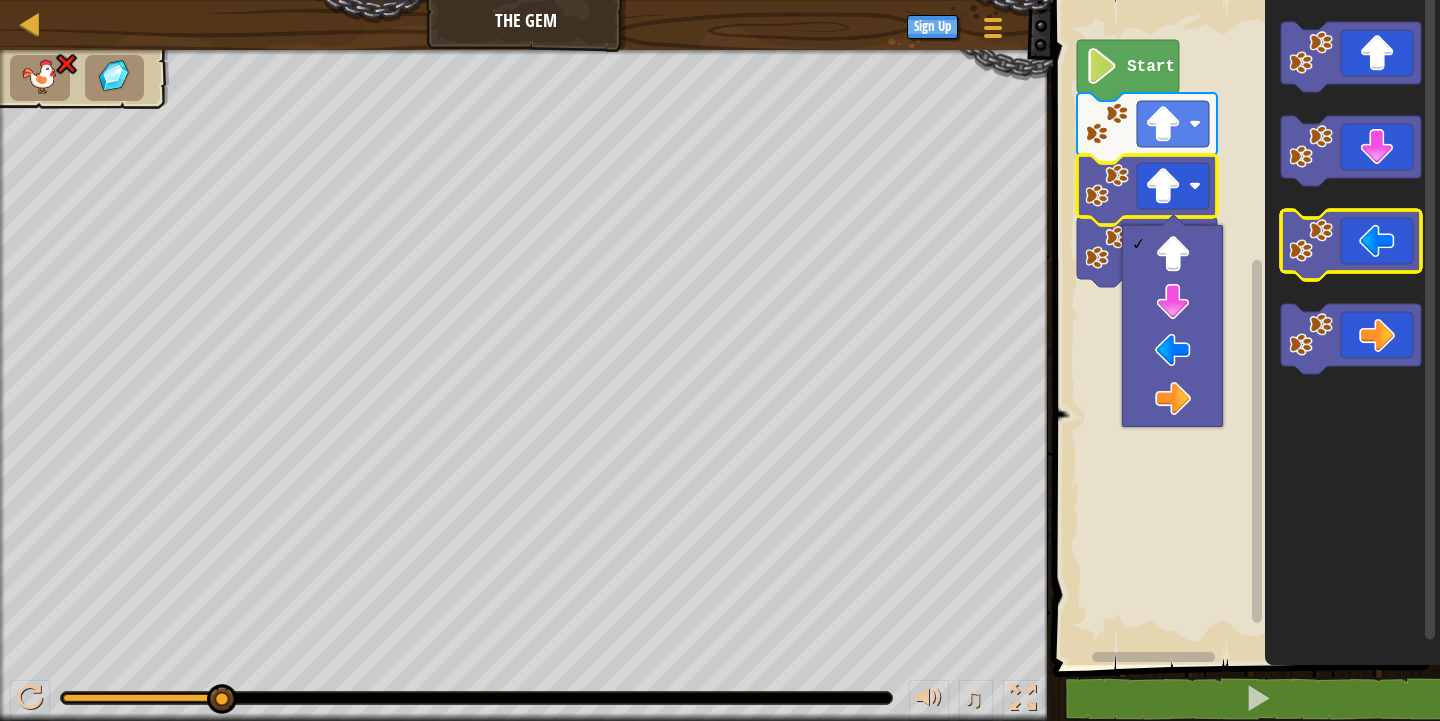 click 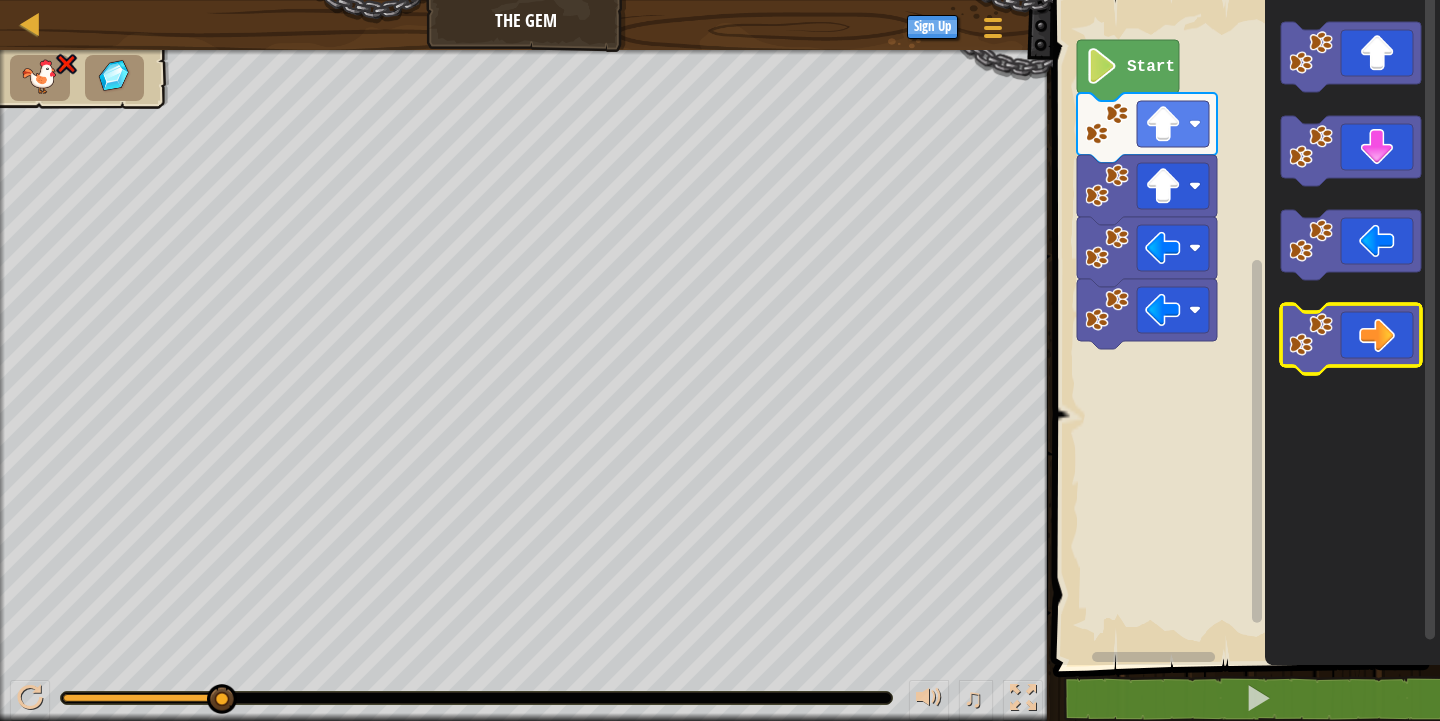 click 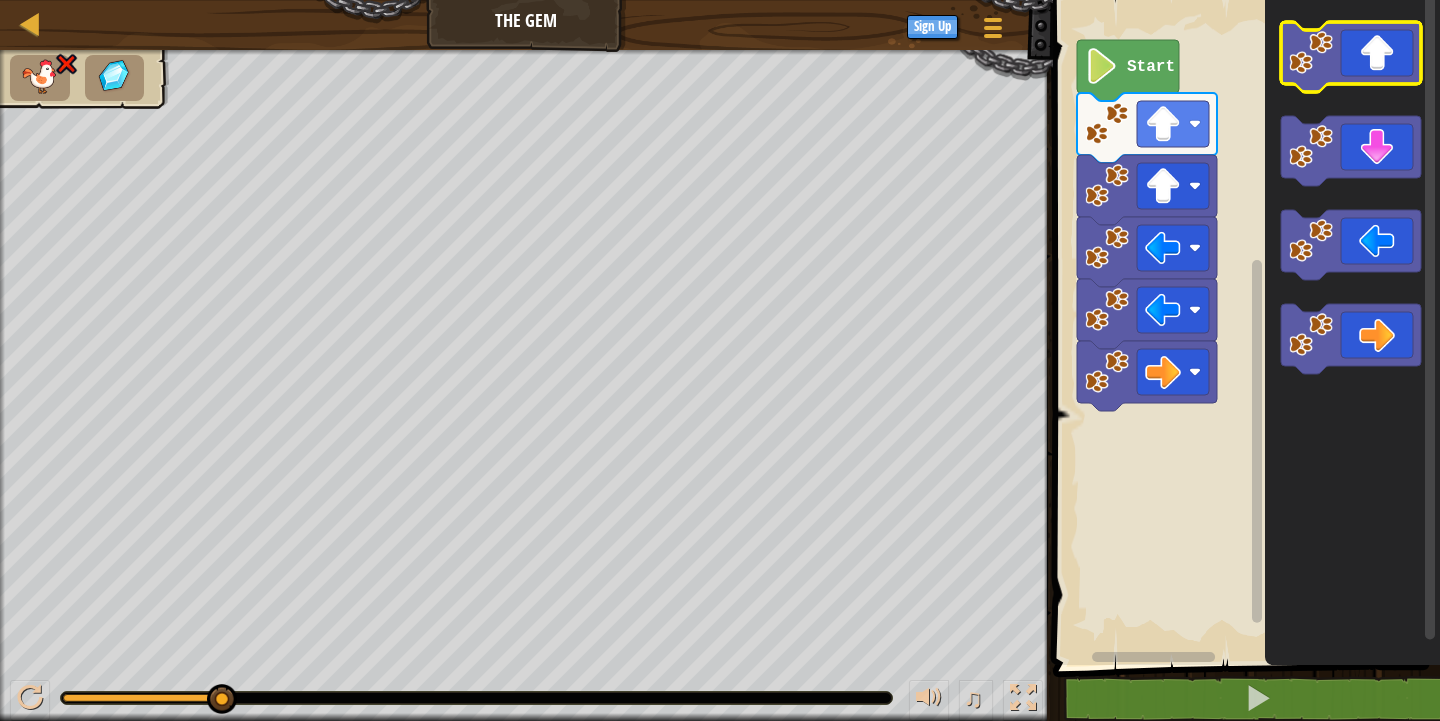 click 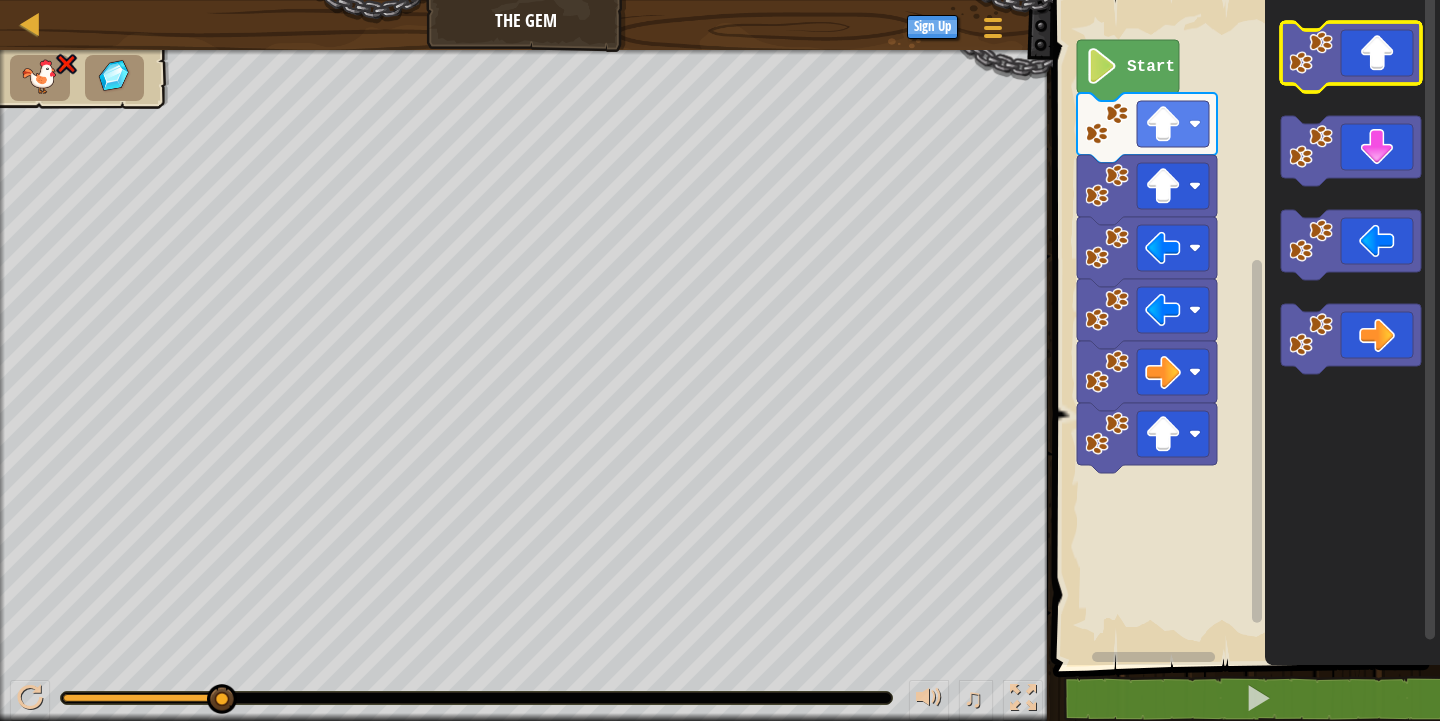 click 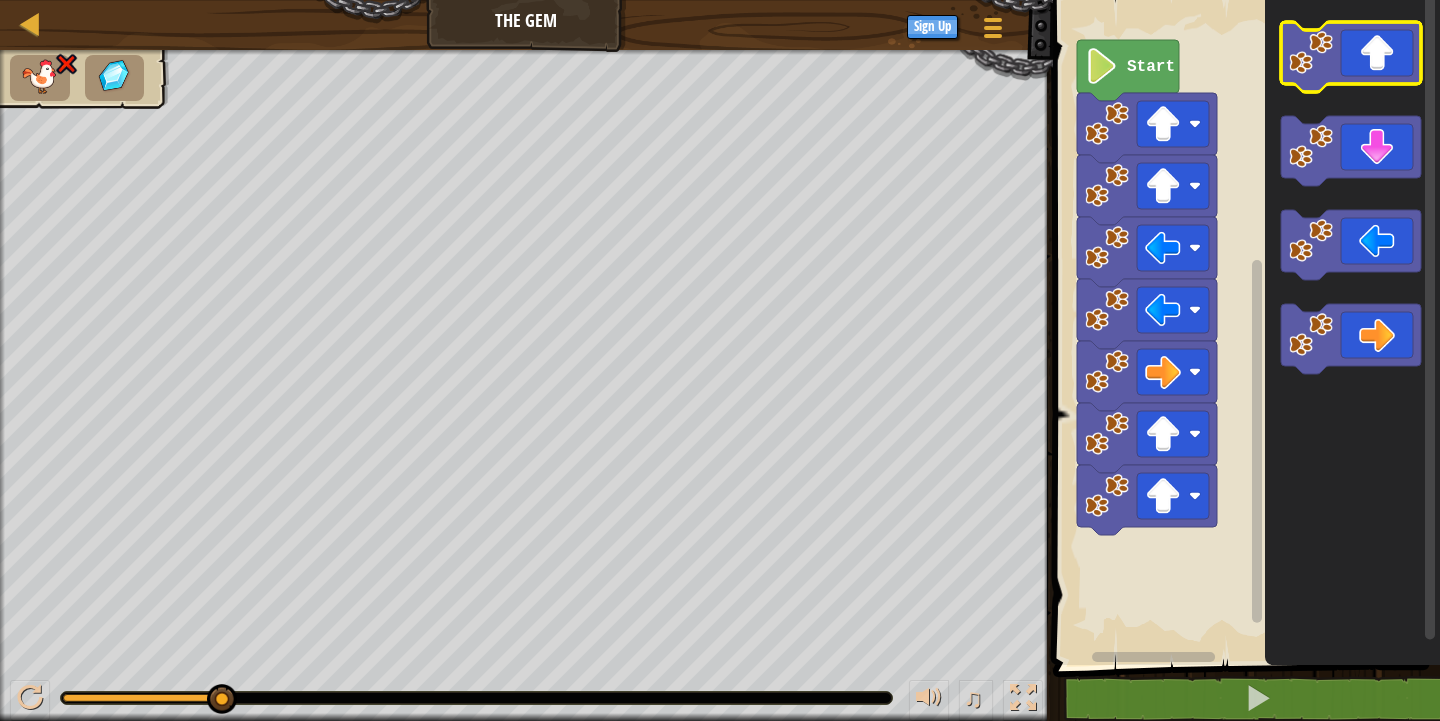 click 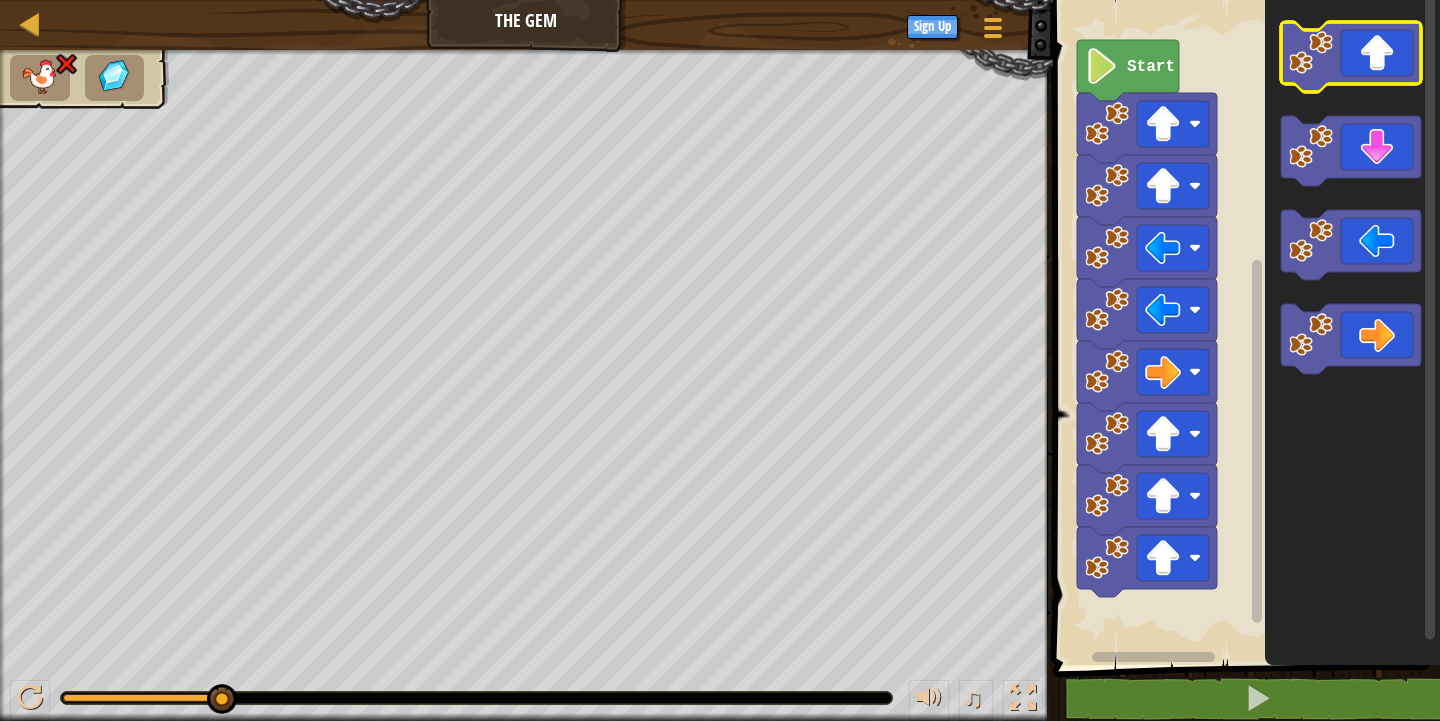 click 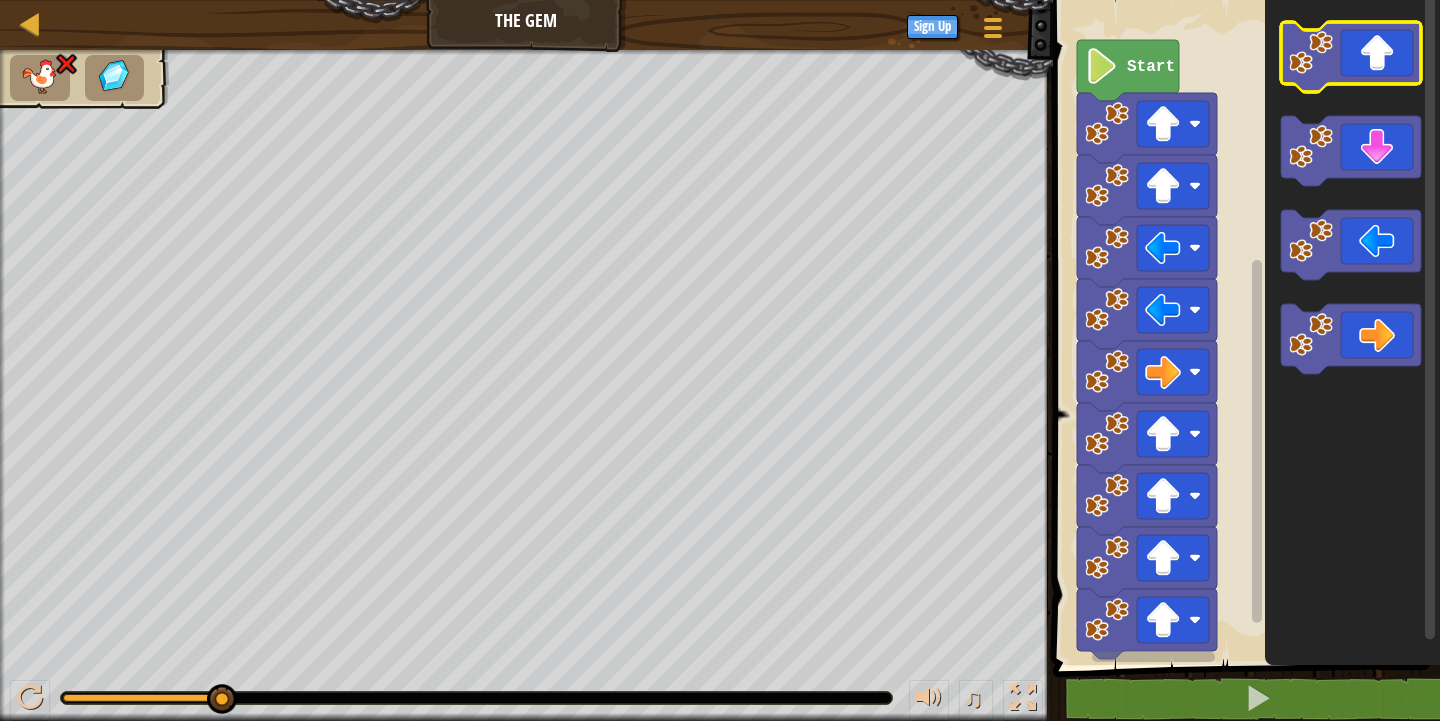 click 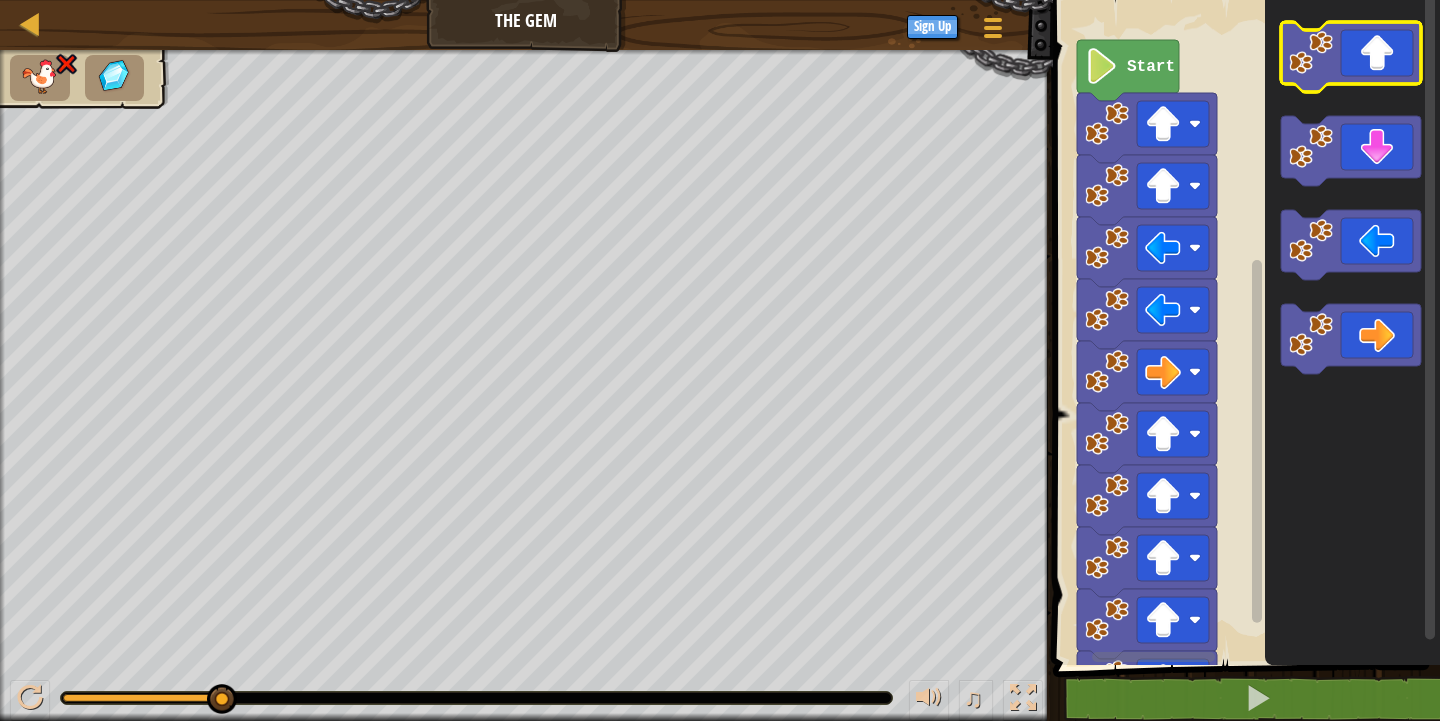 click 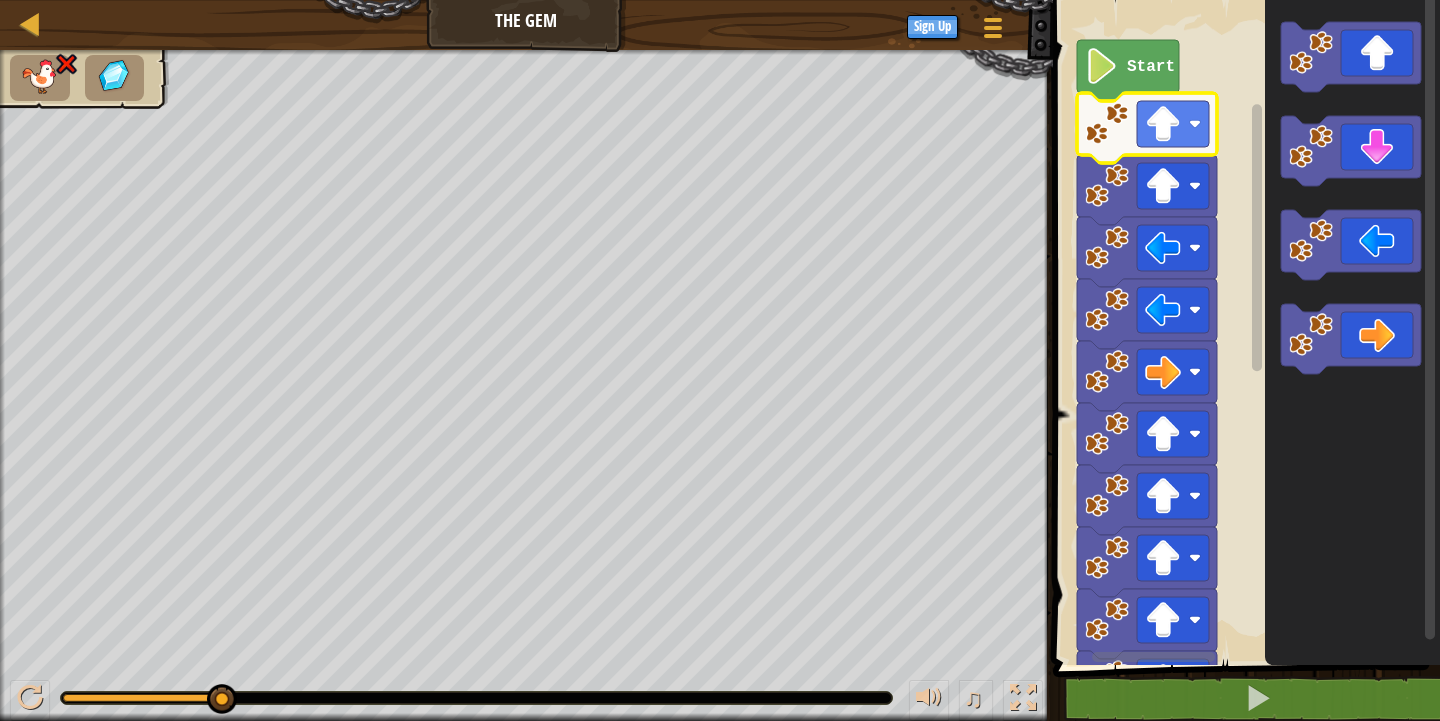 click 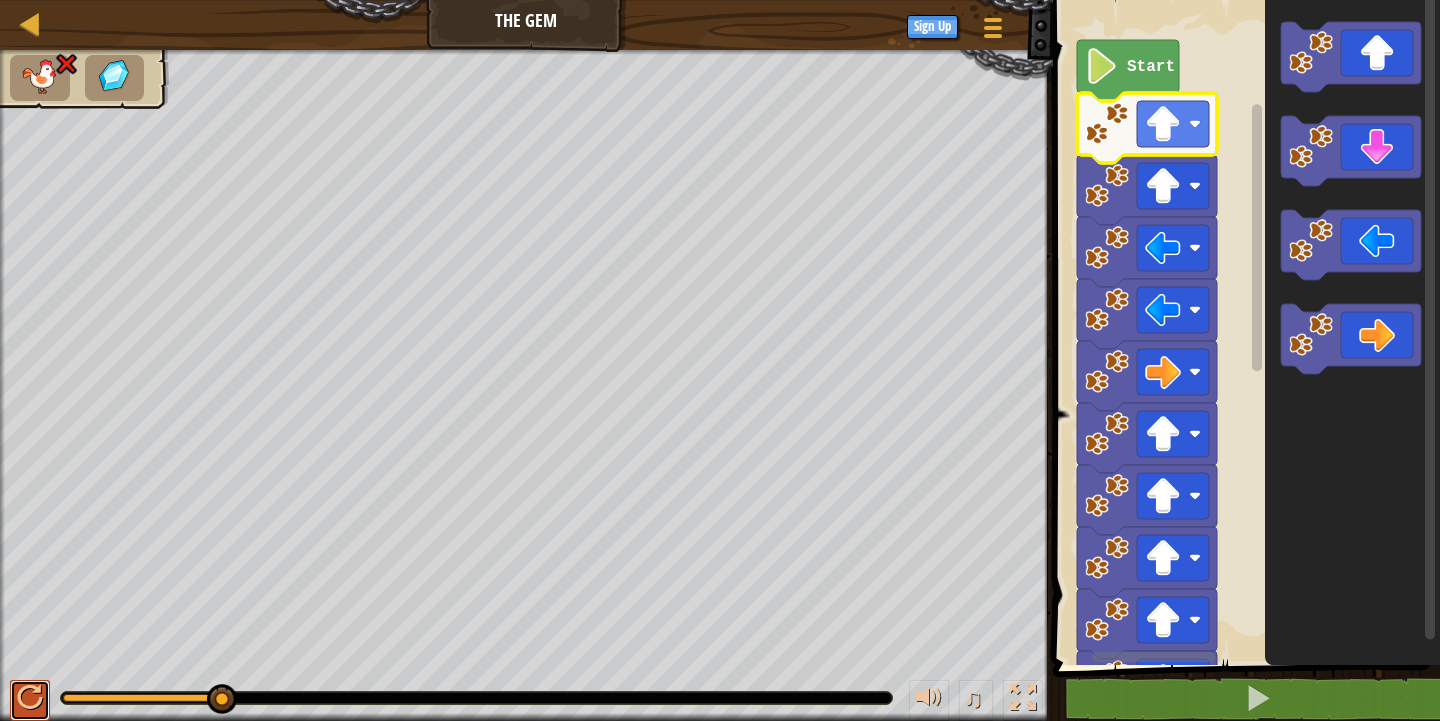 click at bounding box center (30, 698) 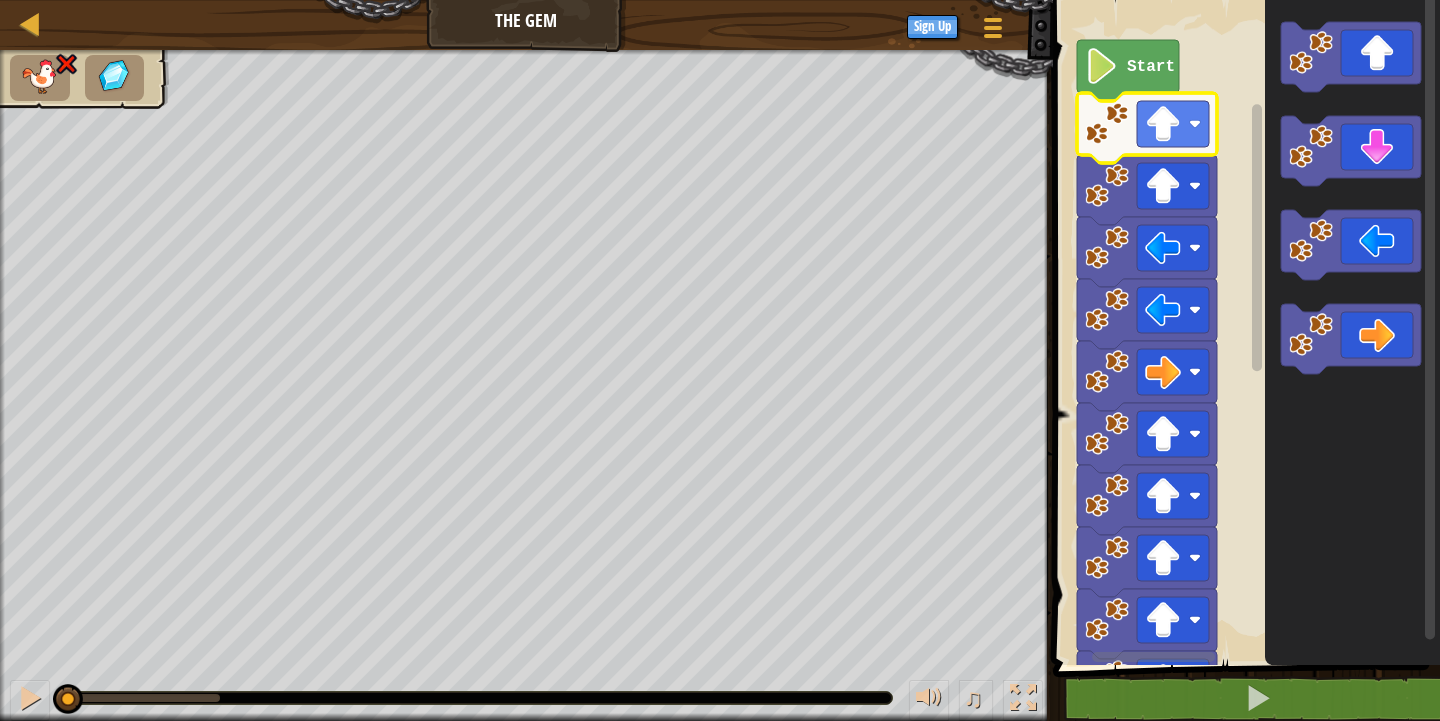 drag, startPoint x: 223, startPoint y: 699, endPoint x: 48, endPoint y: 723, distance: 176.63805 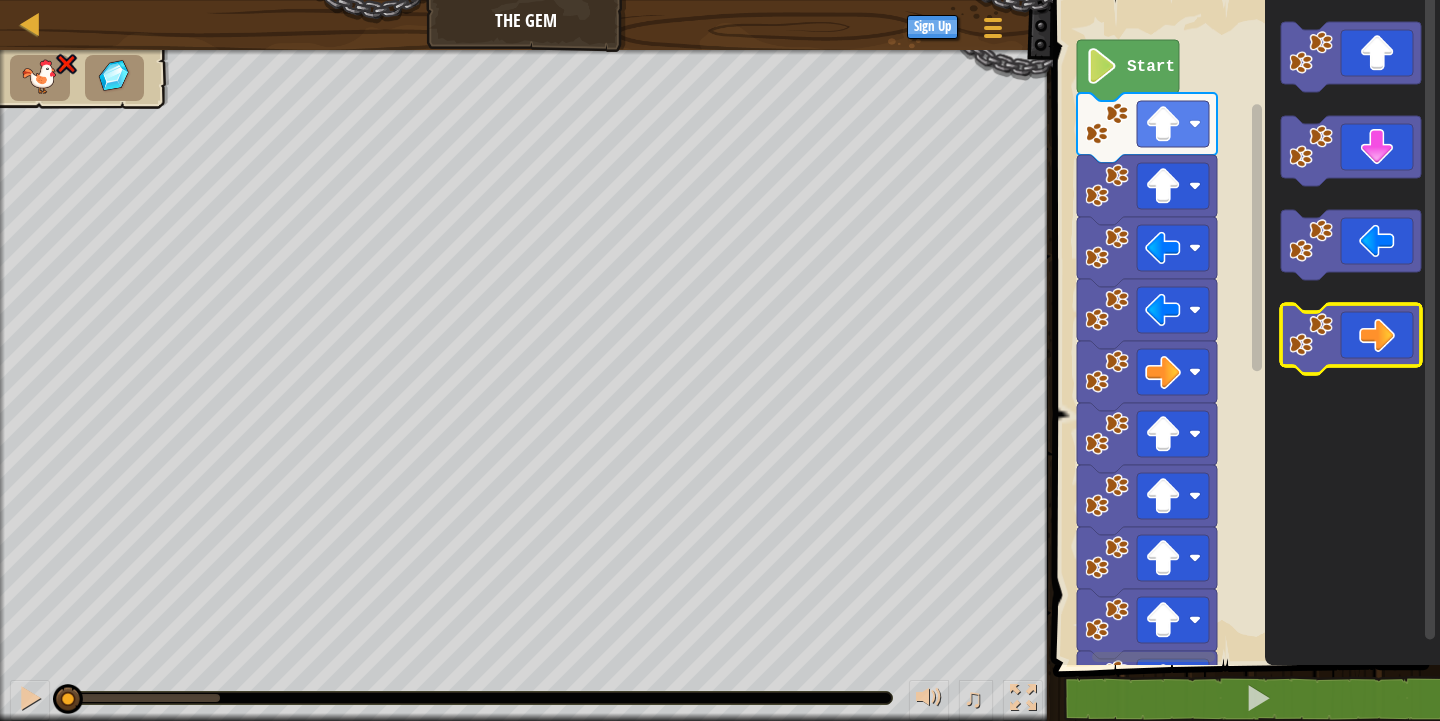 click 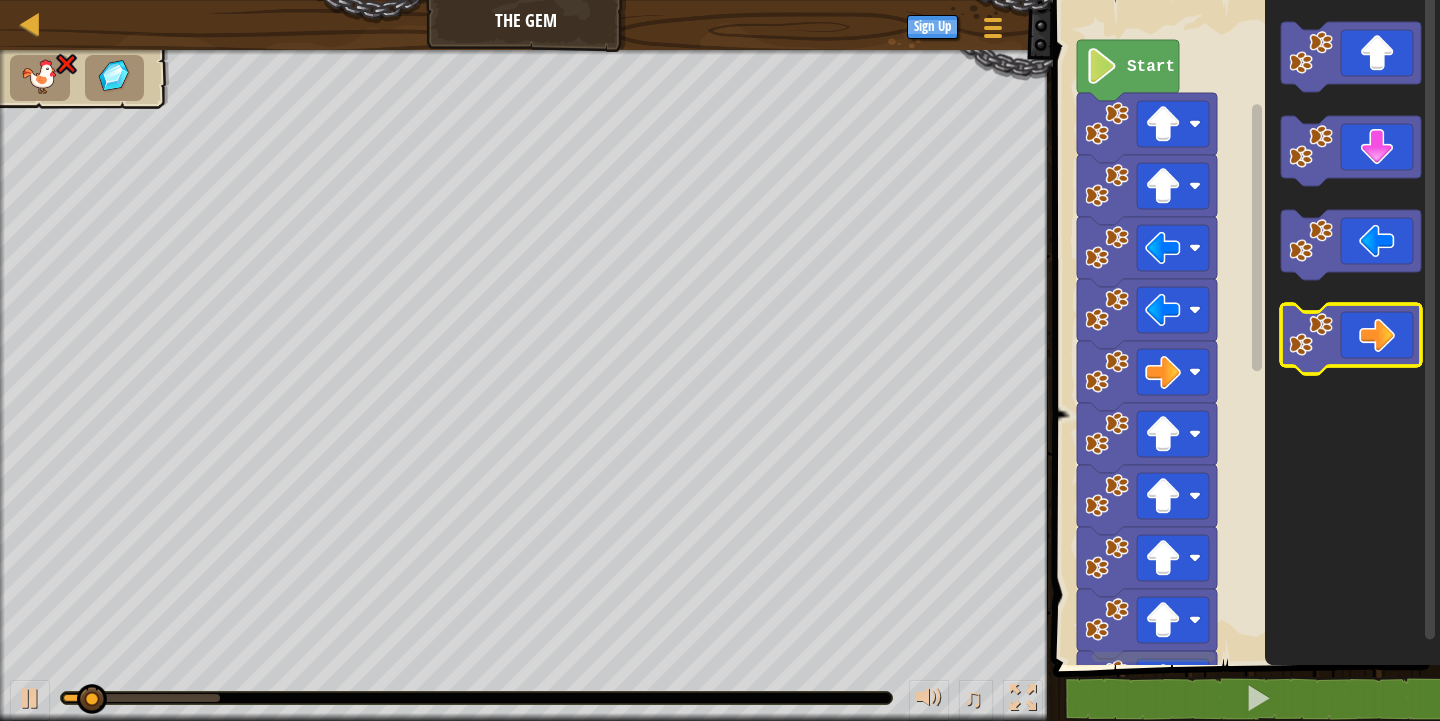 click 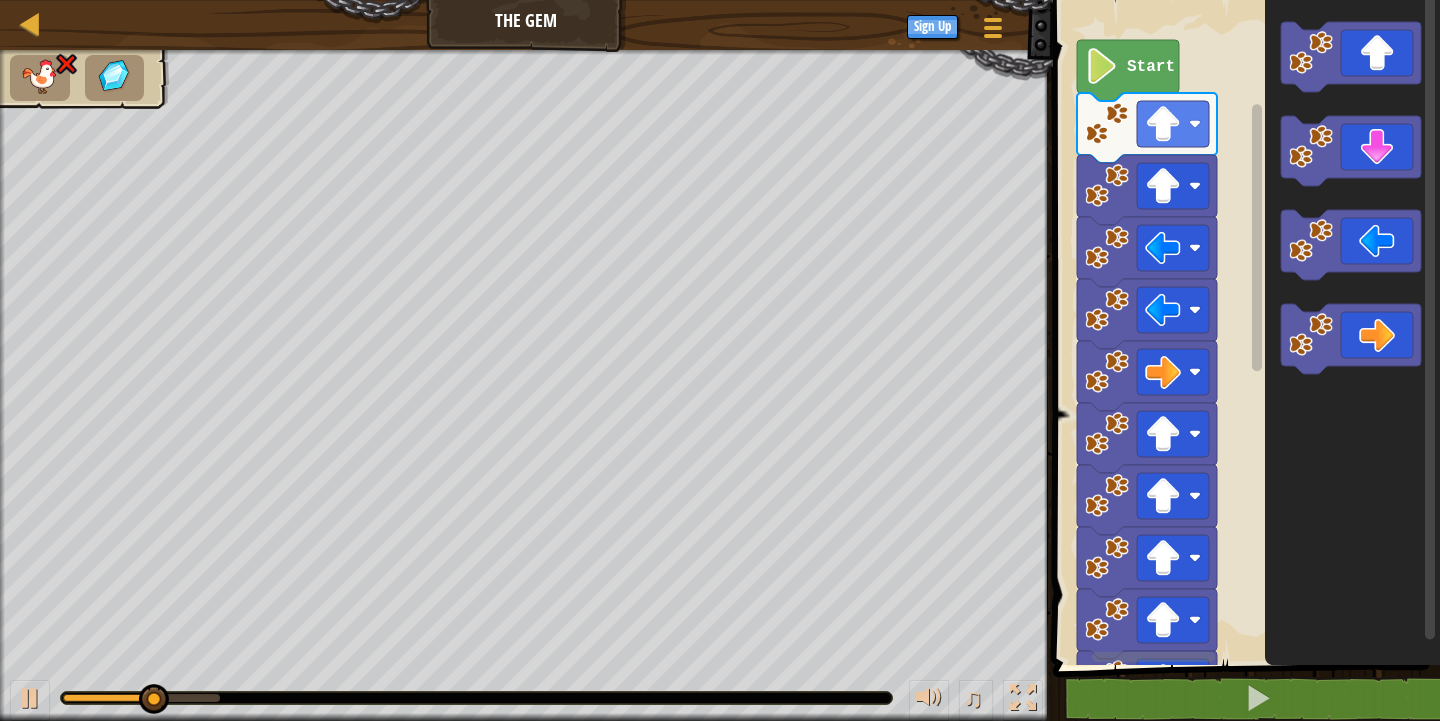 click 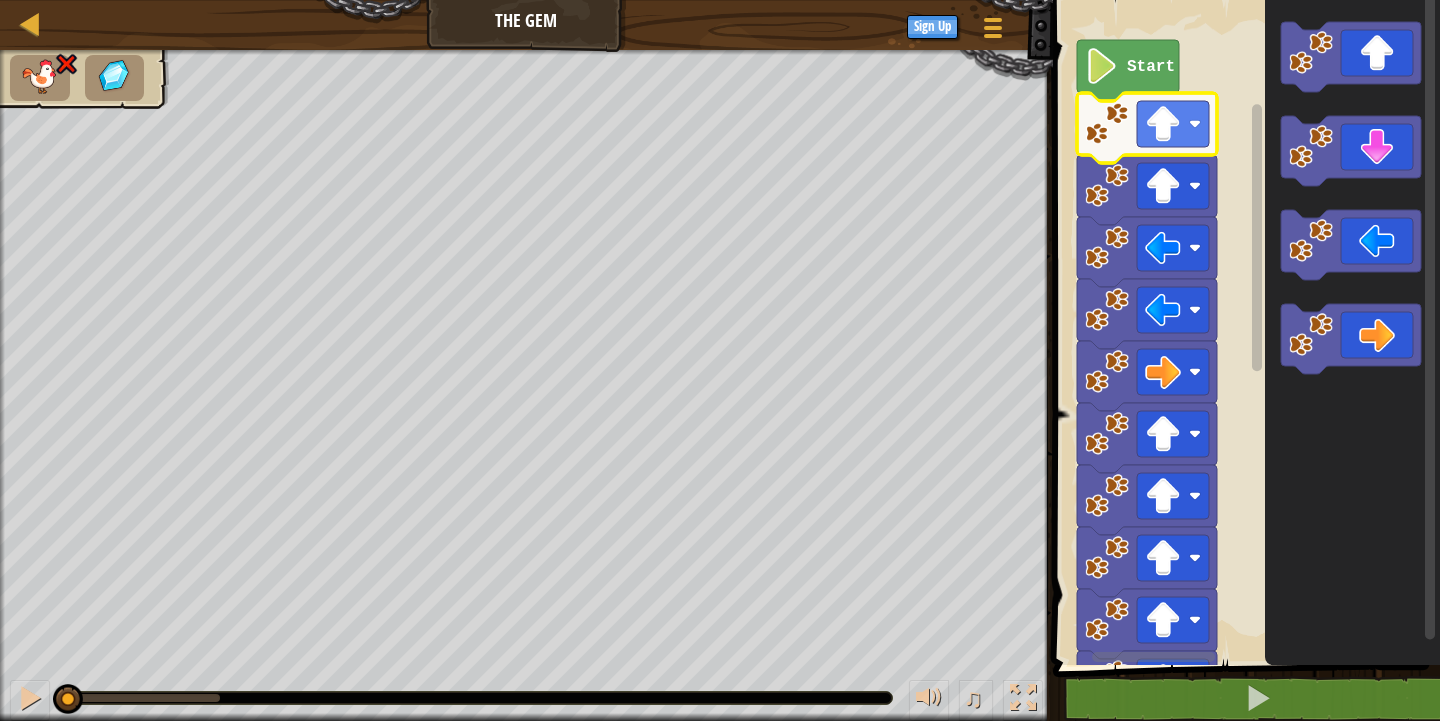 drag, startPoint x: 216, startPoint y: 691, endPoint x: 0, endPoint y: 714, distance: 217.22108 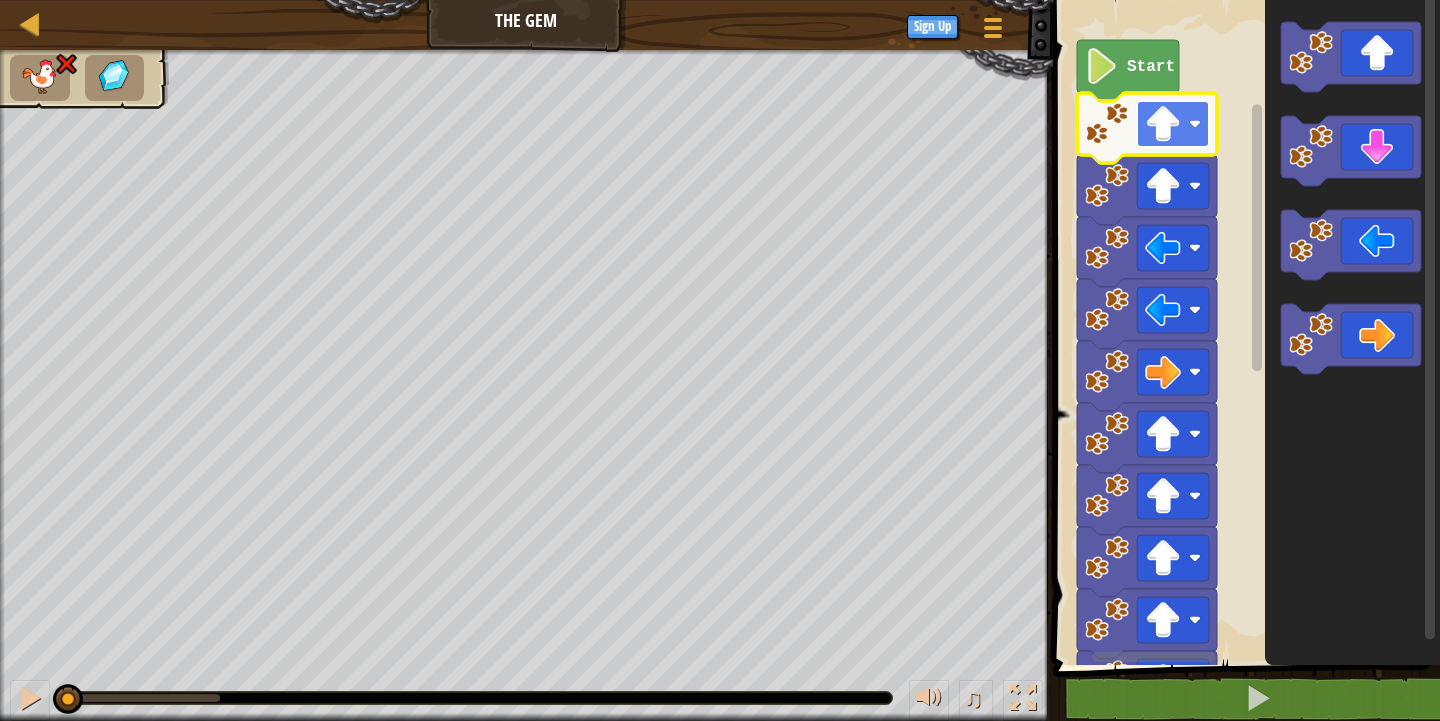 click 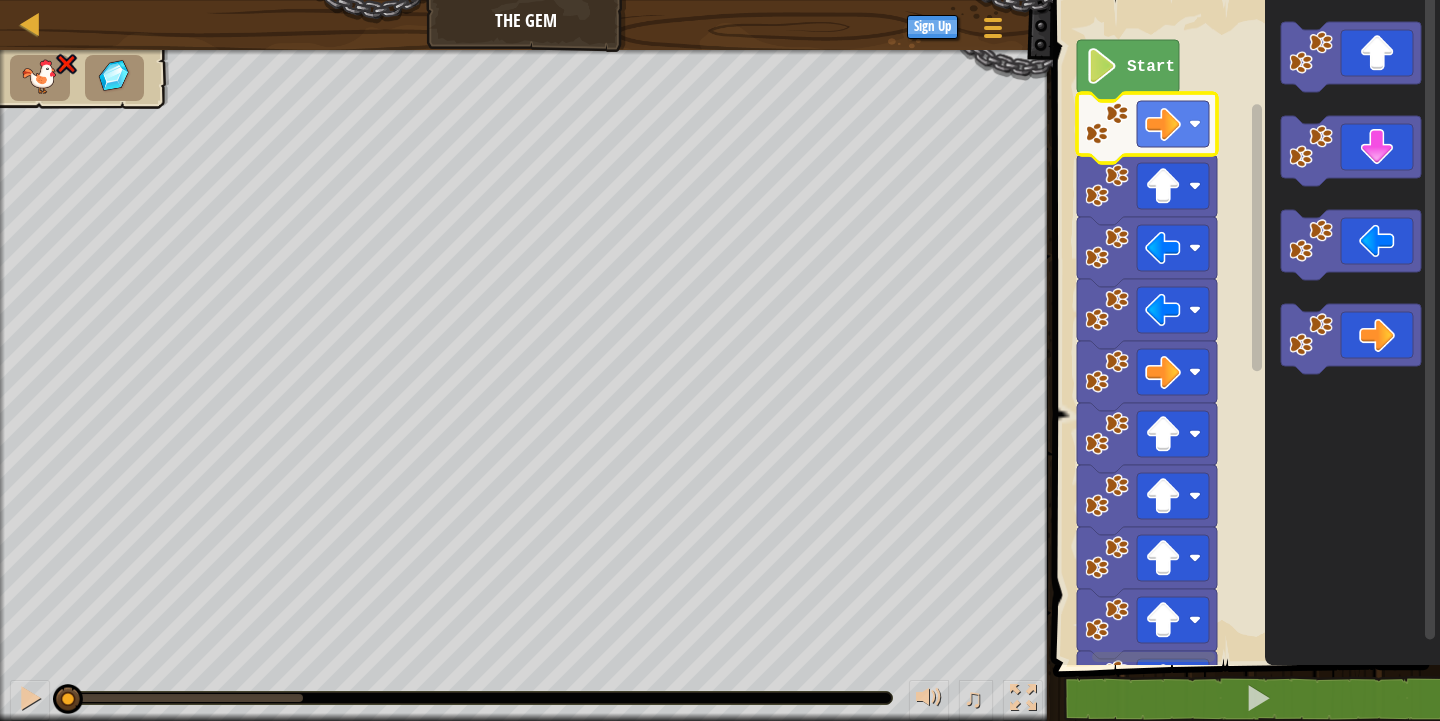 drag, startPoint x: 308, startPoint y: 695, endPoint x: 0, endPoint y: 753, distance: 313.41345 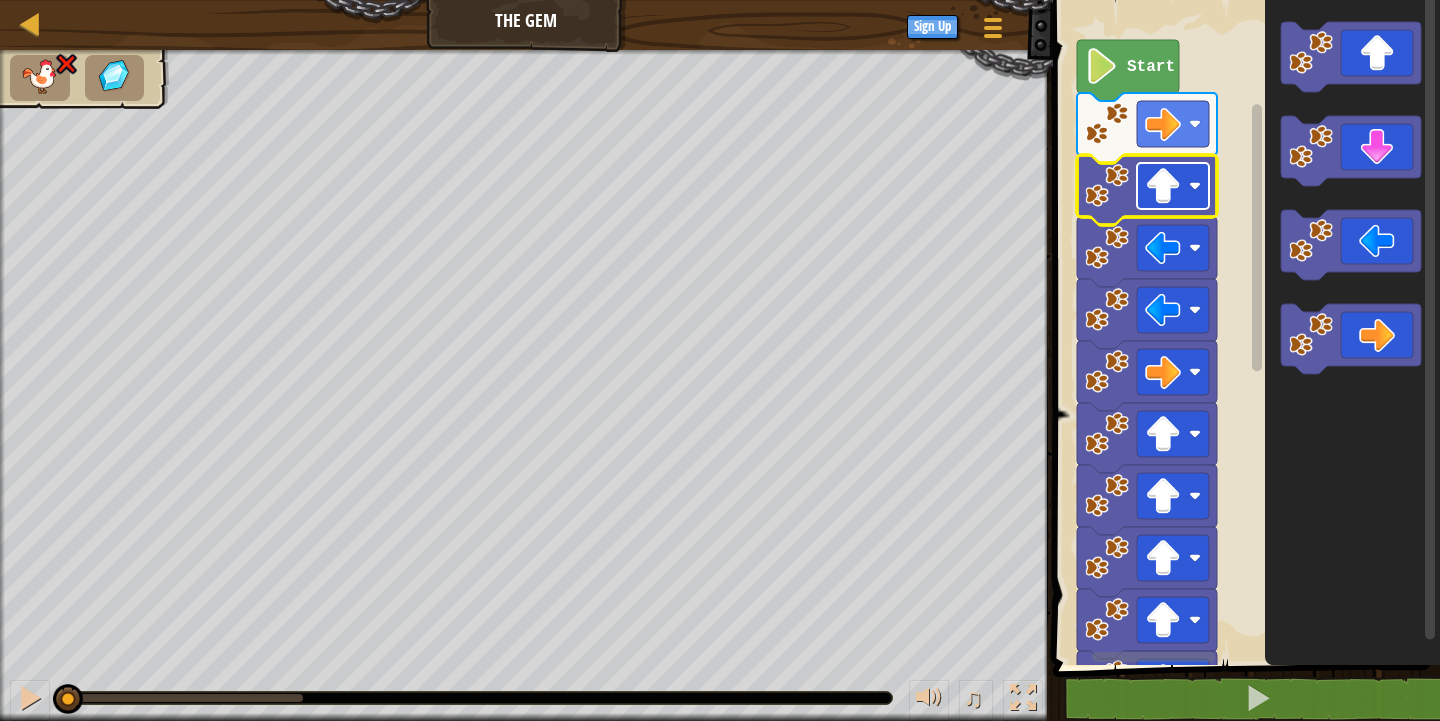 click 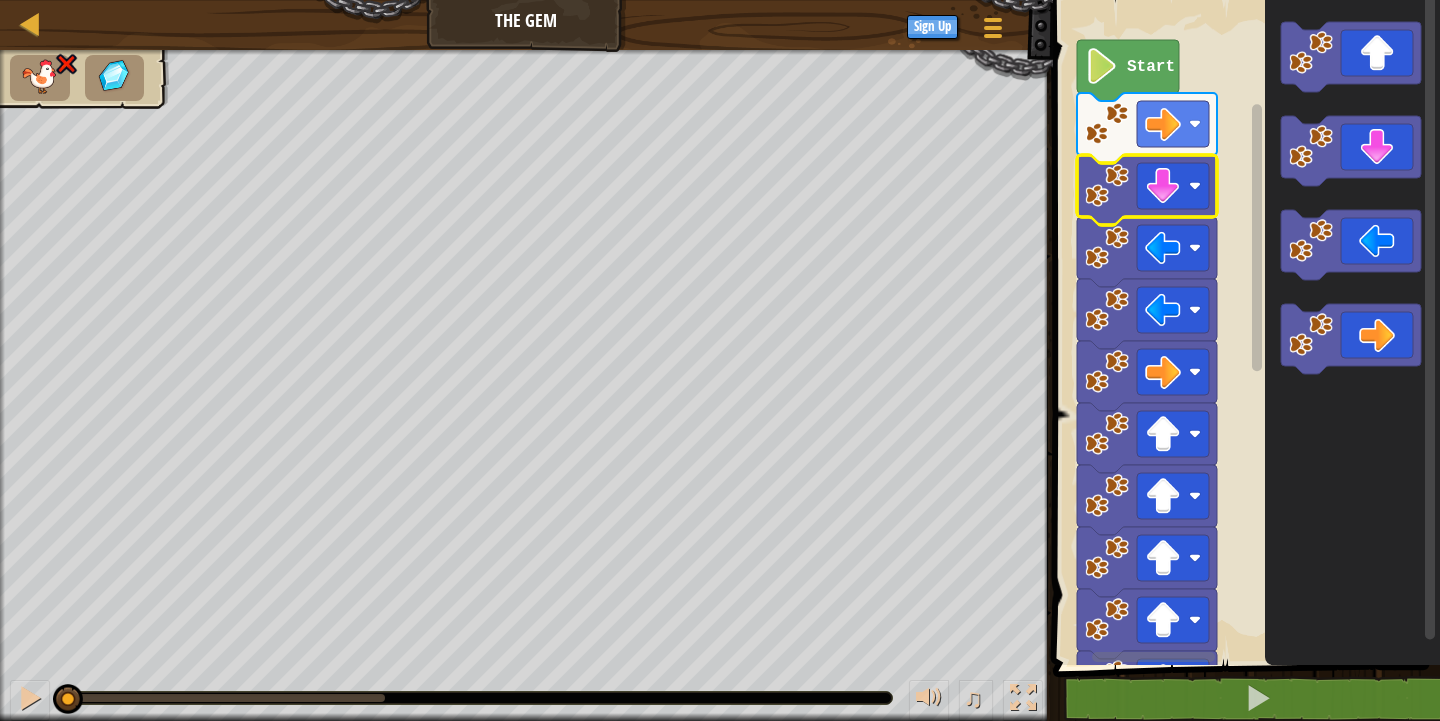 drag, startPoint x: 393, startPoint y: 703, endPoint x: 0, endPoint y: 760, distance: 397.11206 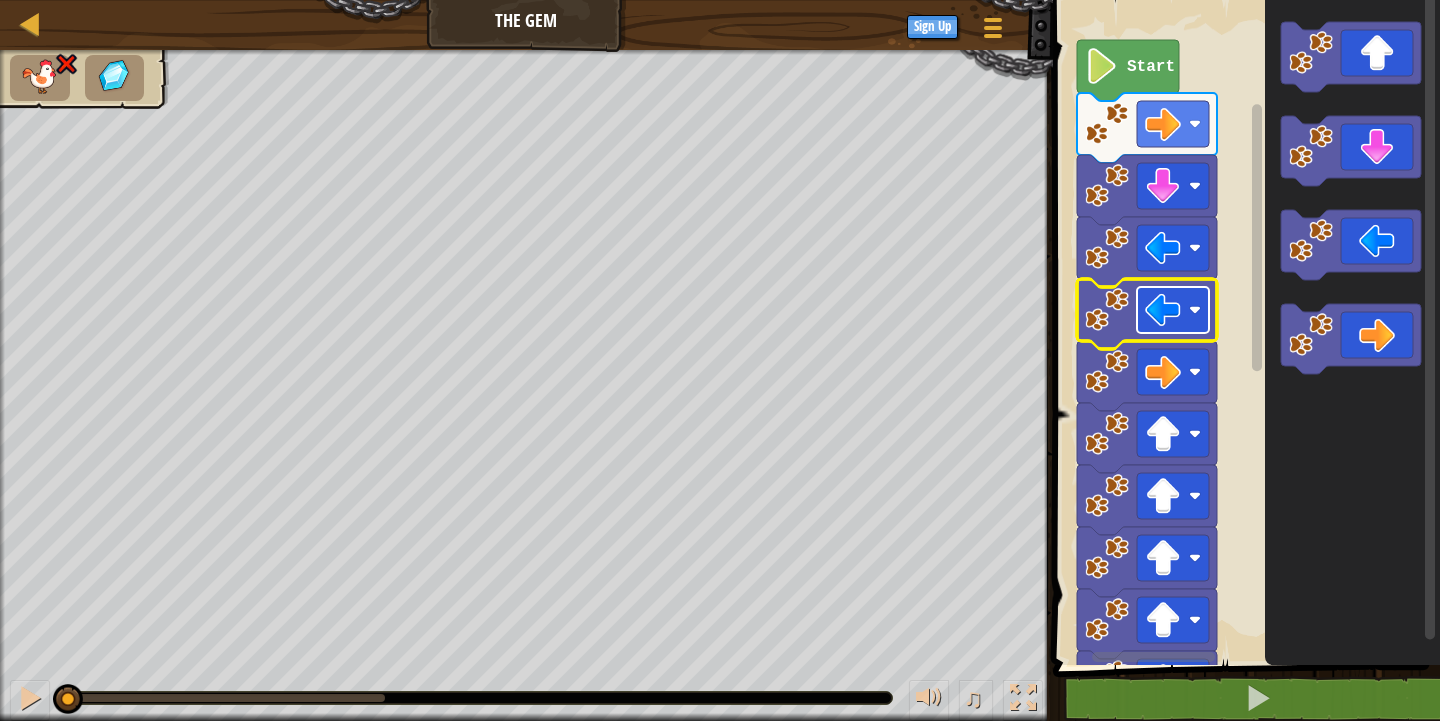 click 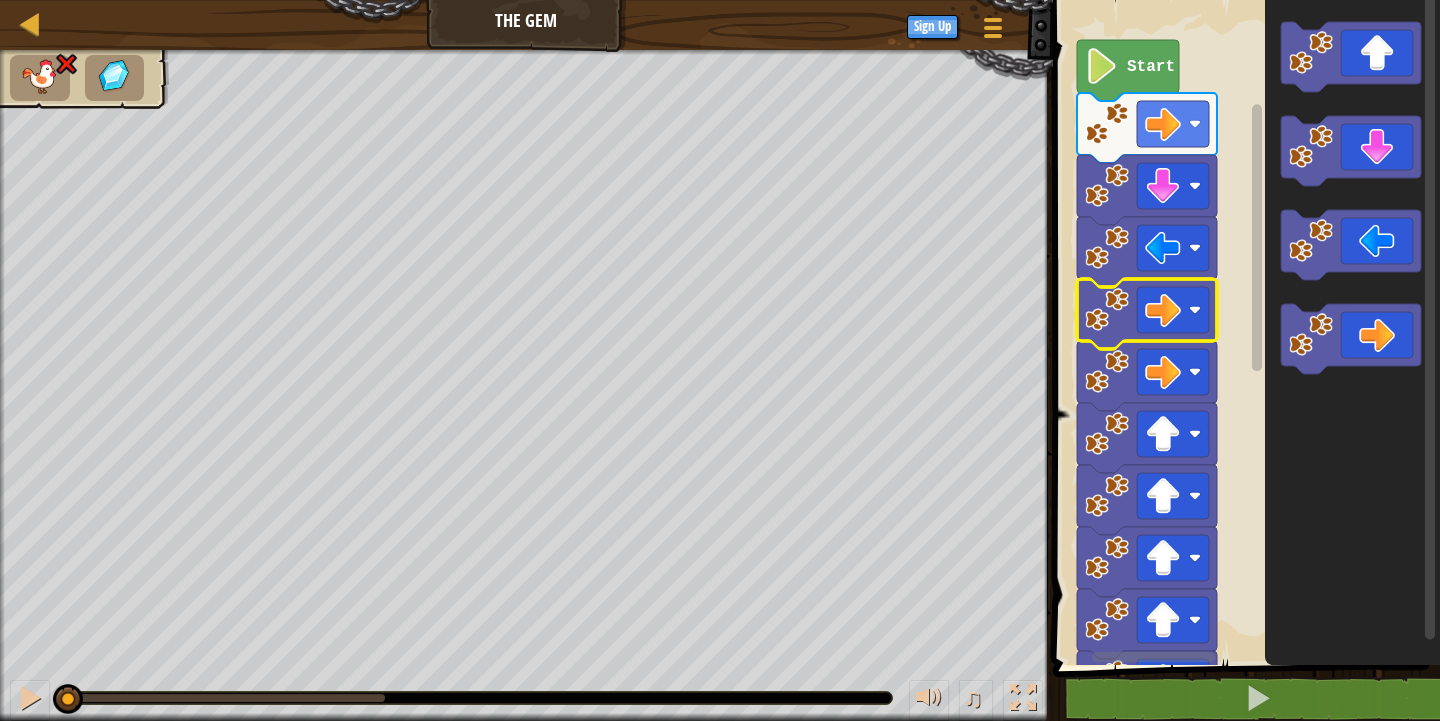 drag, startPoint x: 376, startPoint y: 700, endPoint x: 0, endPoint y: 750, distance: 379.3099 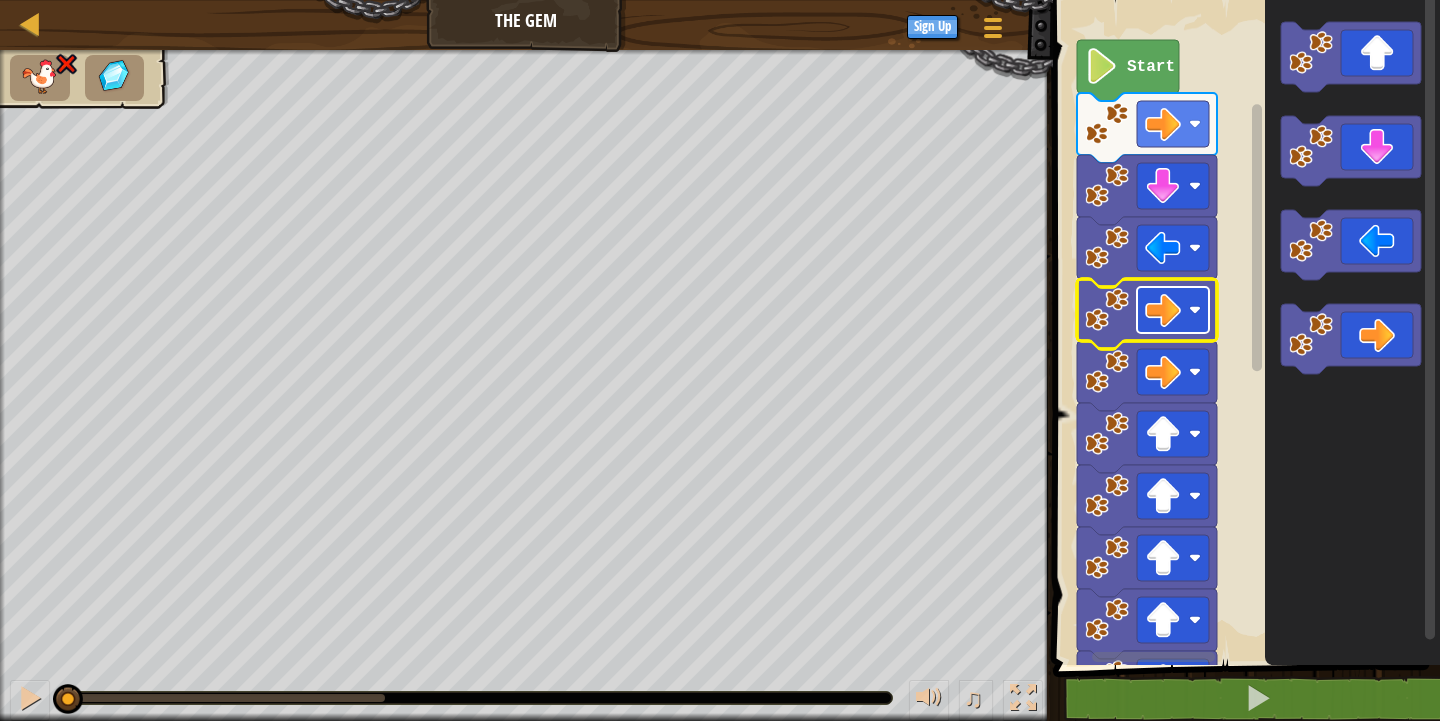 click 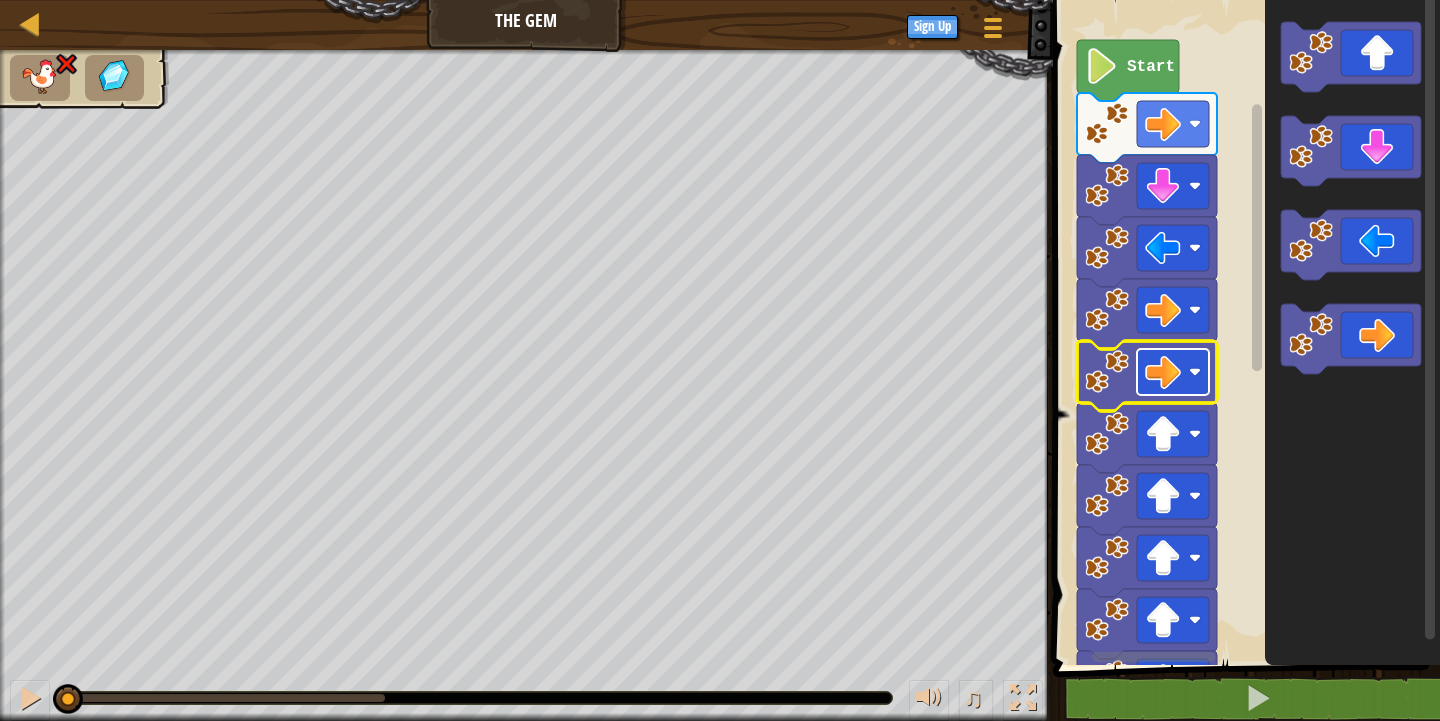 click 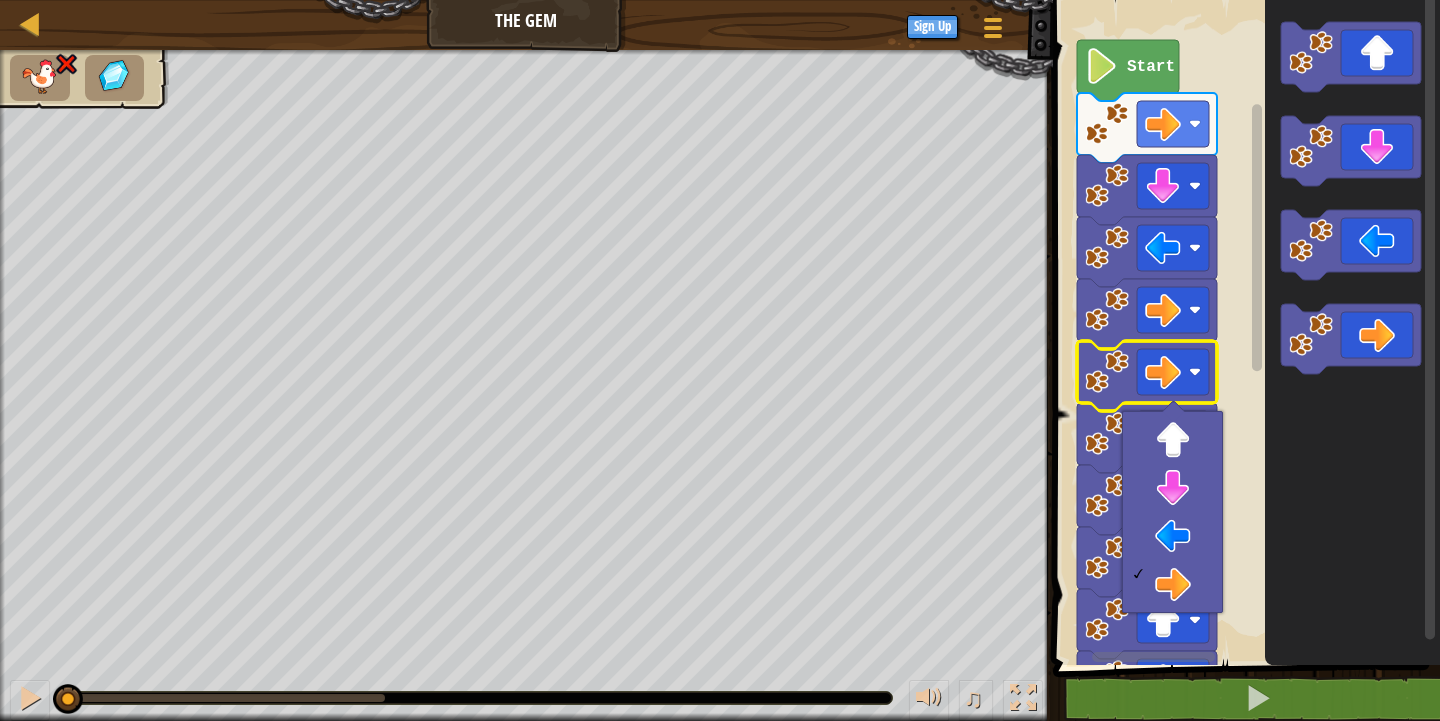 click at bounding box center [1173, 411] 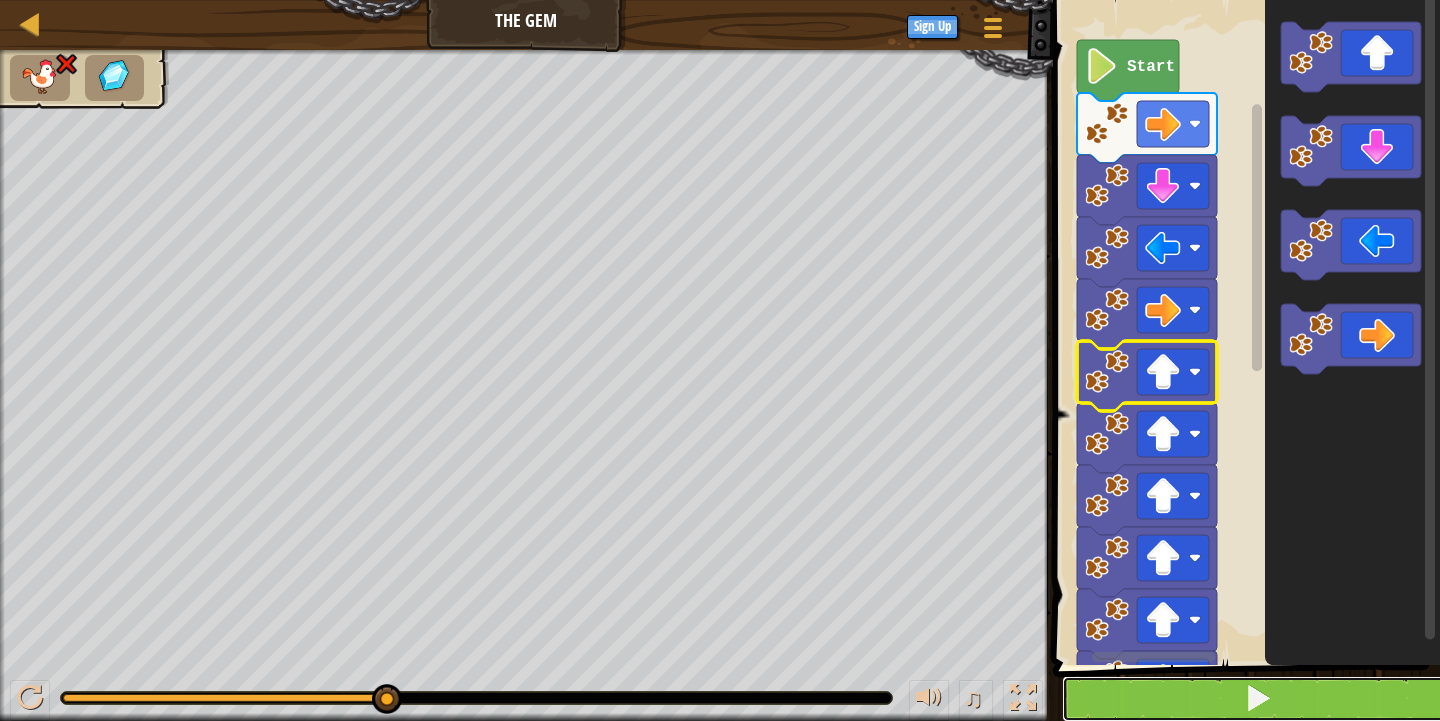 click at bounding box center [1258, 698] 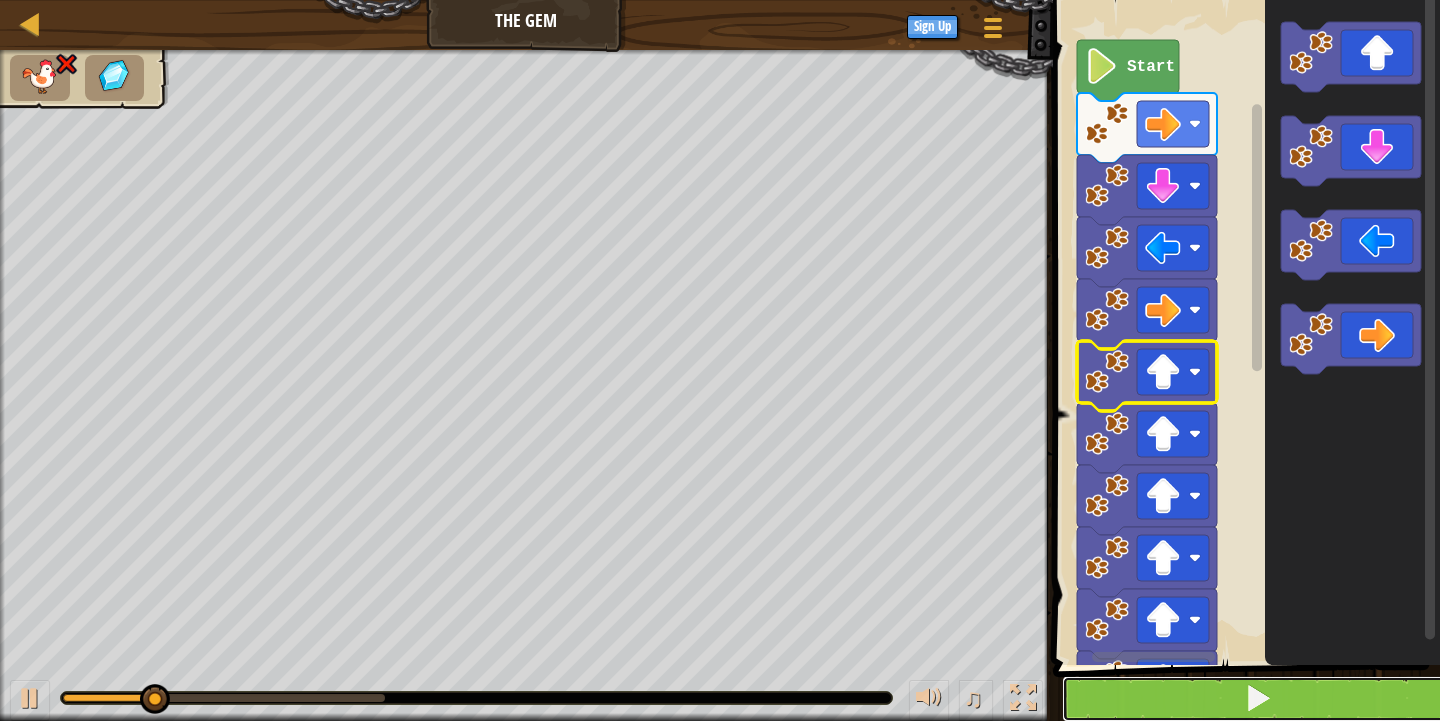 click at bounding box center [1258, 698] 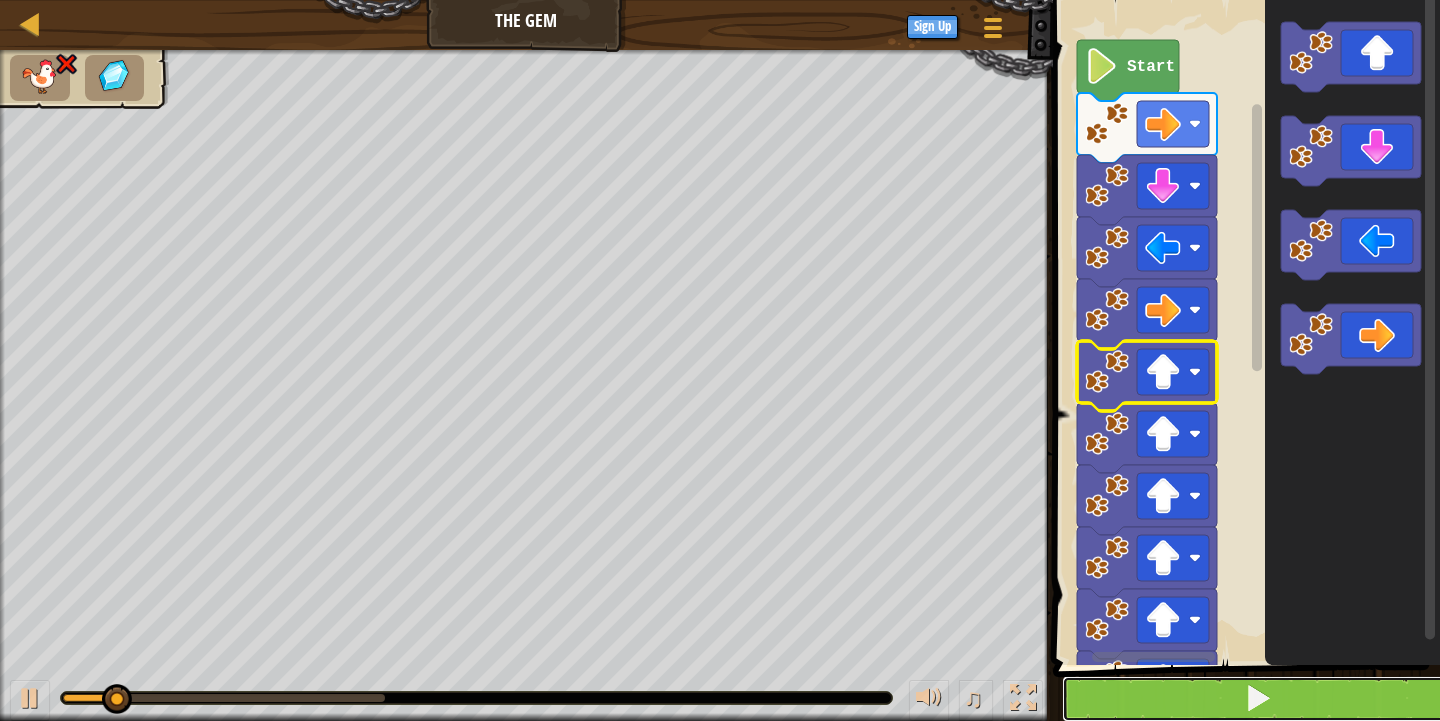 click at bounding box center [1258, 698] 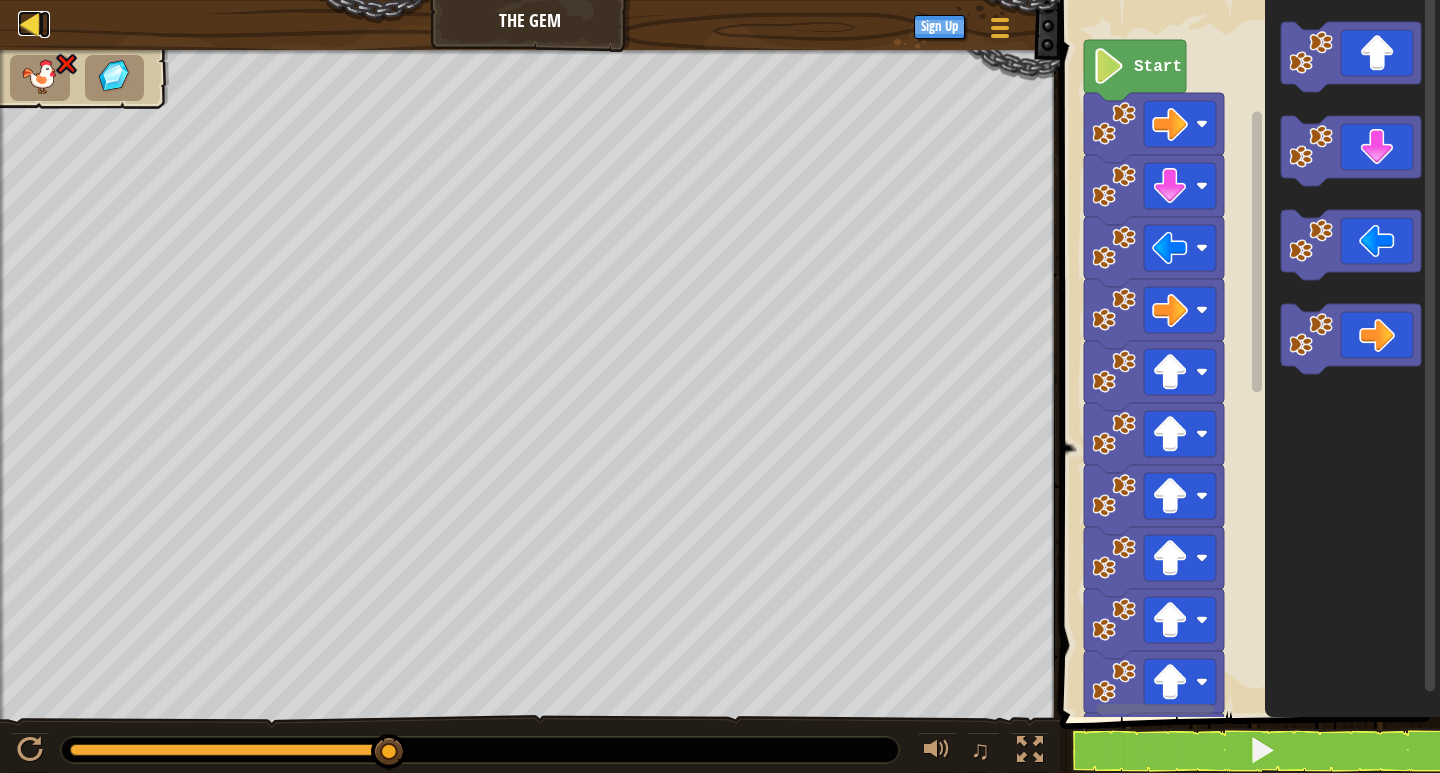 click at bounding box center (30, 23) 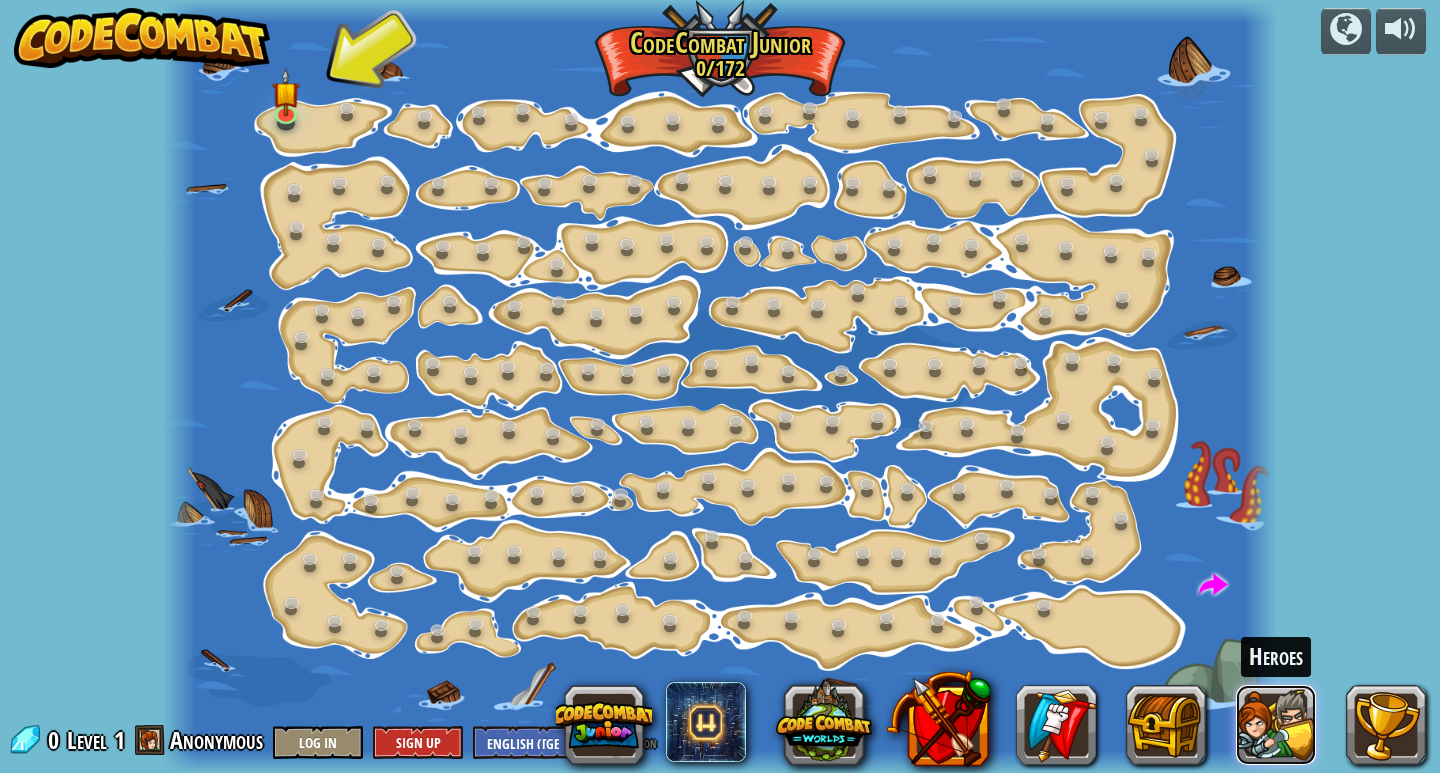 click at bounding box center (1276, 725) 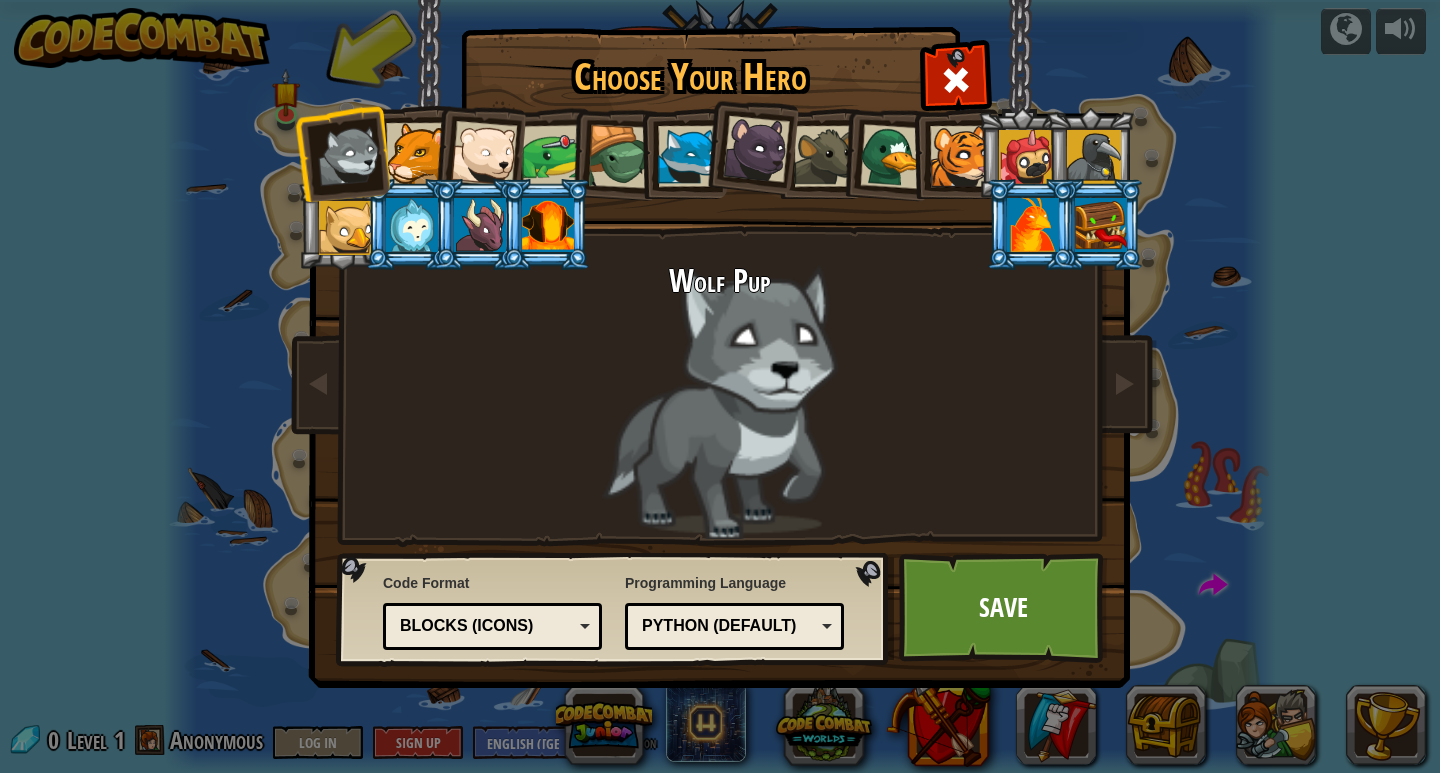 click at bounding box center [484, 154] 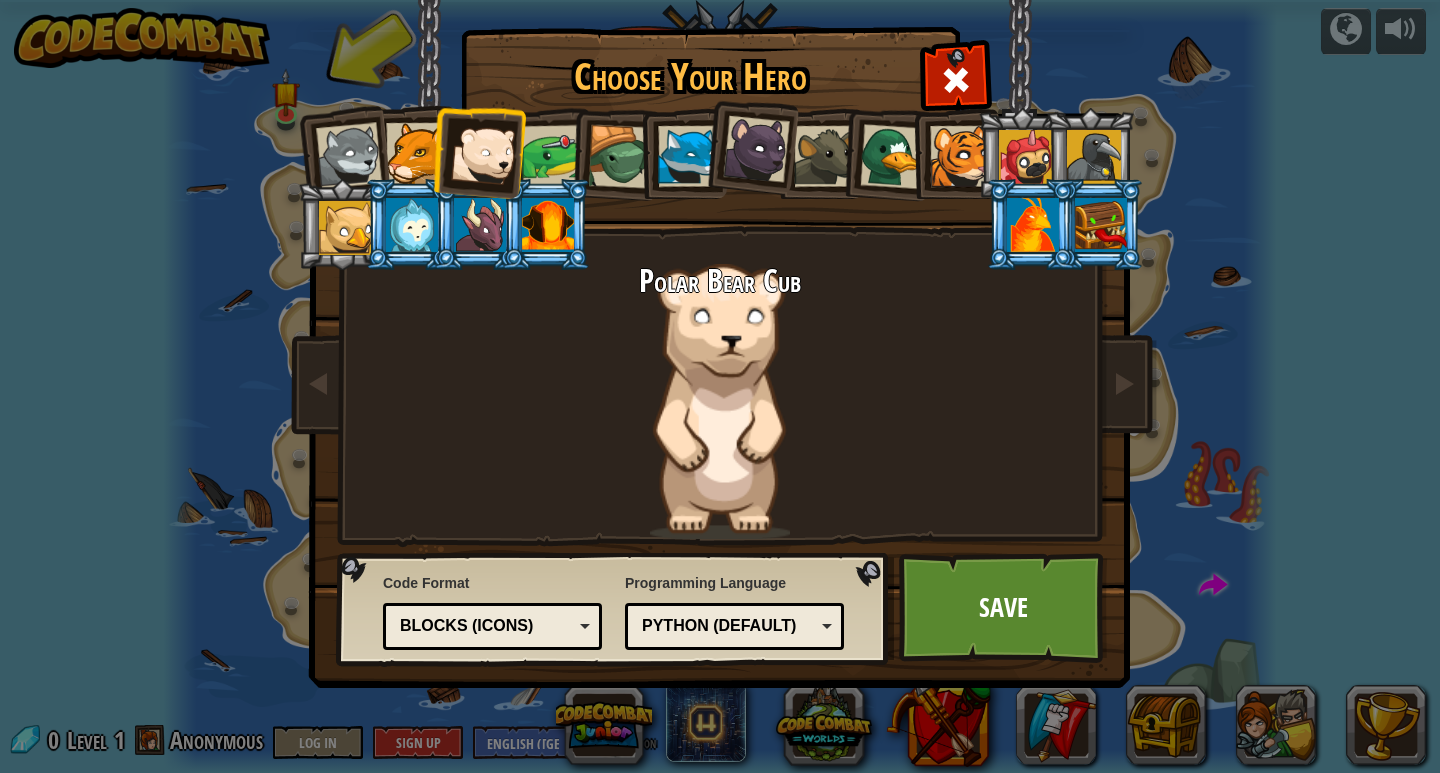 click at bounding box center (412, 225) 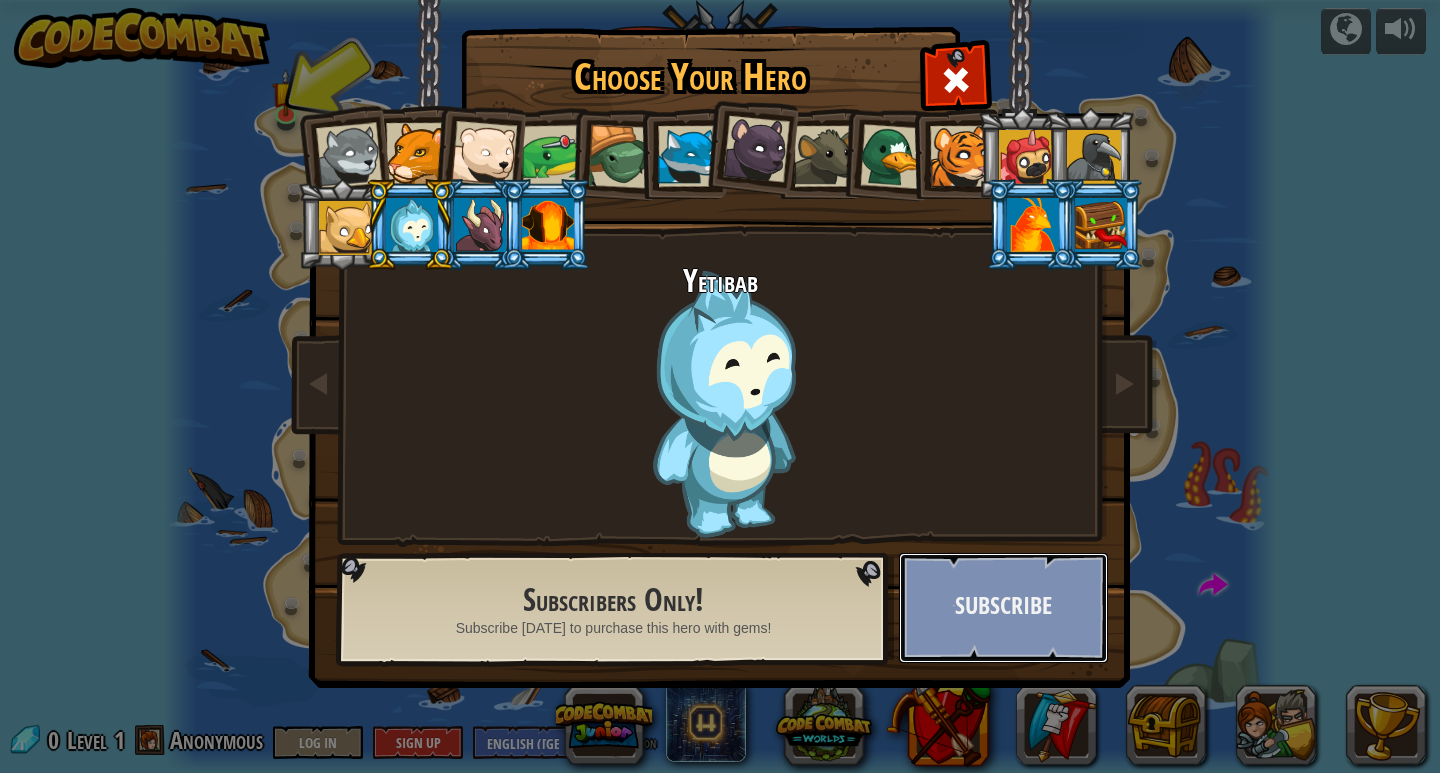 click on "Subscribe" at bounding box center [1003, 608] 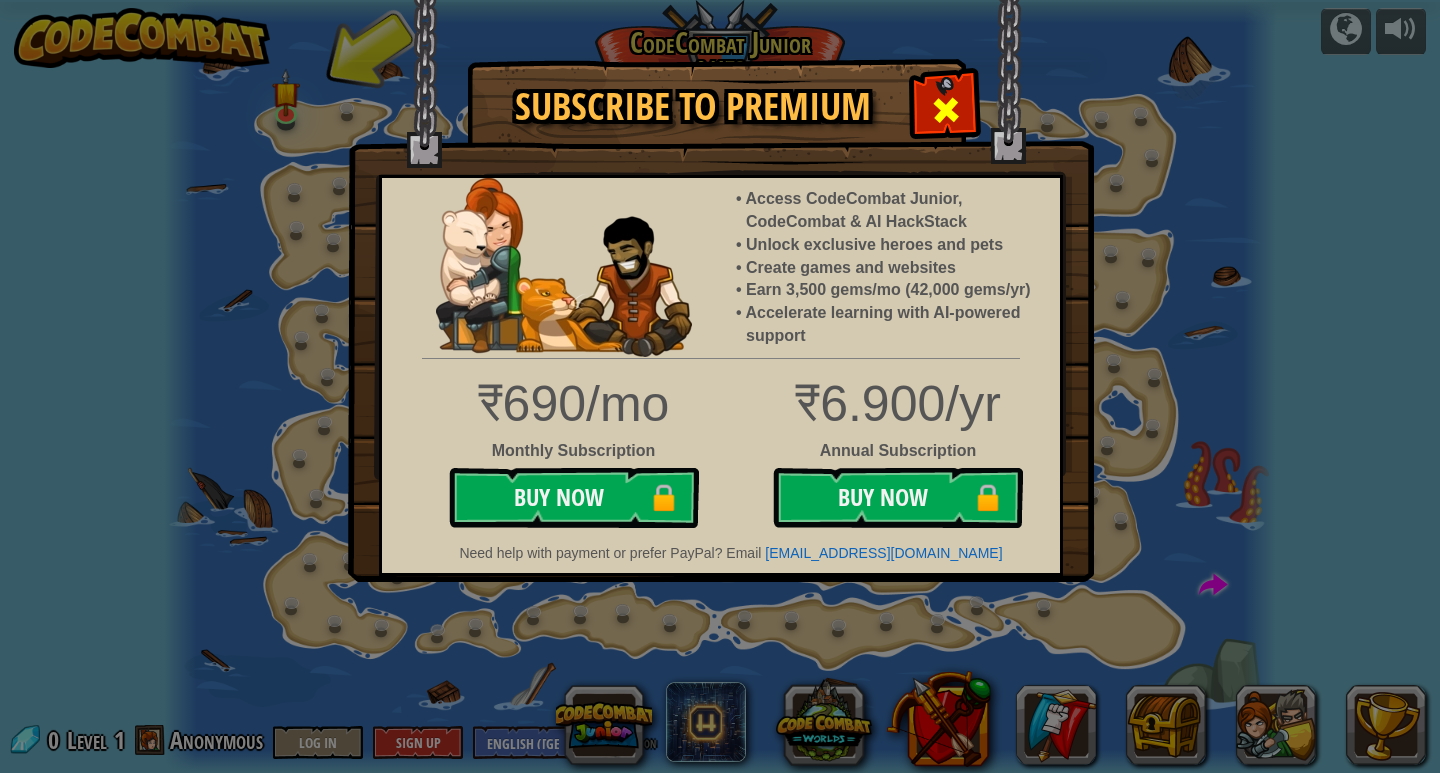 click at bounding box center [946, 110] 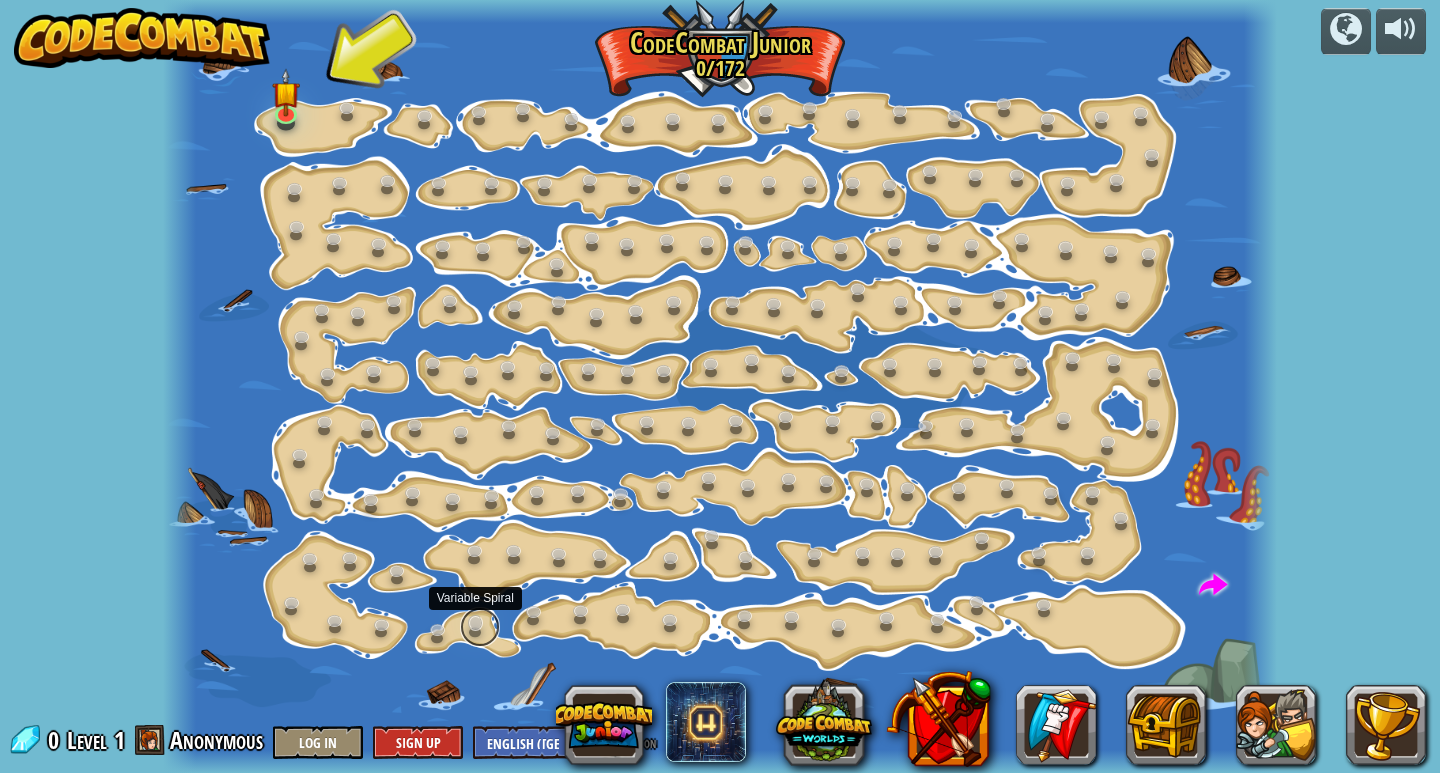 click at bounding box center (480, 627) 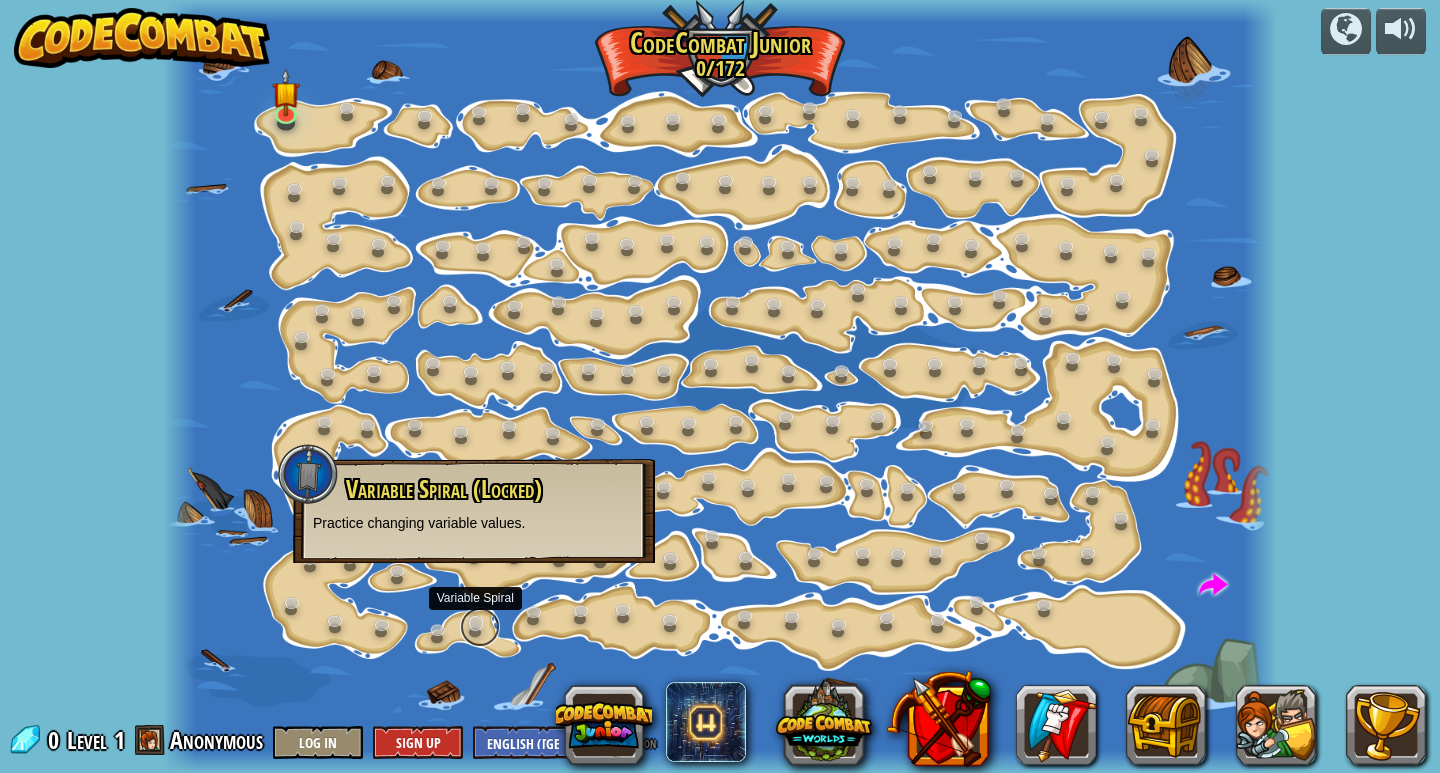 click at bounding box center (480, 627) 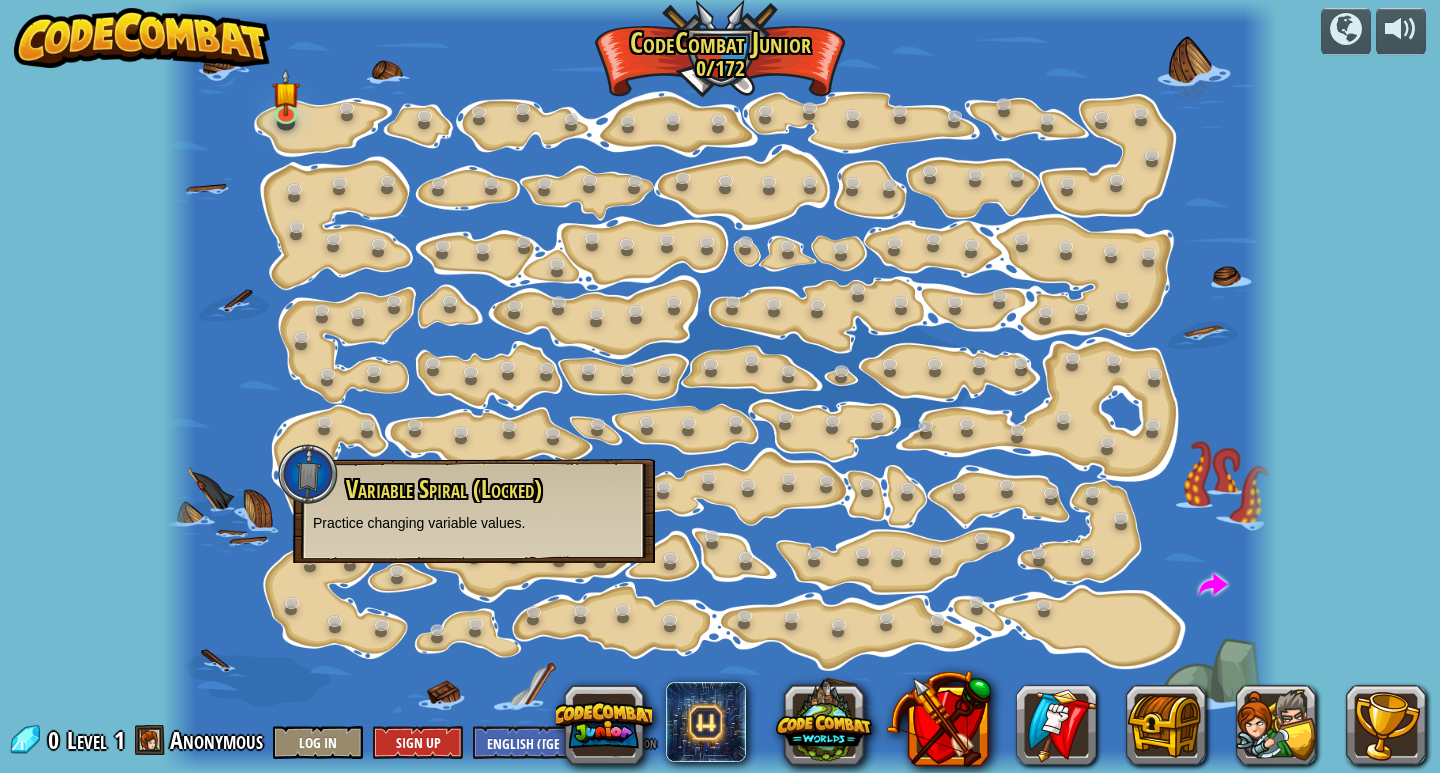 click on "Variable Spiral (Locked)" at bounding box center (444, 489) 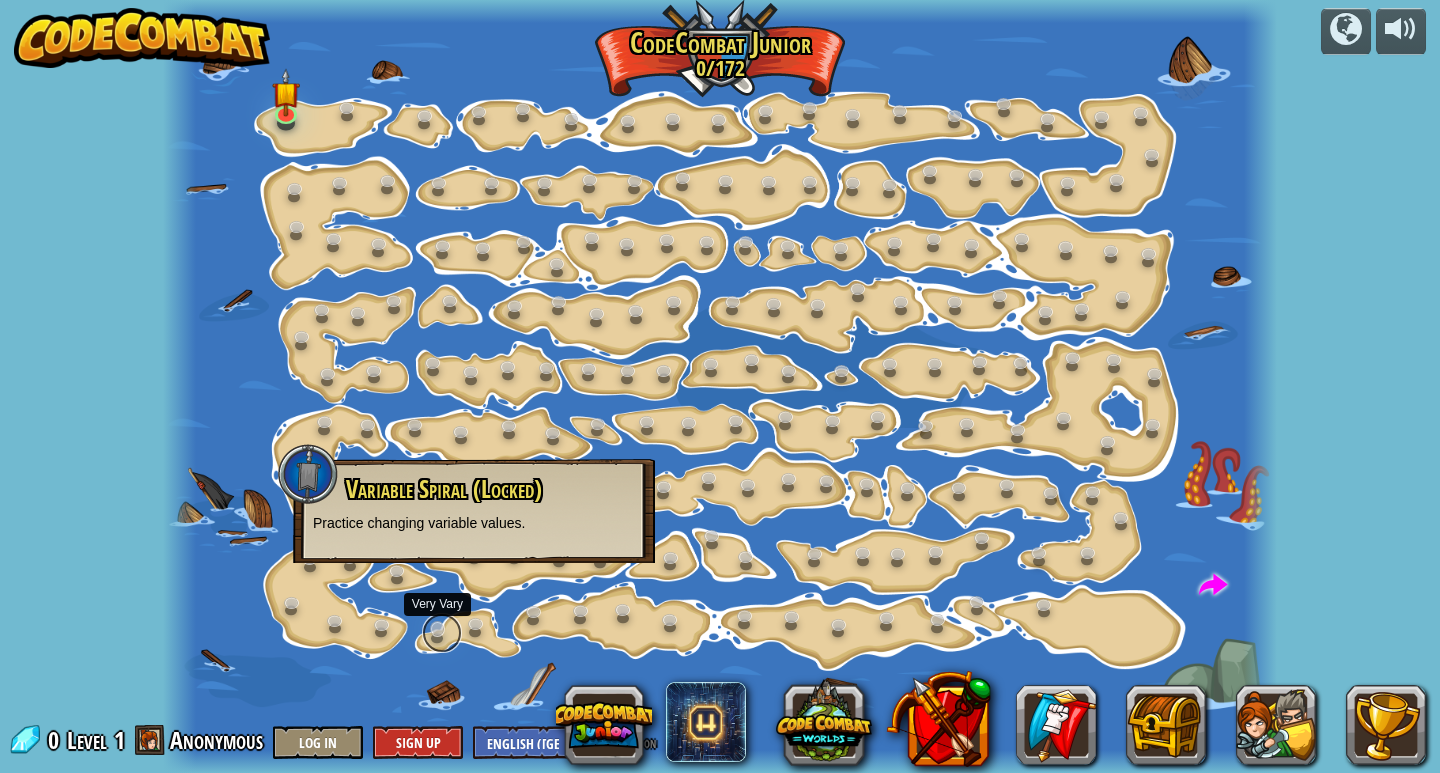 click at bounding box center (442, 633) 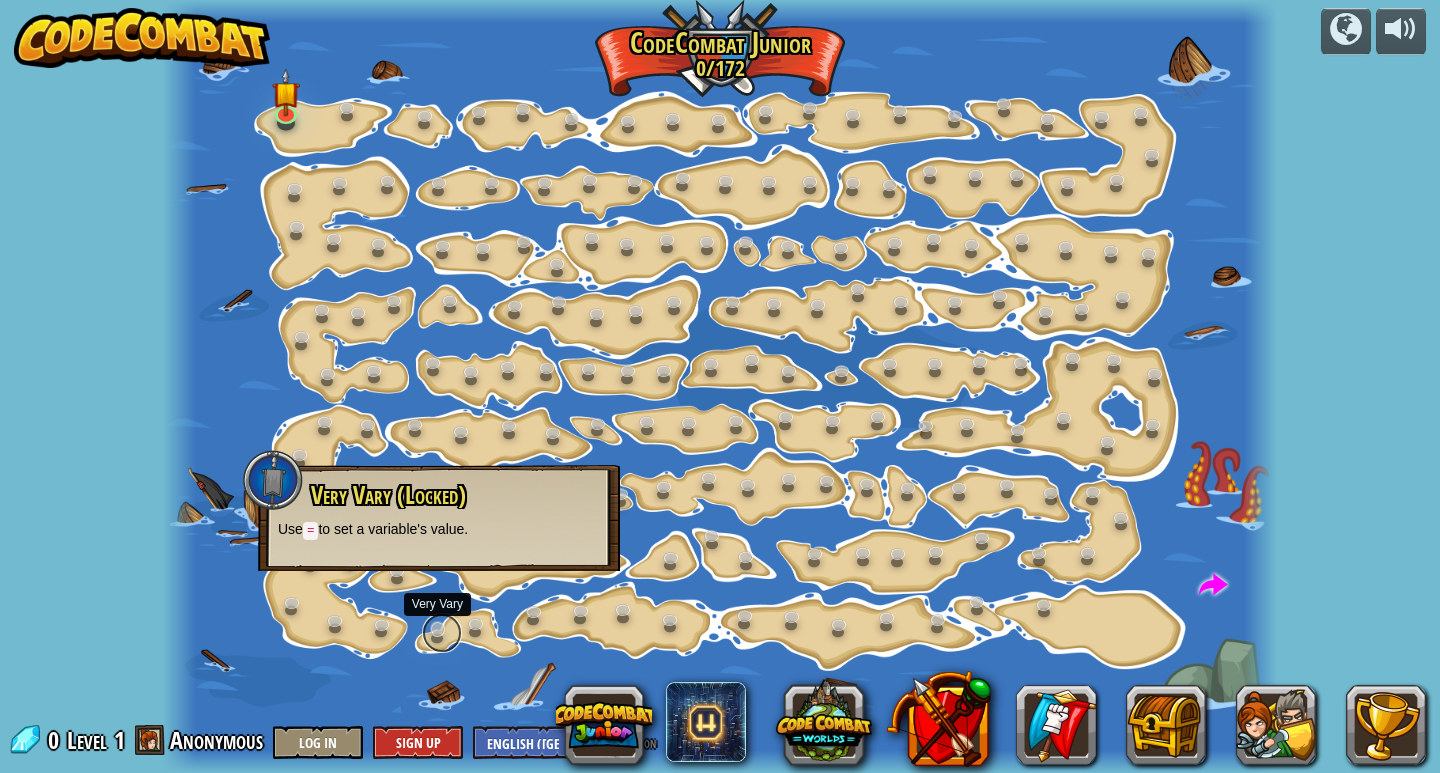 click at bounding box center [442, 633] 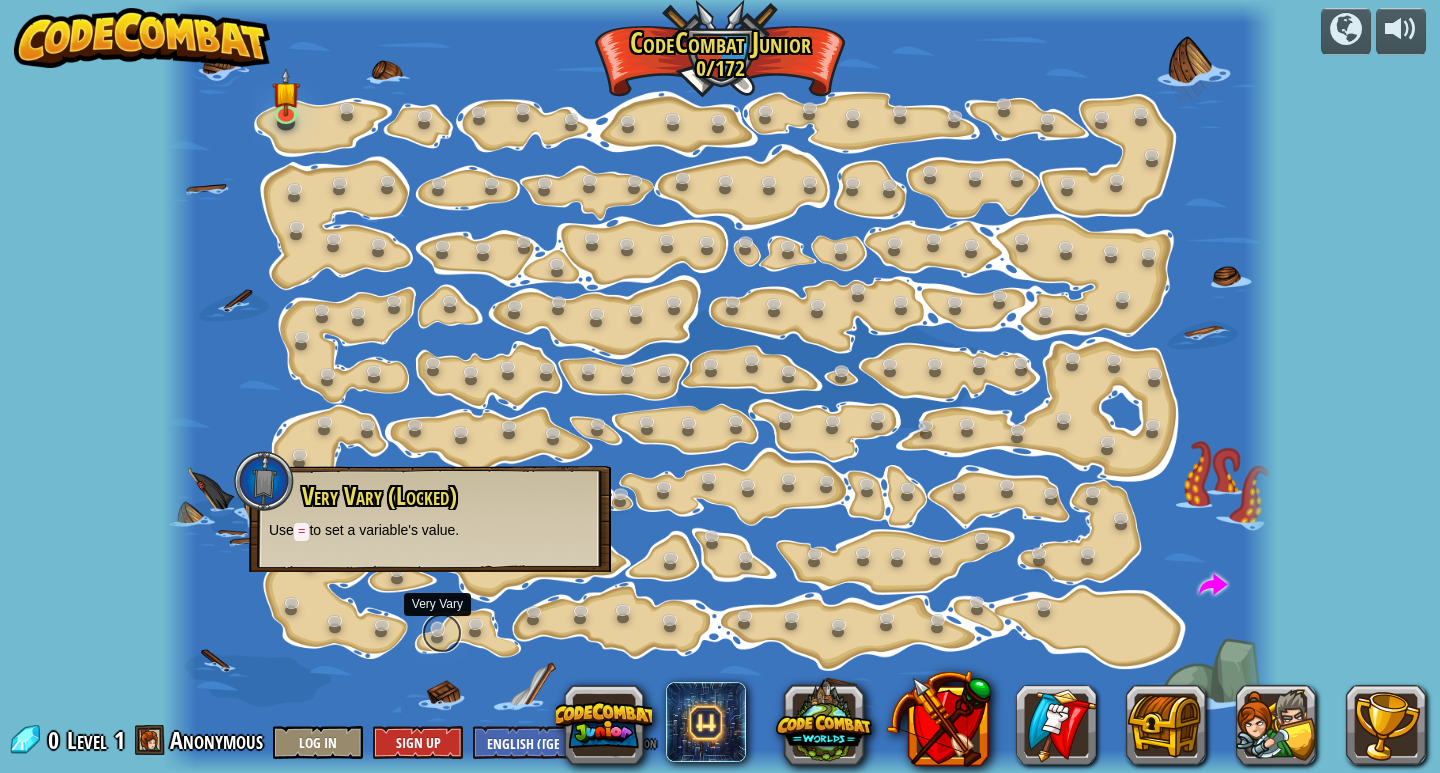 click at bounding box center (442, 633) 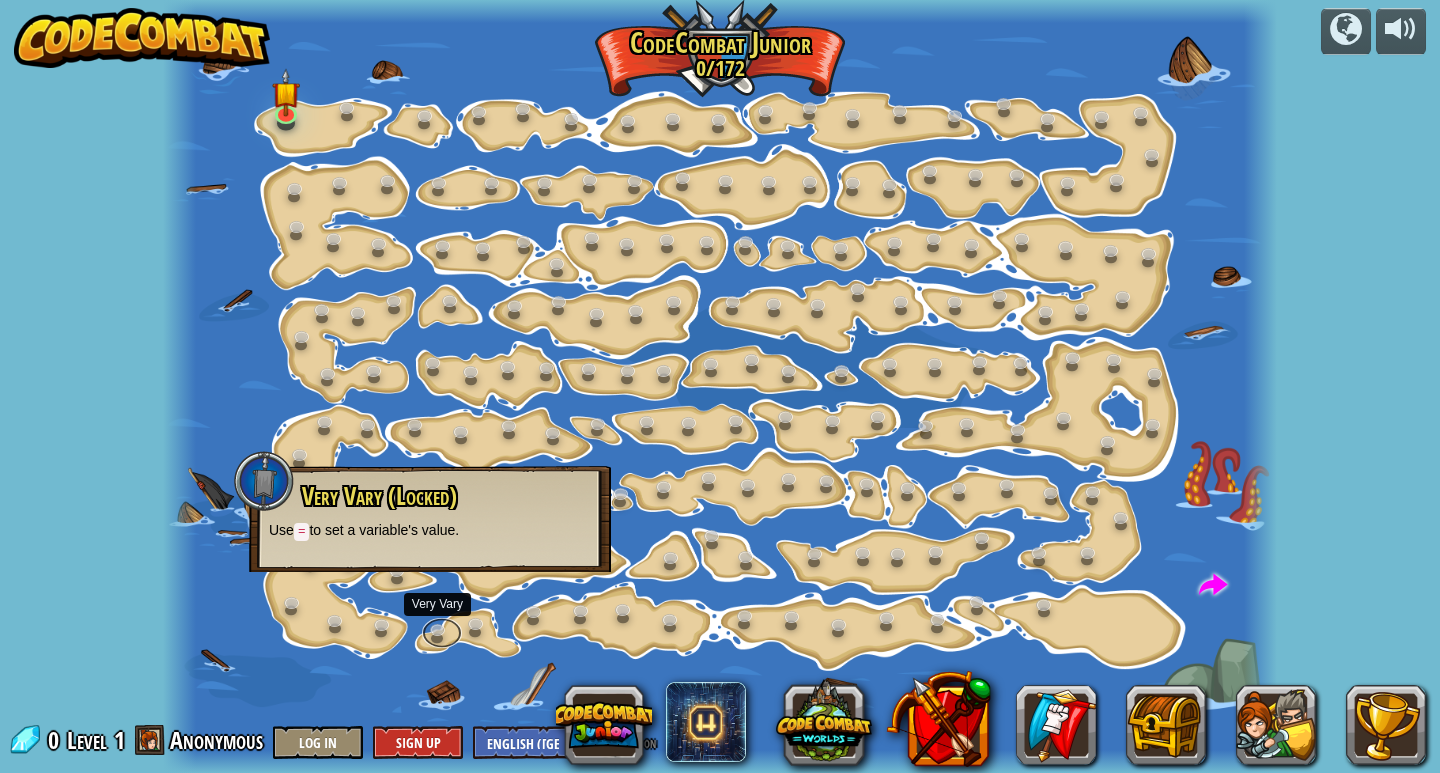 drag, startPoint x: 430, startPoint y: 630, endPoint x: 329, endPoint y: 534, distance: 139.3449 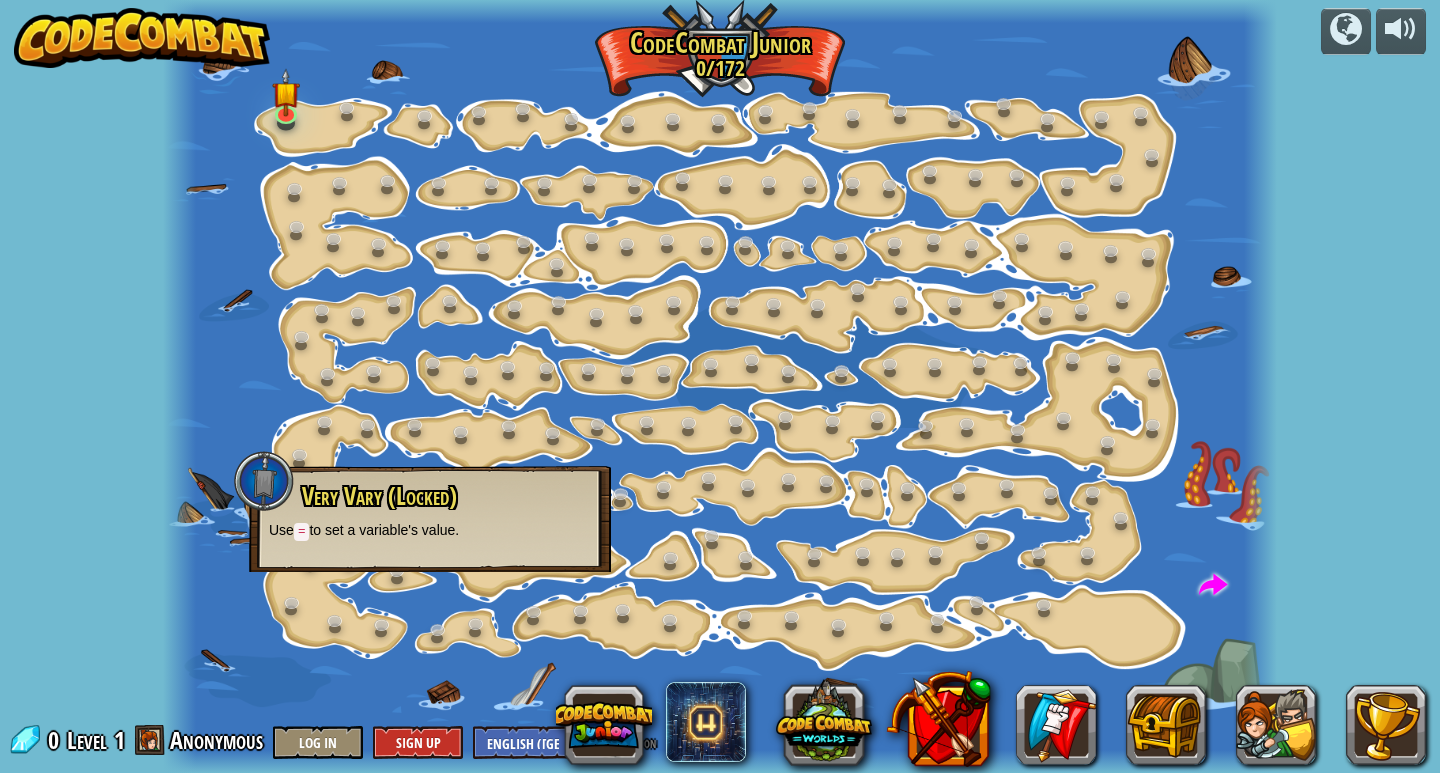 click on "=" at bounding box center [302, 532] 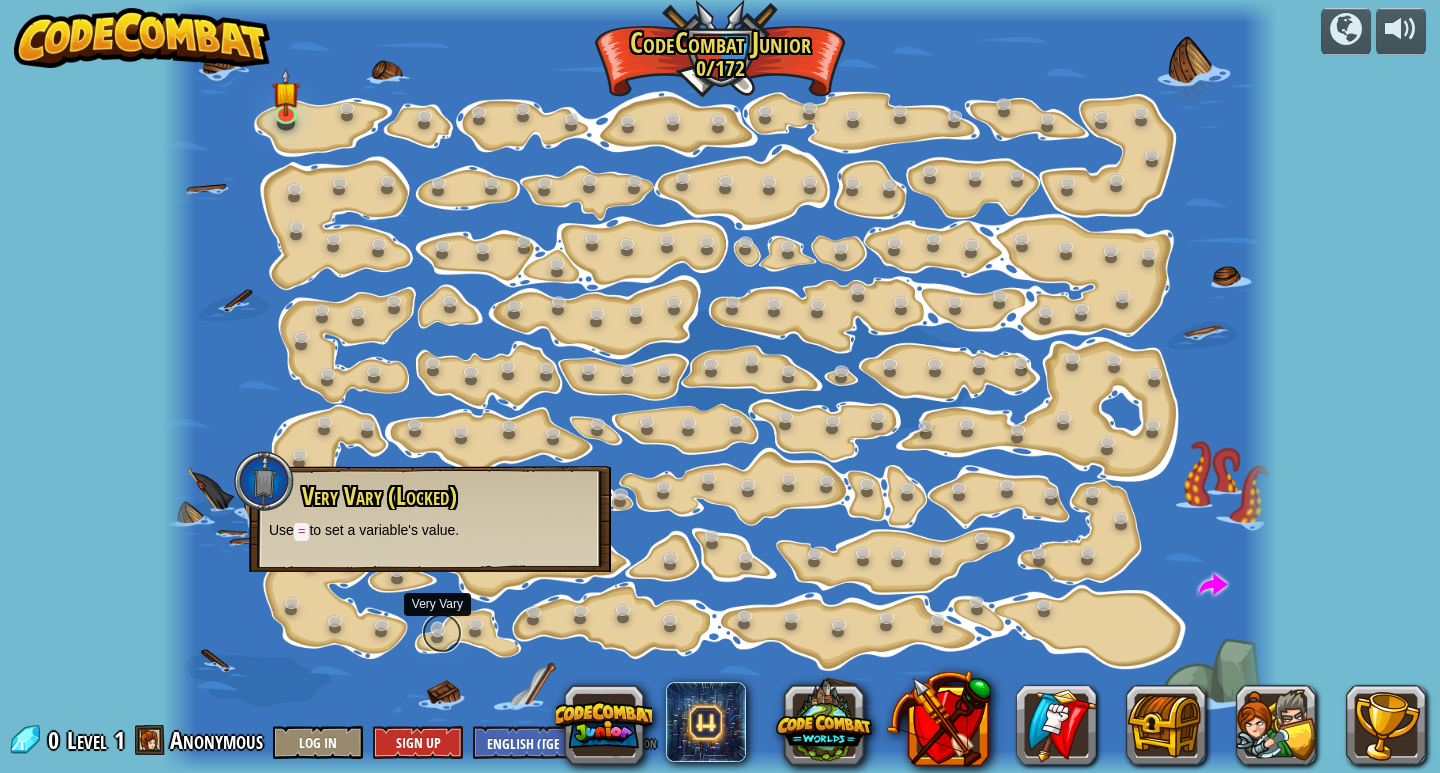 click at bounding box center (442, 633) 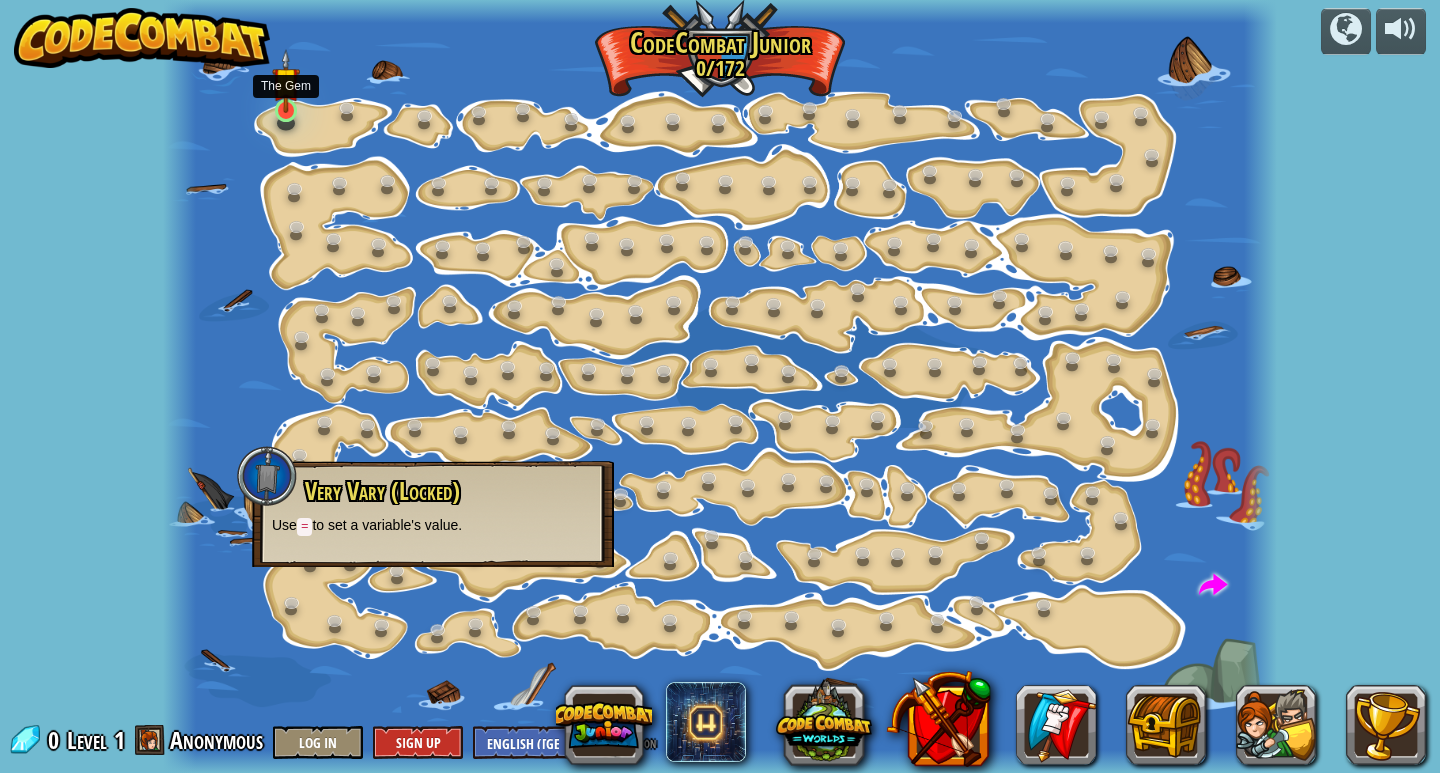 click at bounding box center [286, 81] 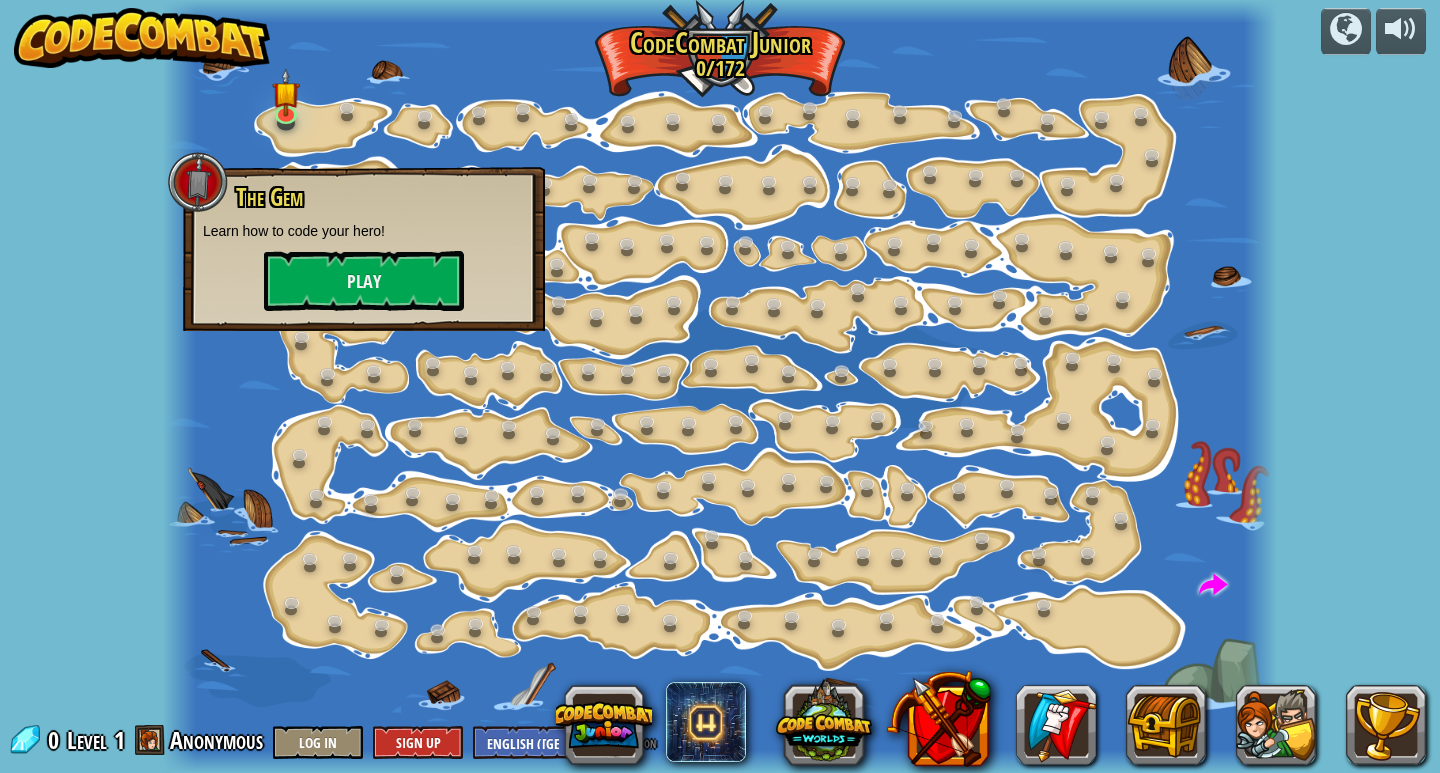 click at bounding box center (179, 386) 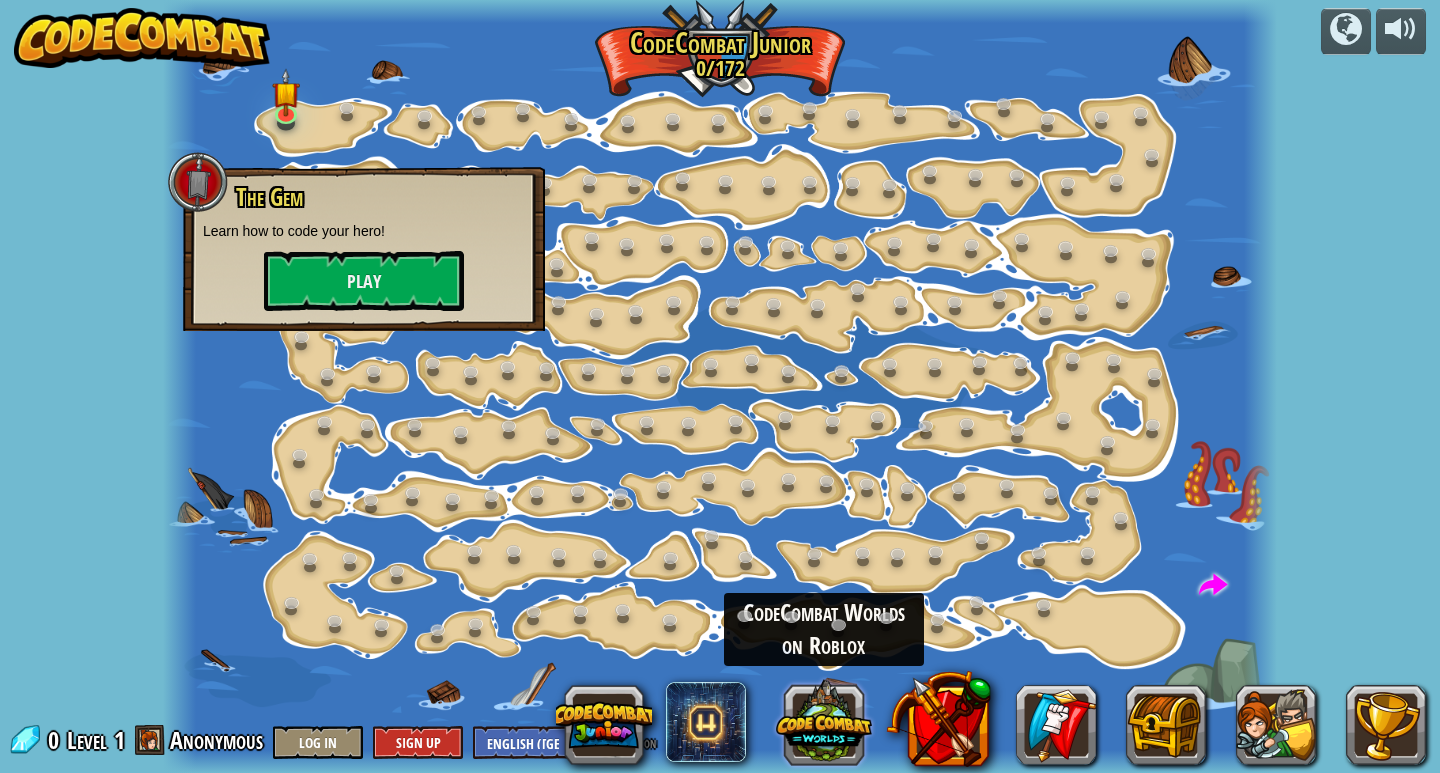 click at bounding box center (824, 722) 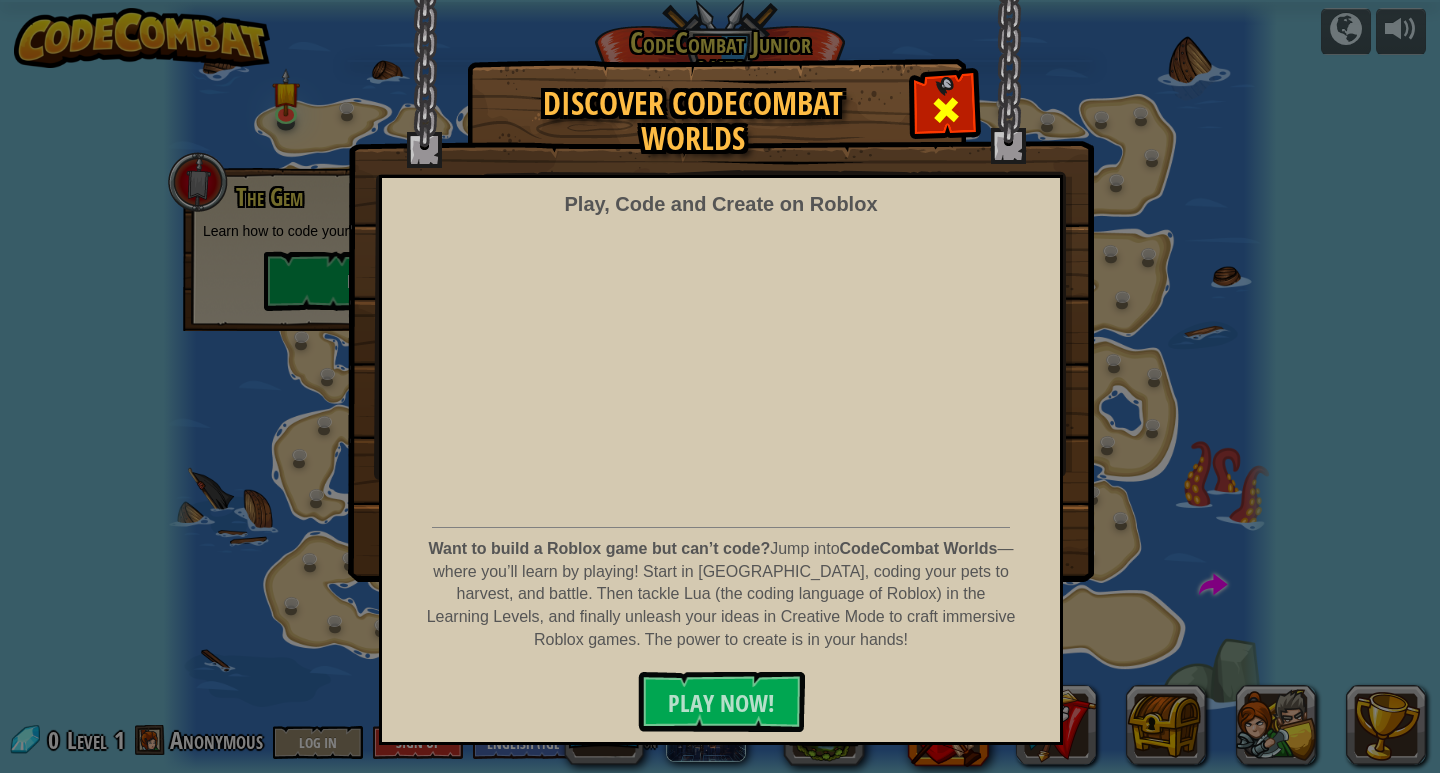 click at bounding box center (946, 110) 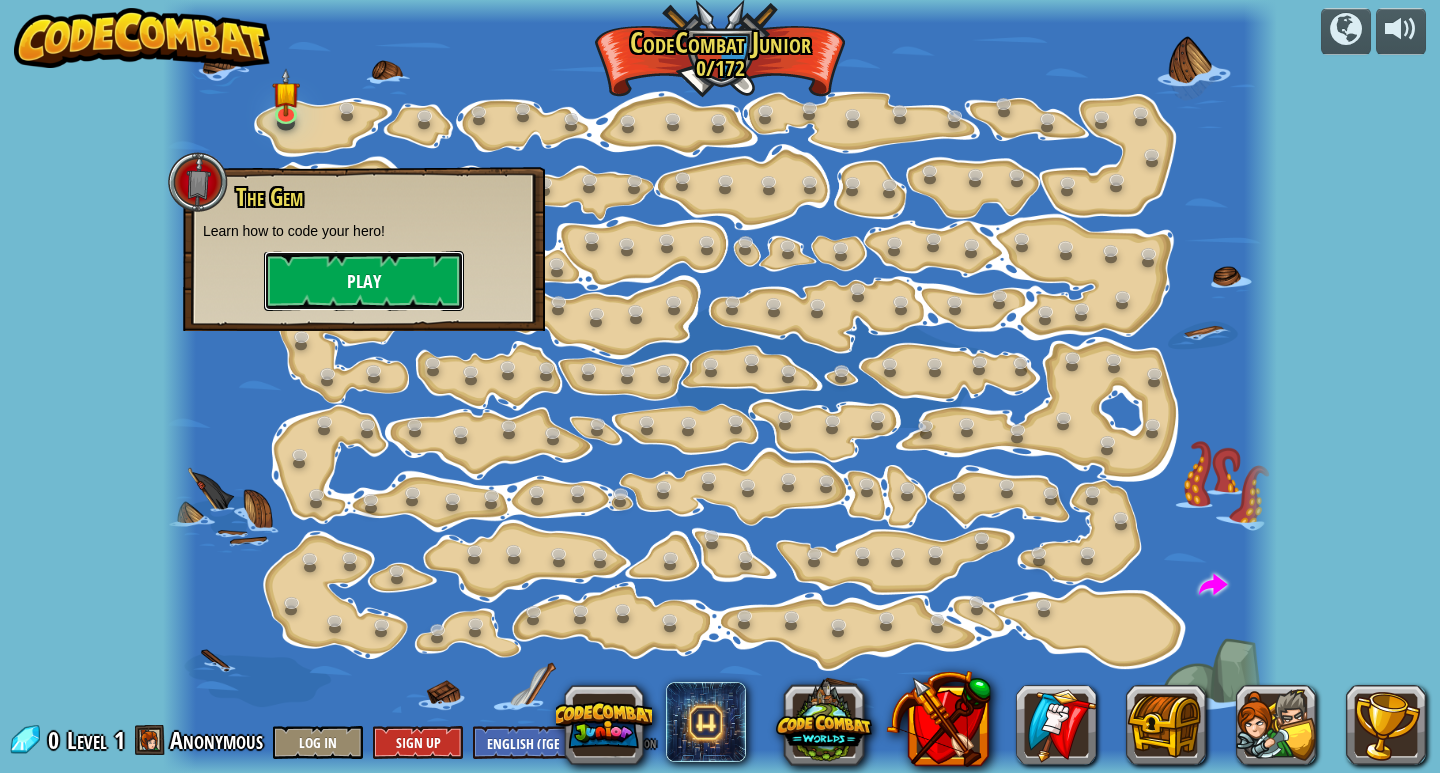 click on "Play" at bounding box center [364, 281] 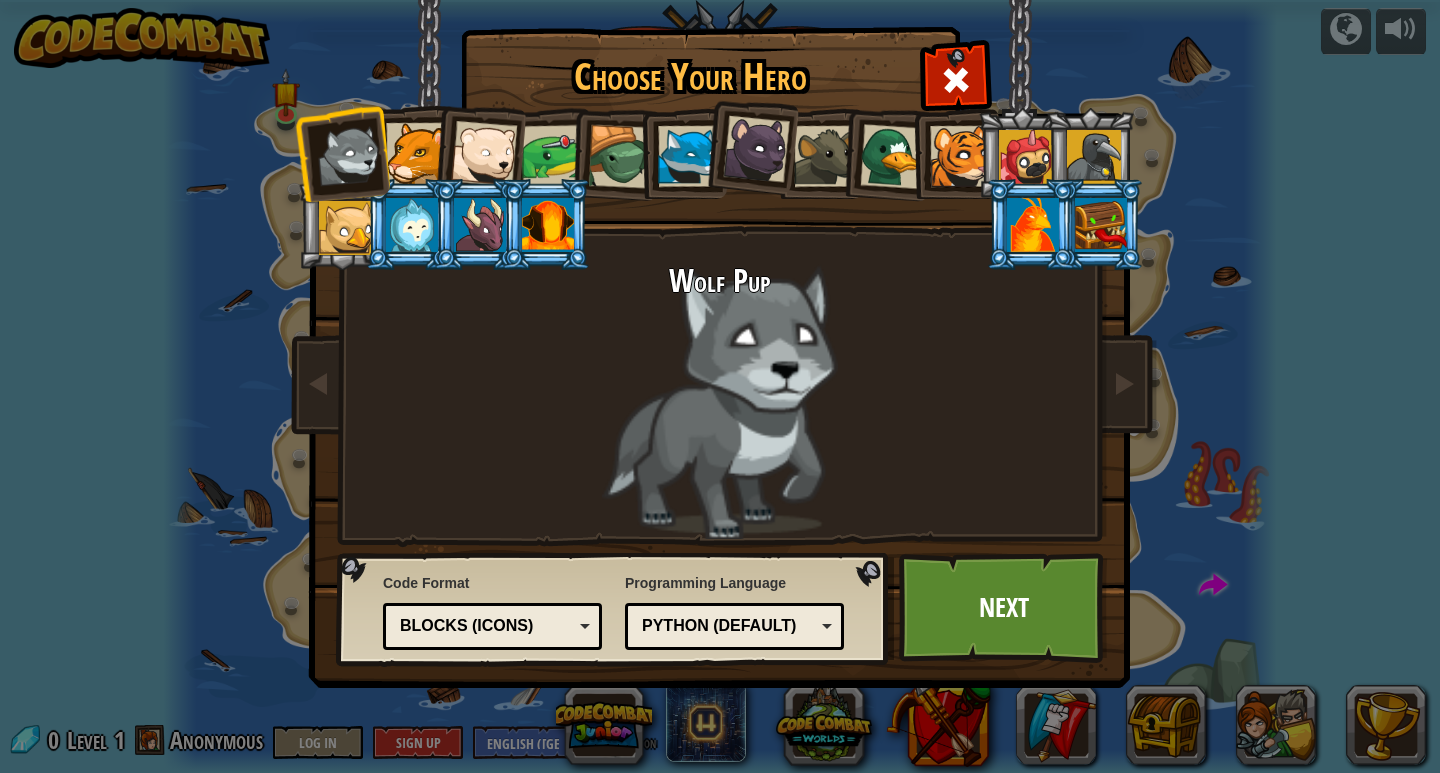 click at bounding box center (412, 225) 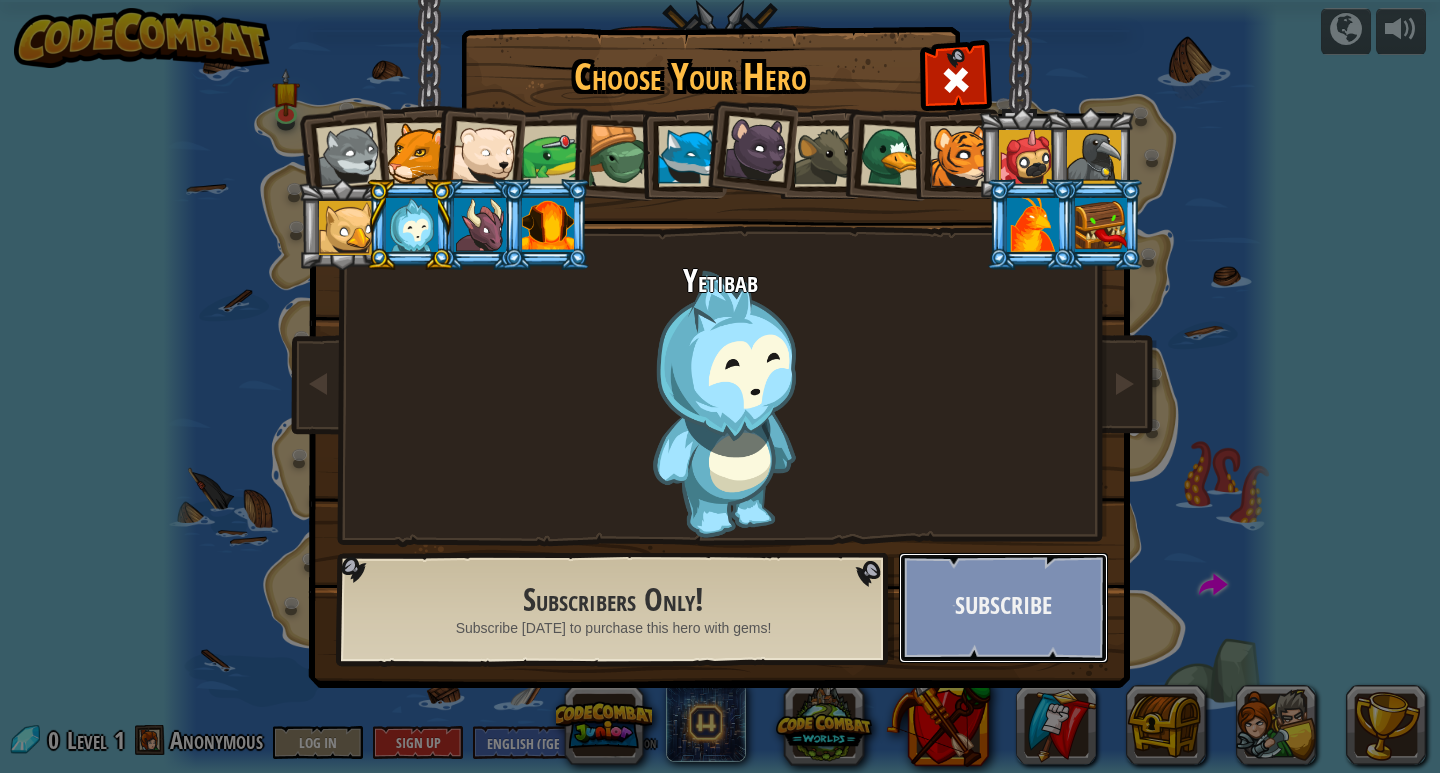 click on "Subscribe" at bounding box center [1003, 608] 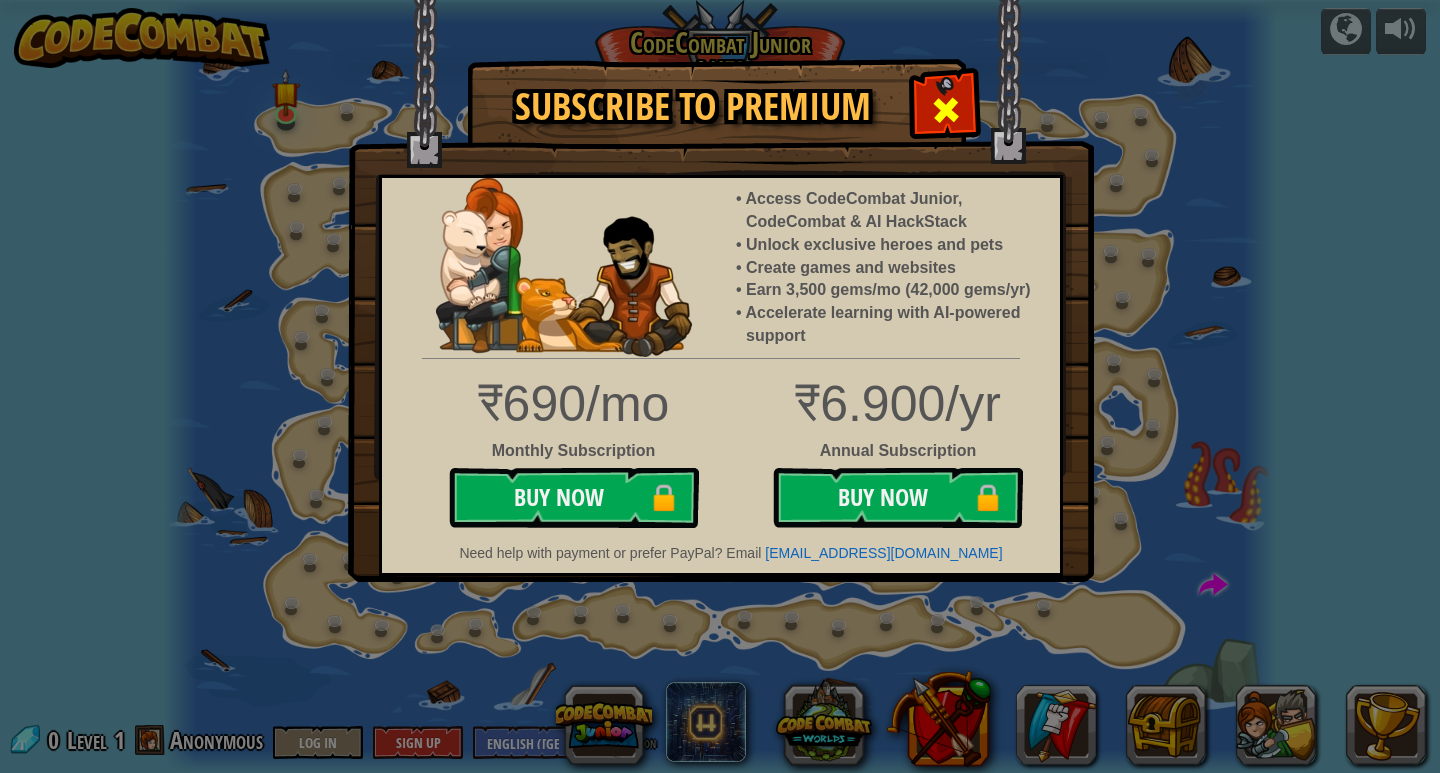 click at bounding box center (945, 107) 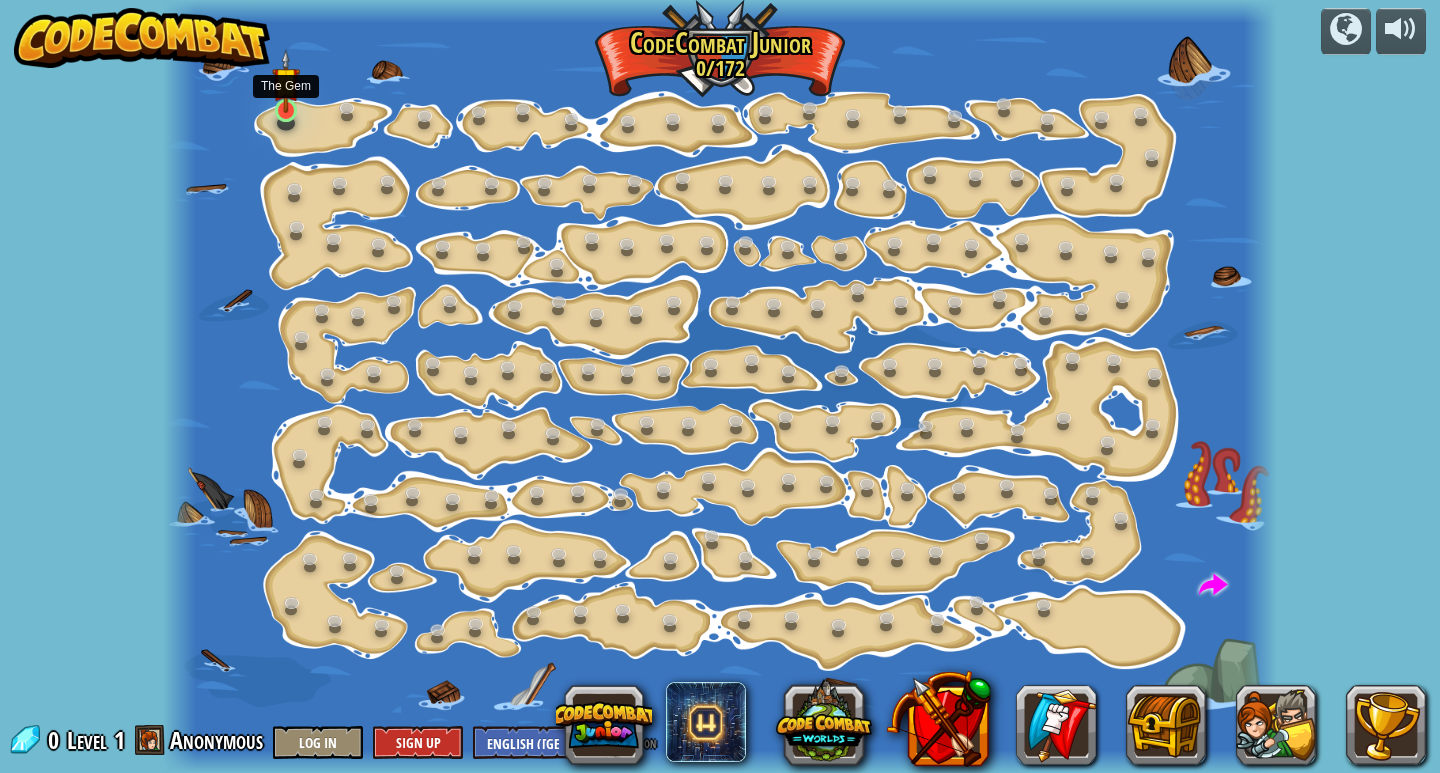 click at bounding box center (286, 81) 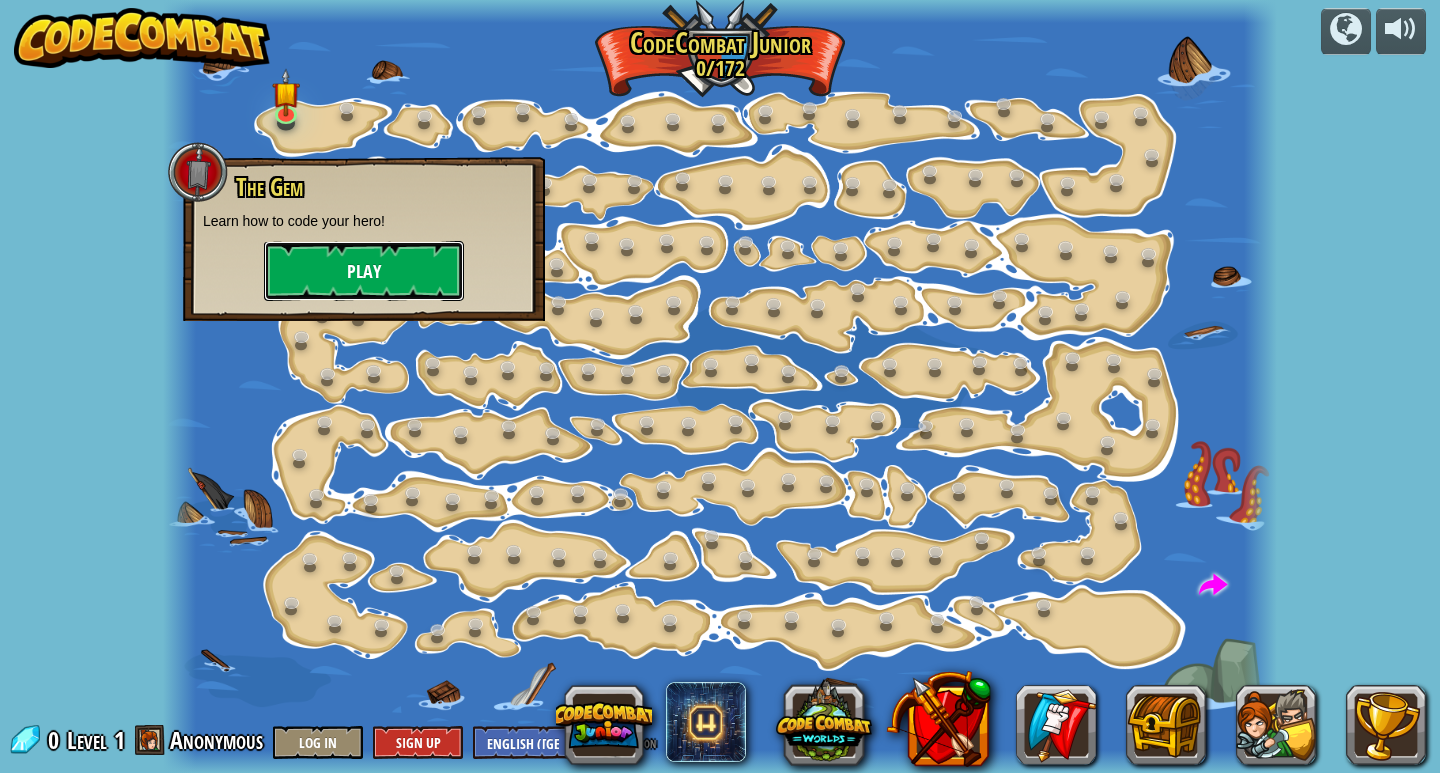 click on "Play" at bounding box center [364, 271] 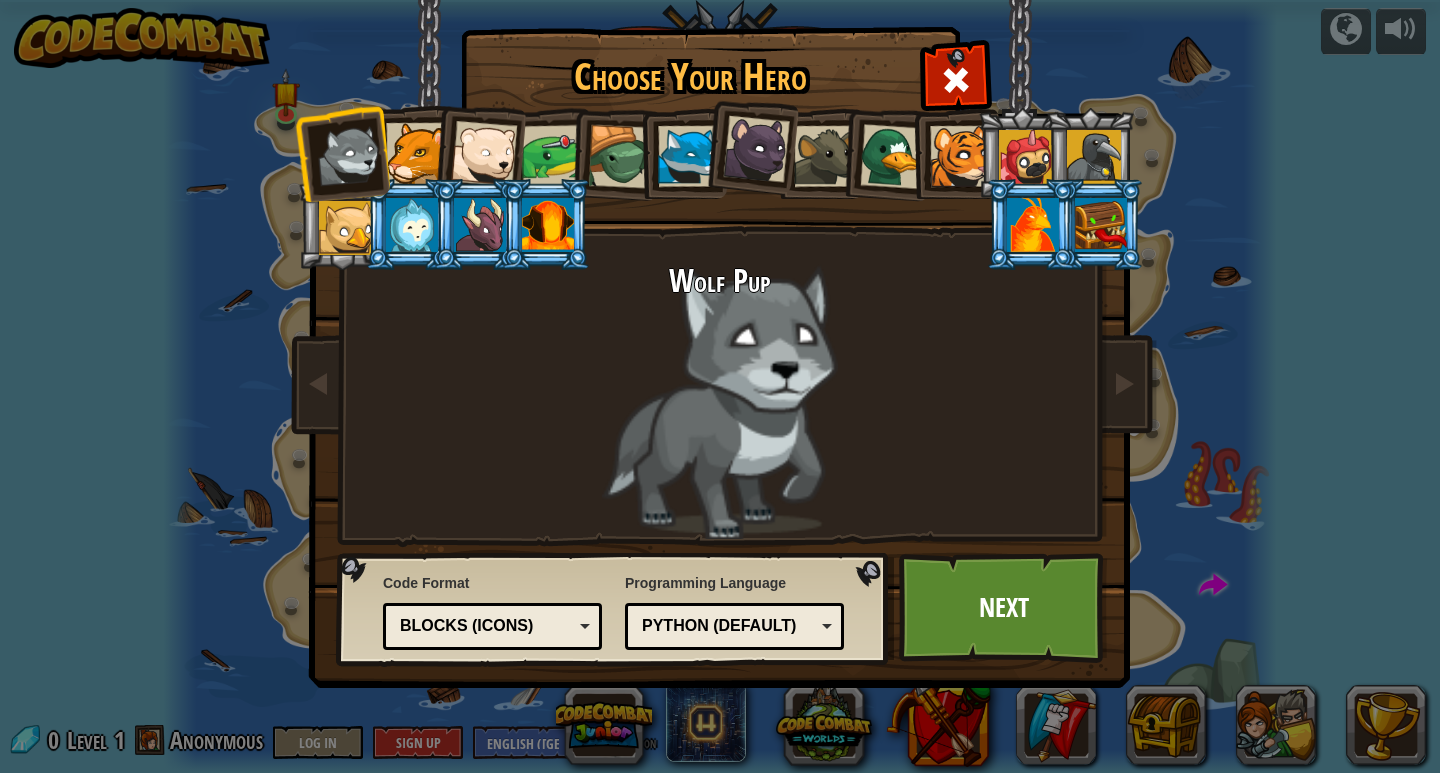 click at bounding box center (412, 225) 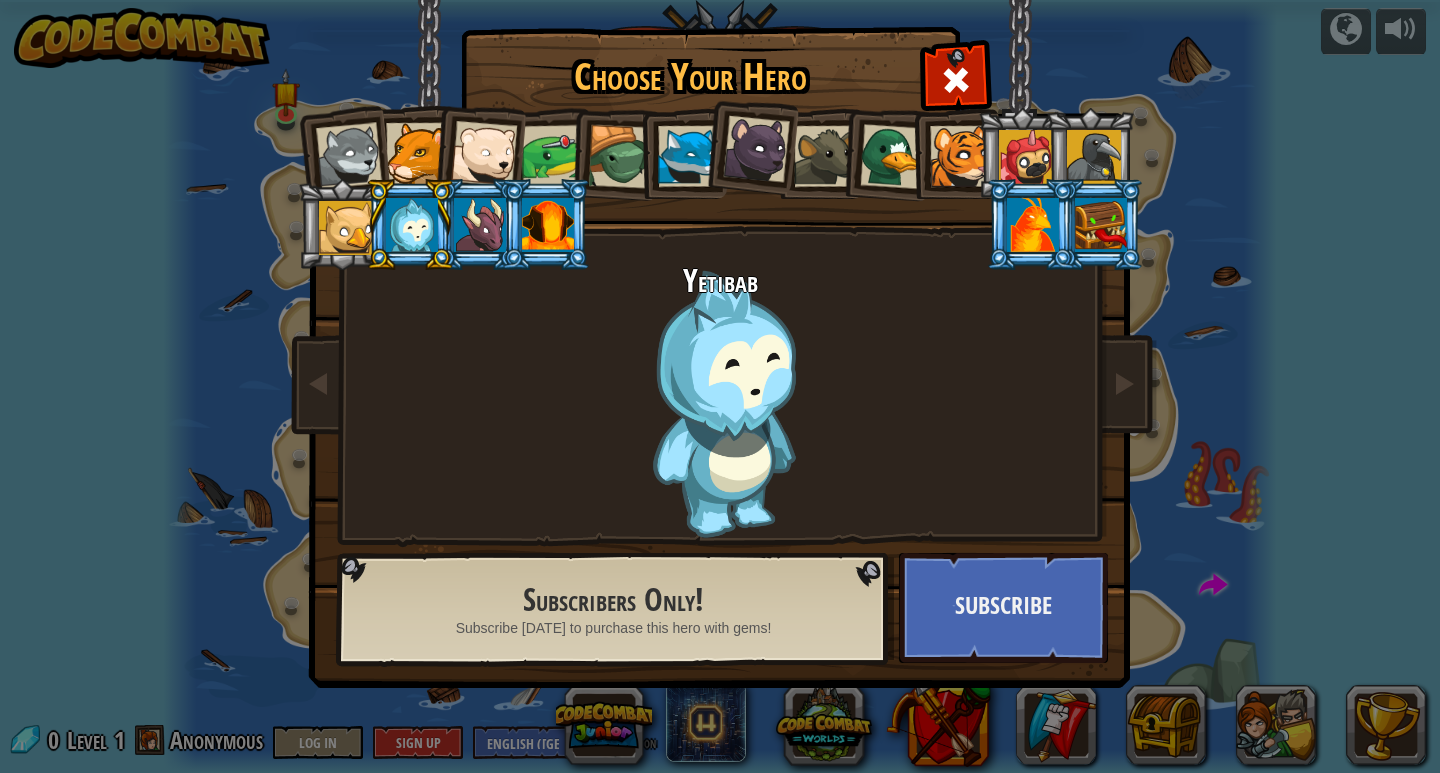 click at bounding box center [349, 156] 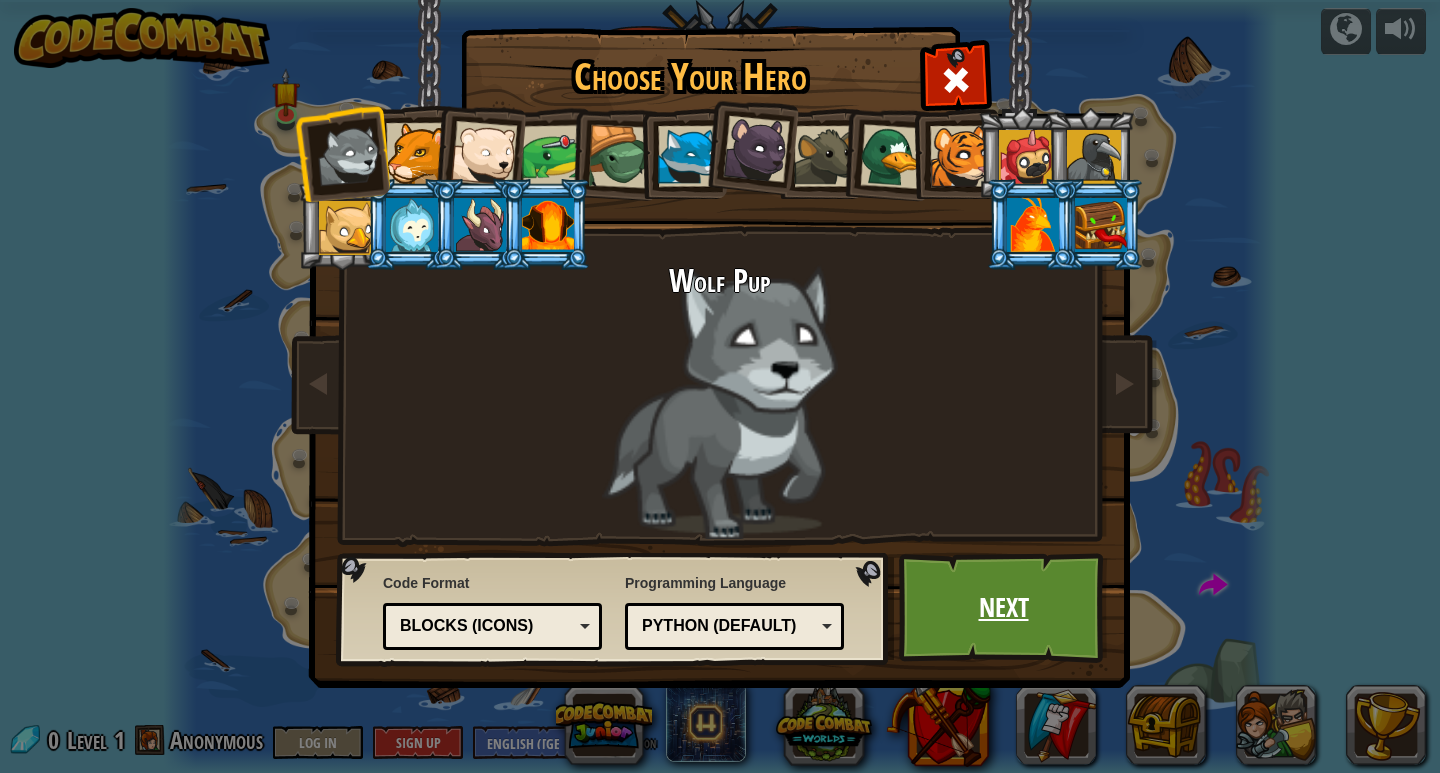 click on "Next" at bounding box center [1003, 608] 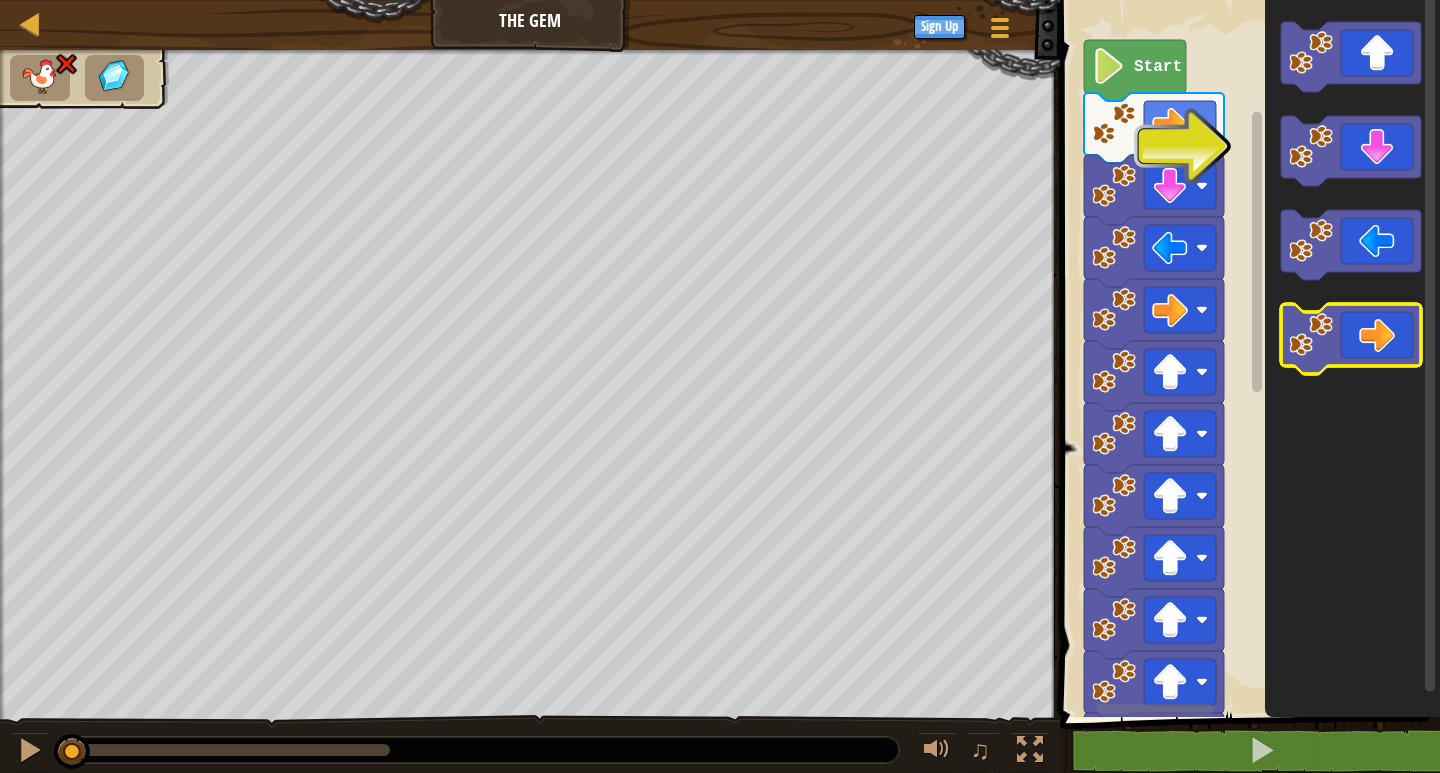 click 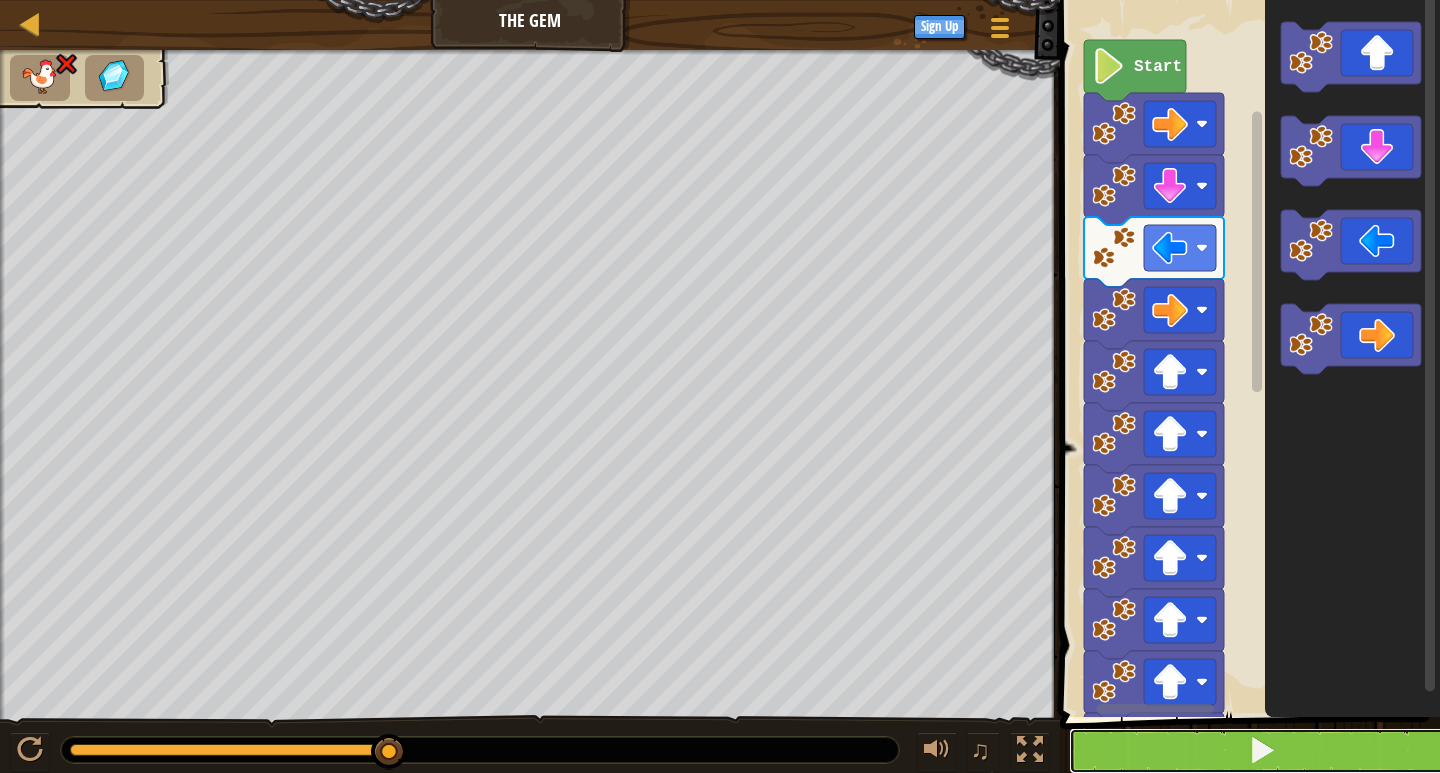 click at bounding box center (1262, 751) 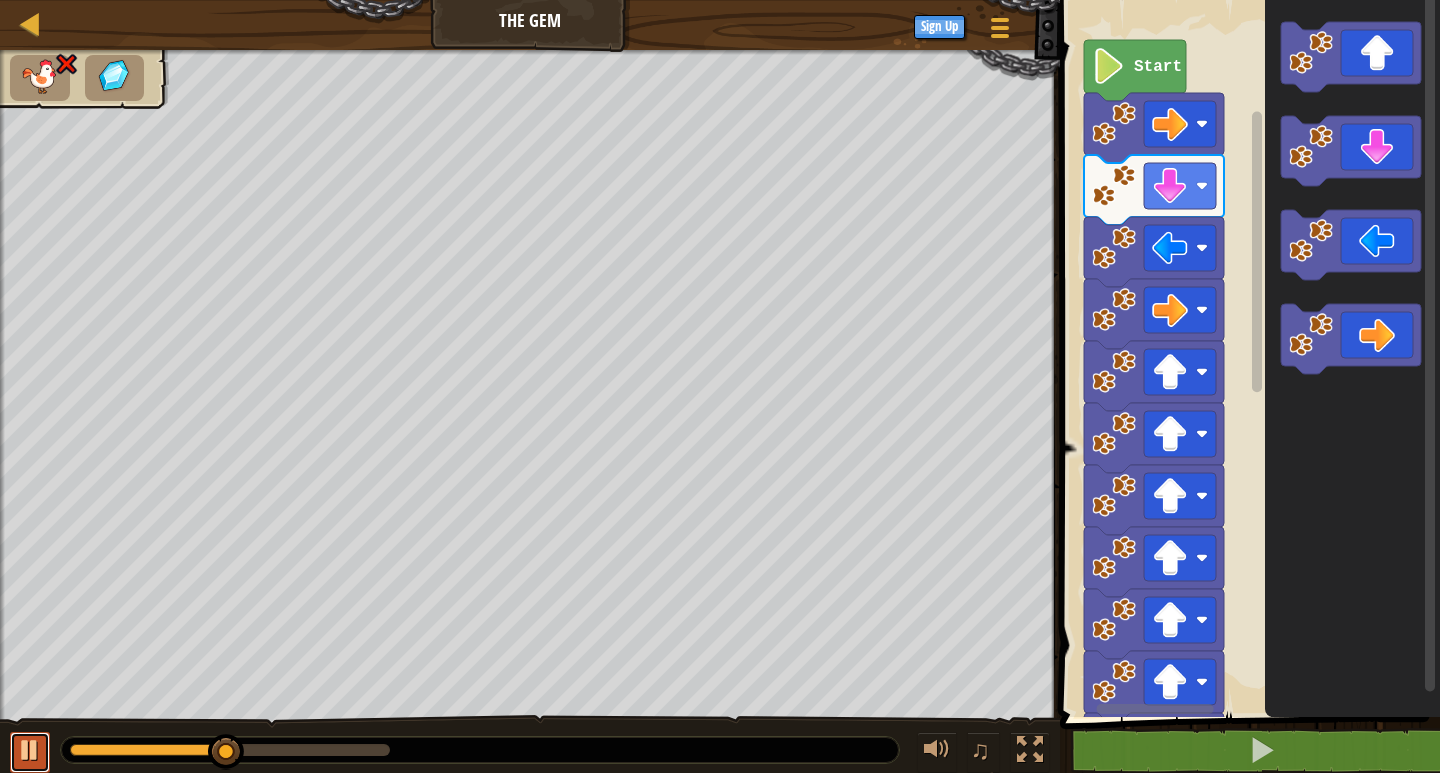 click at bounding box center [30, 752] 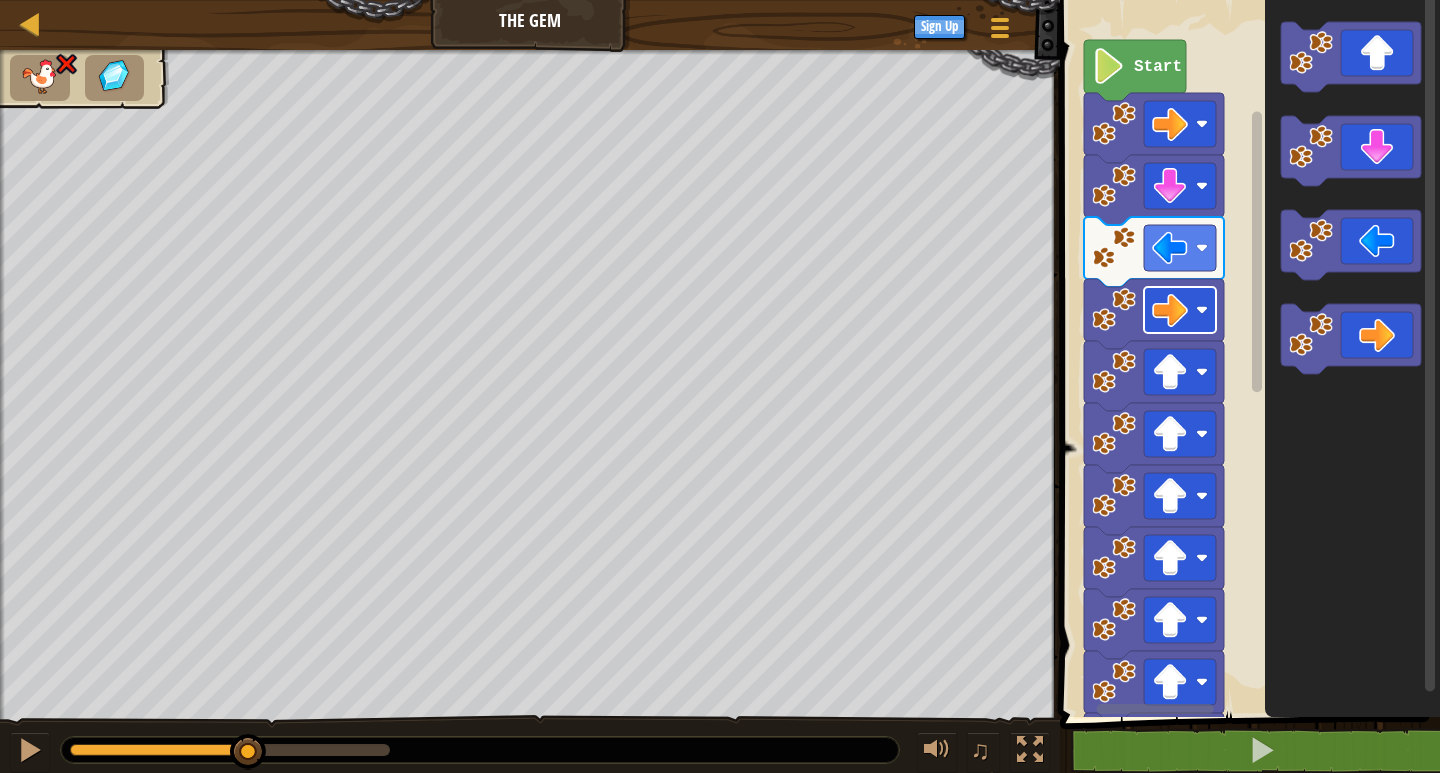 click 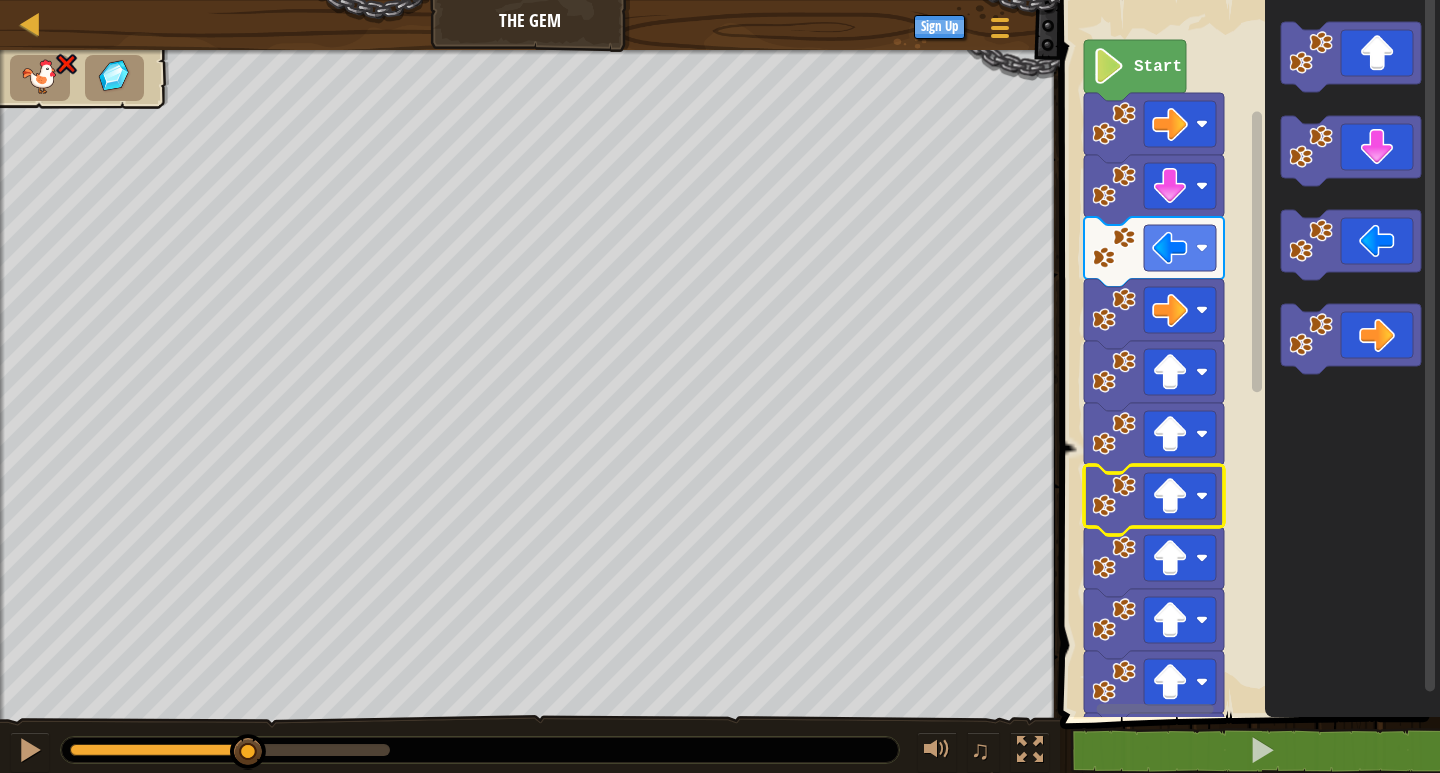 click 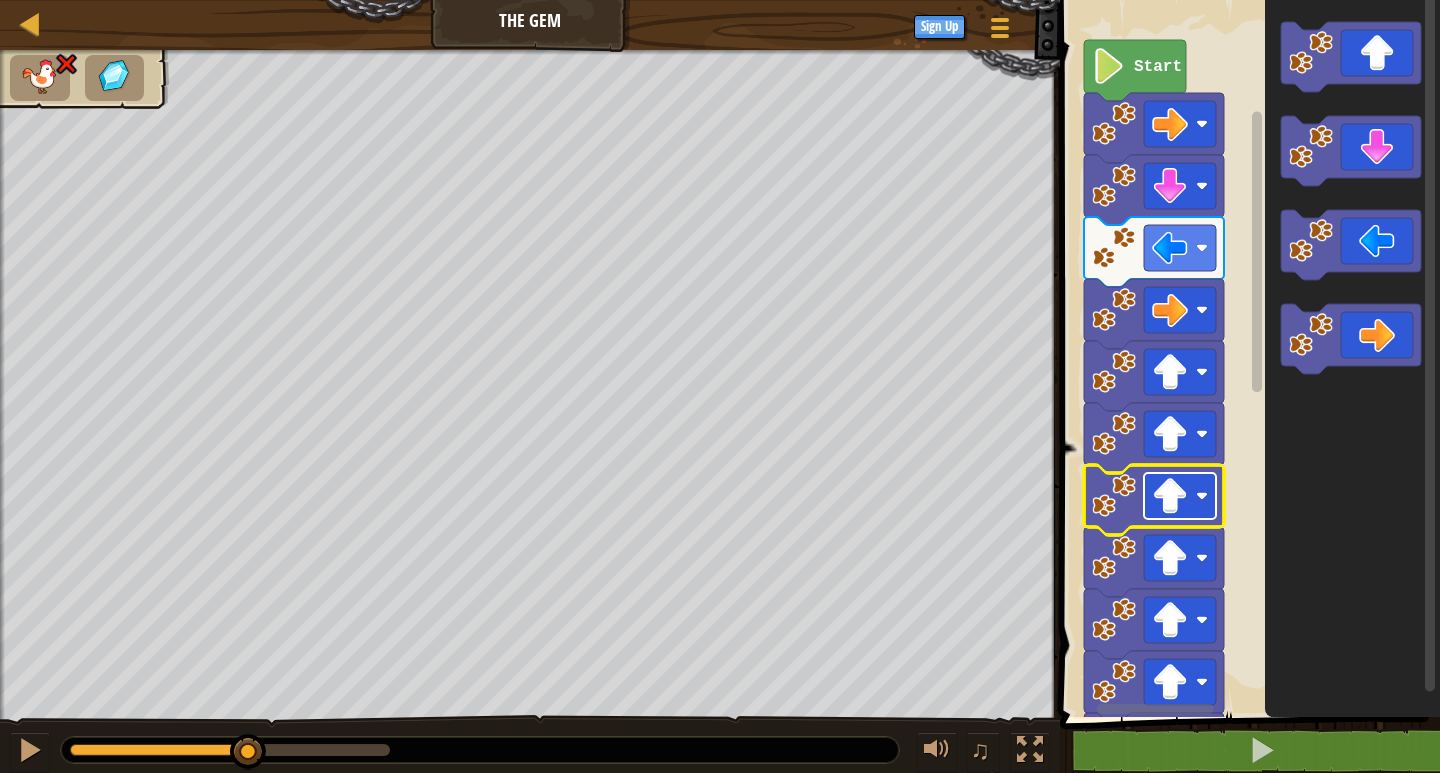 click 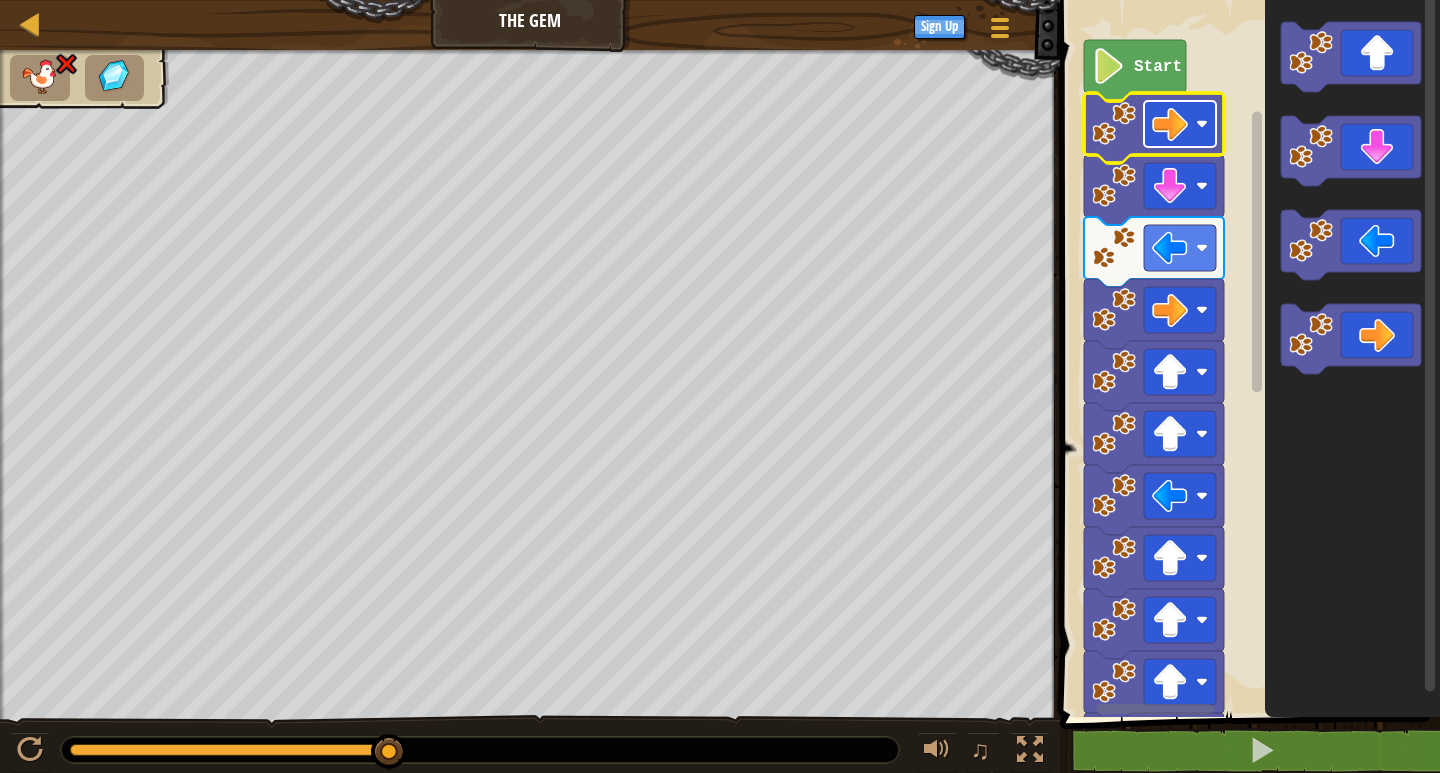 click 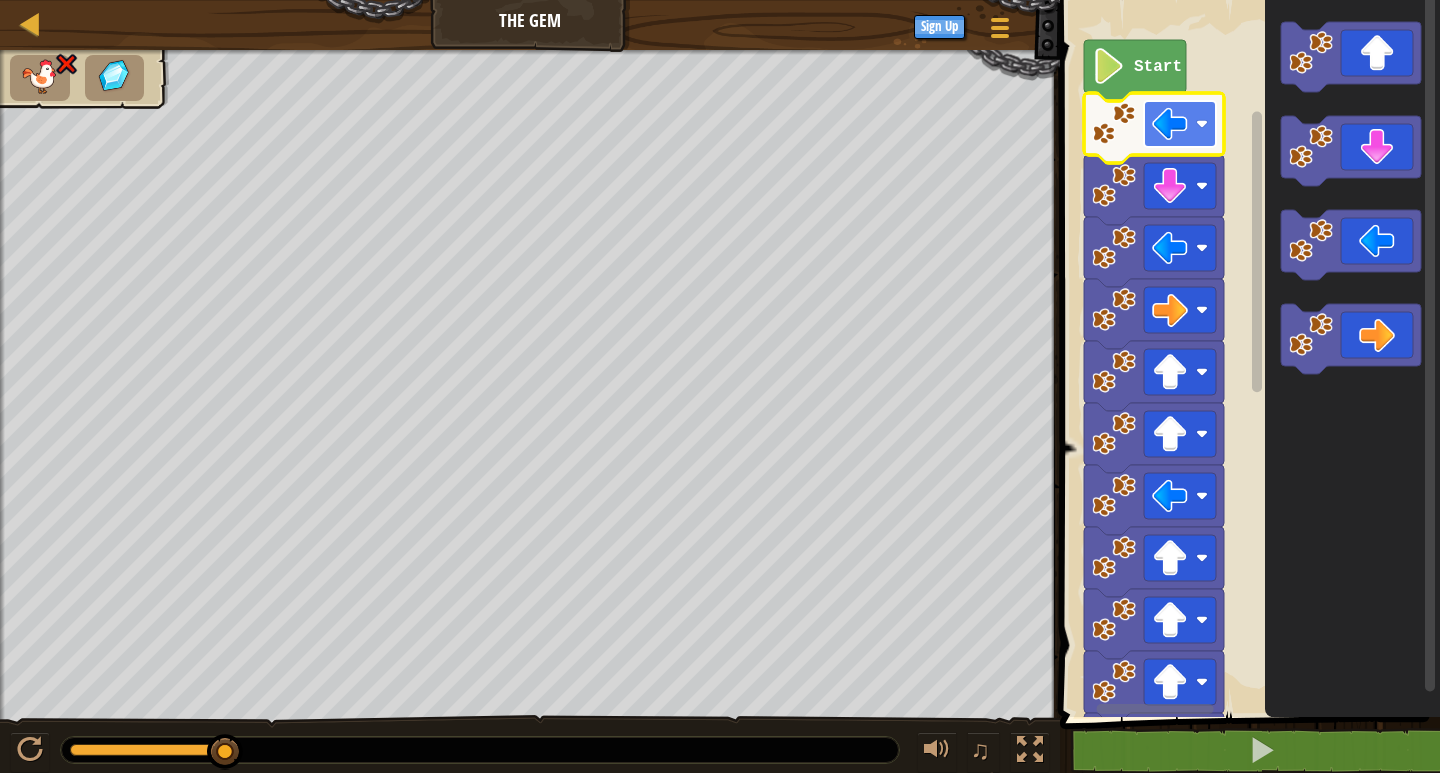 click 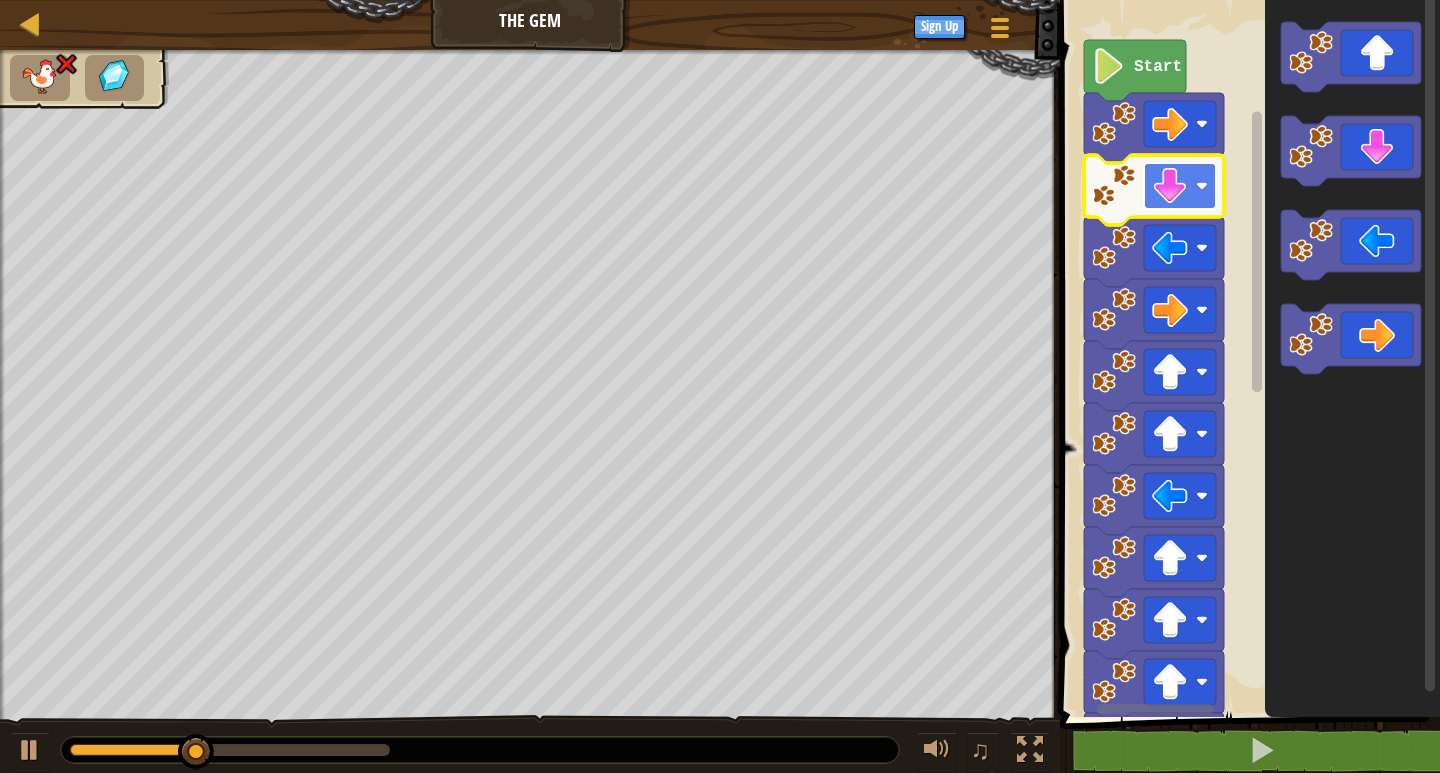 click 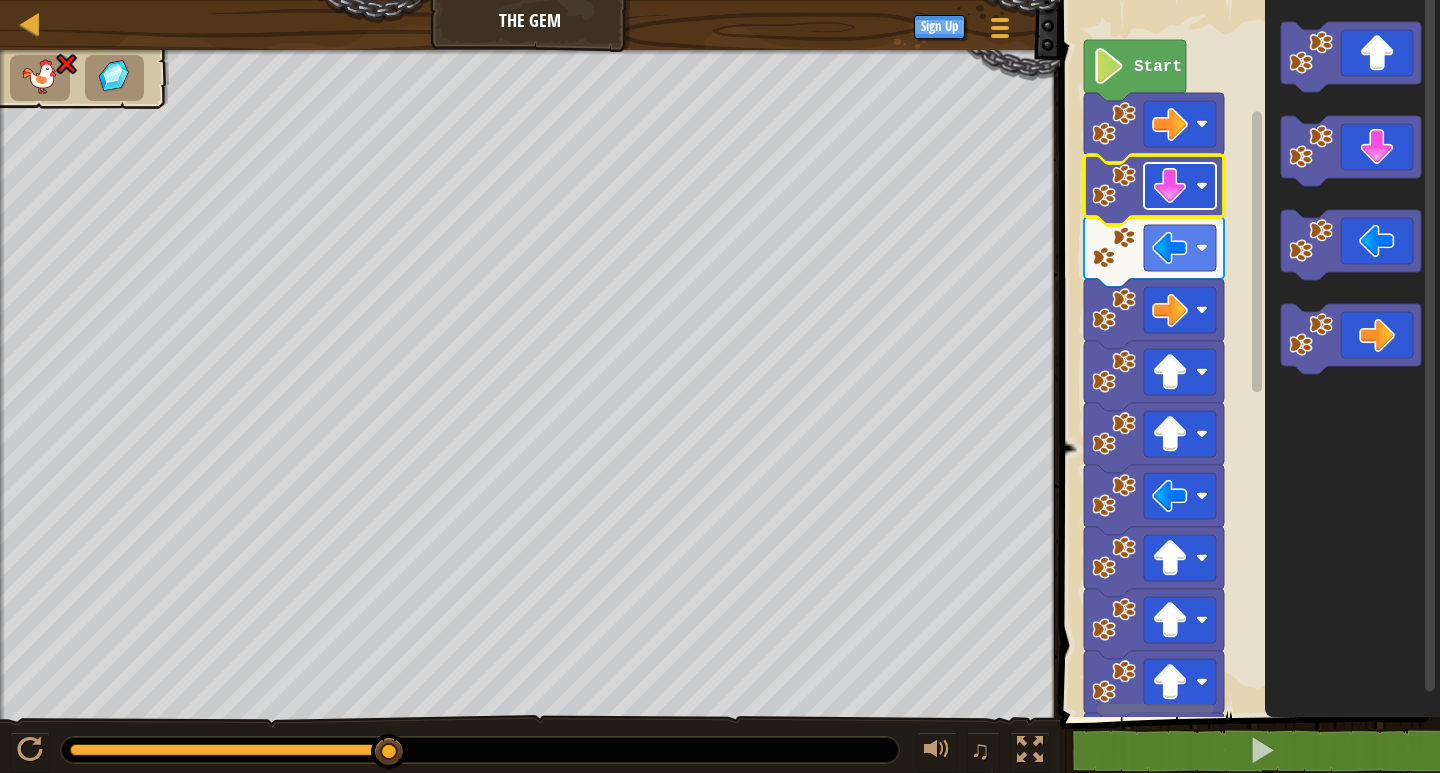 click 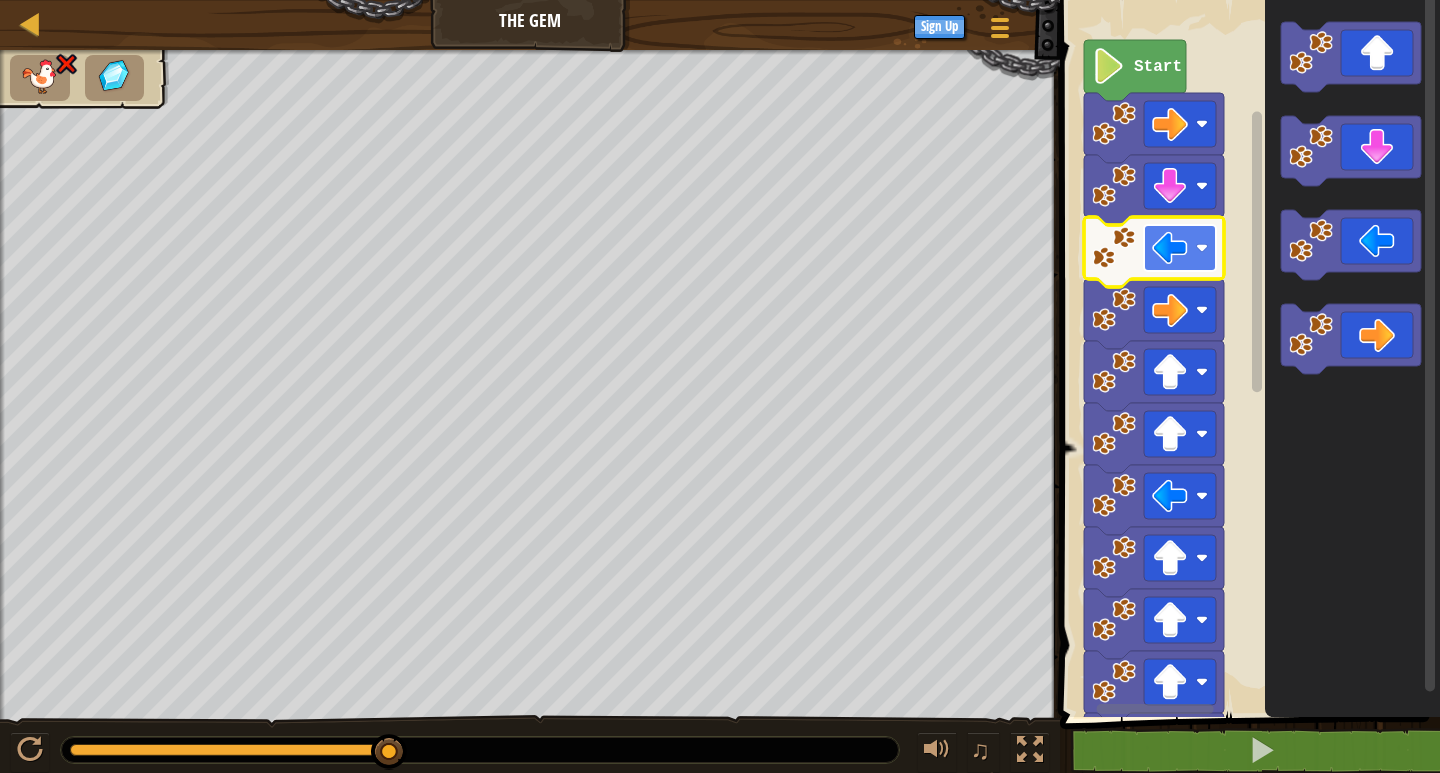 click 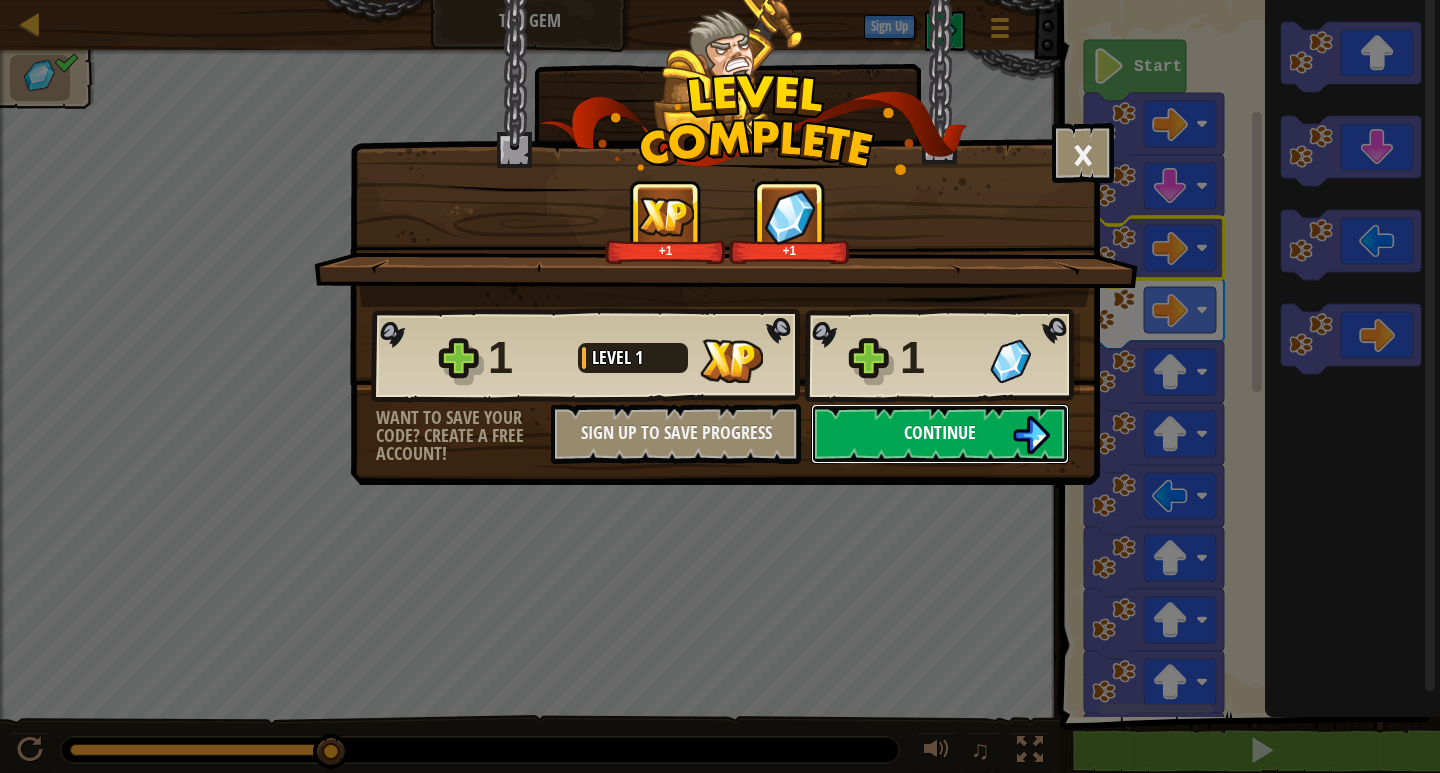 click on "Continue" at bounding box center [940, 432] 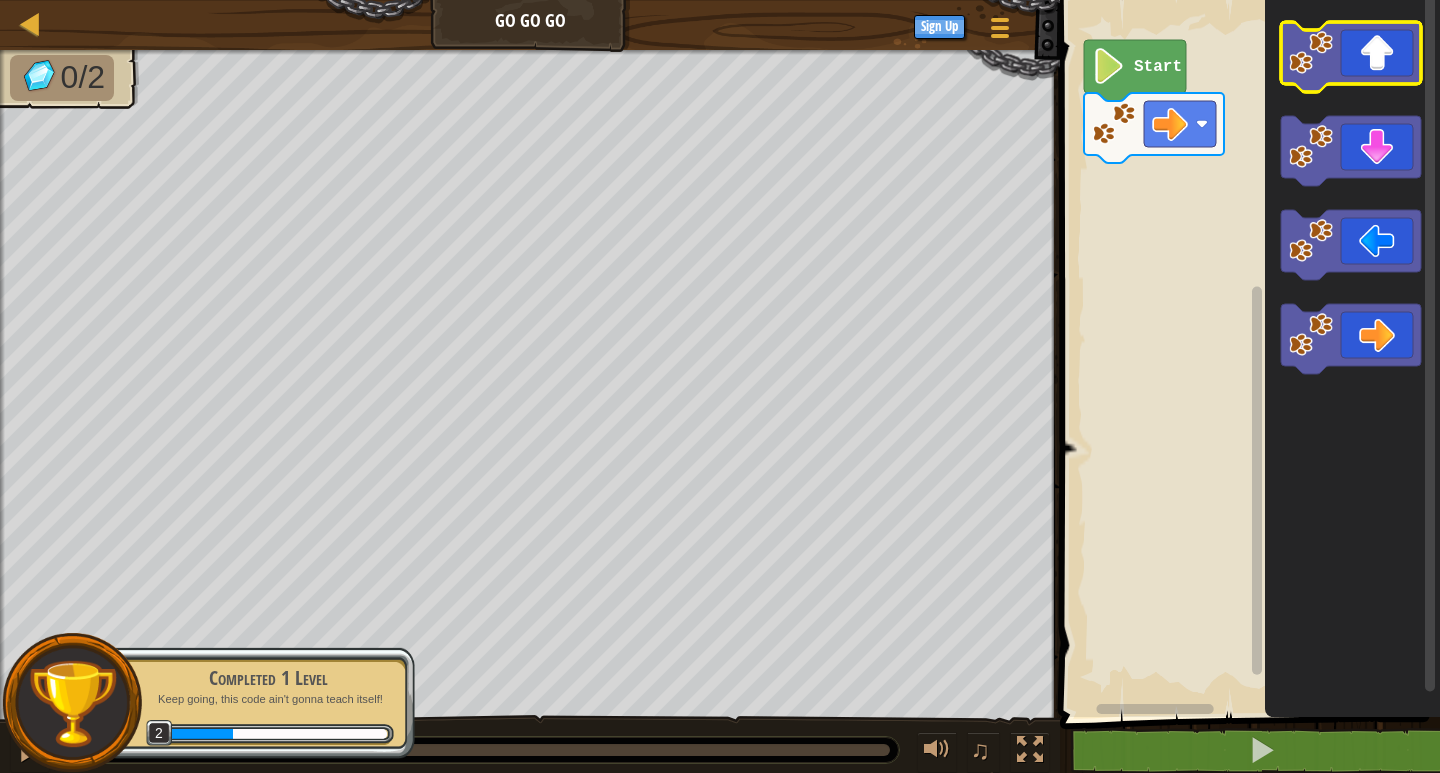 click 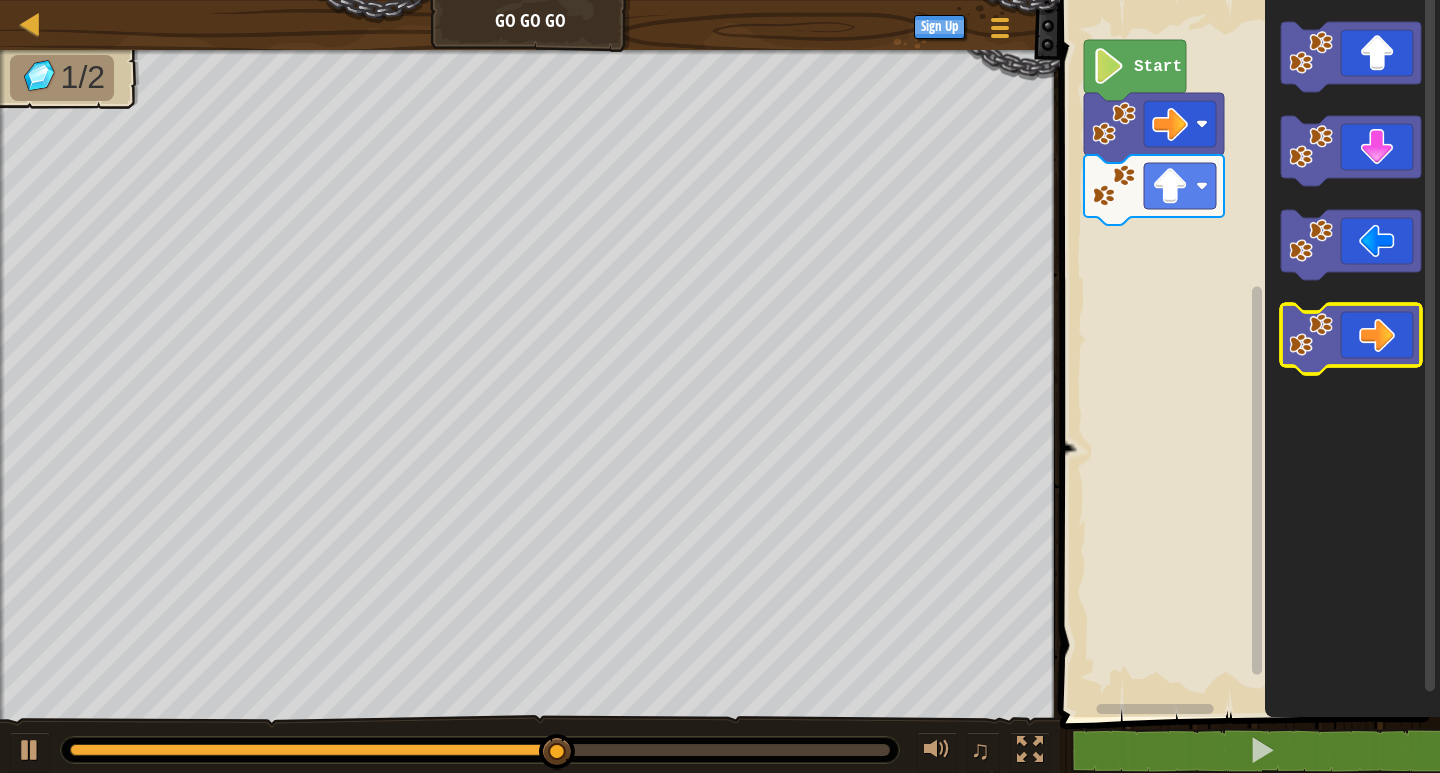 click 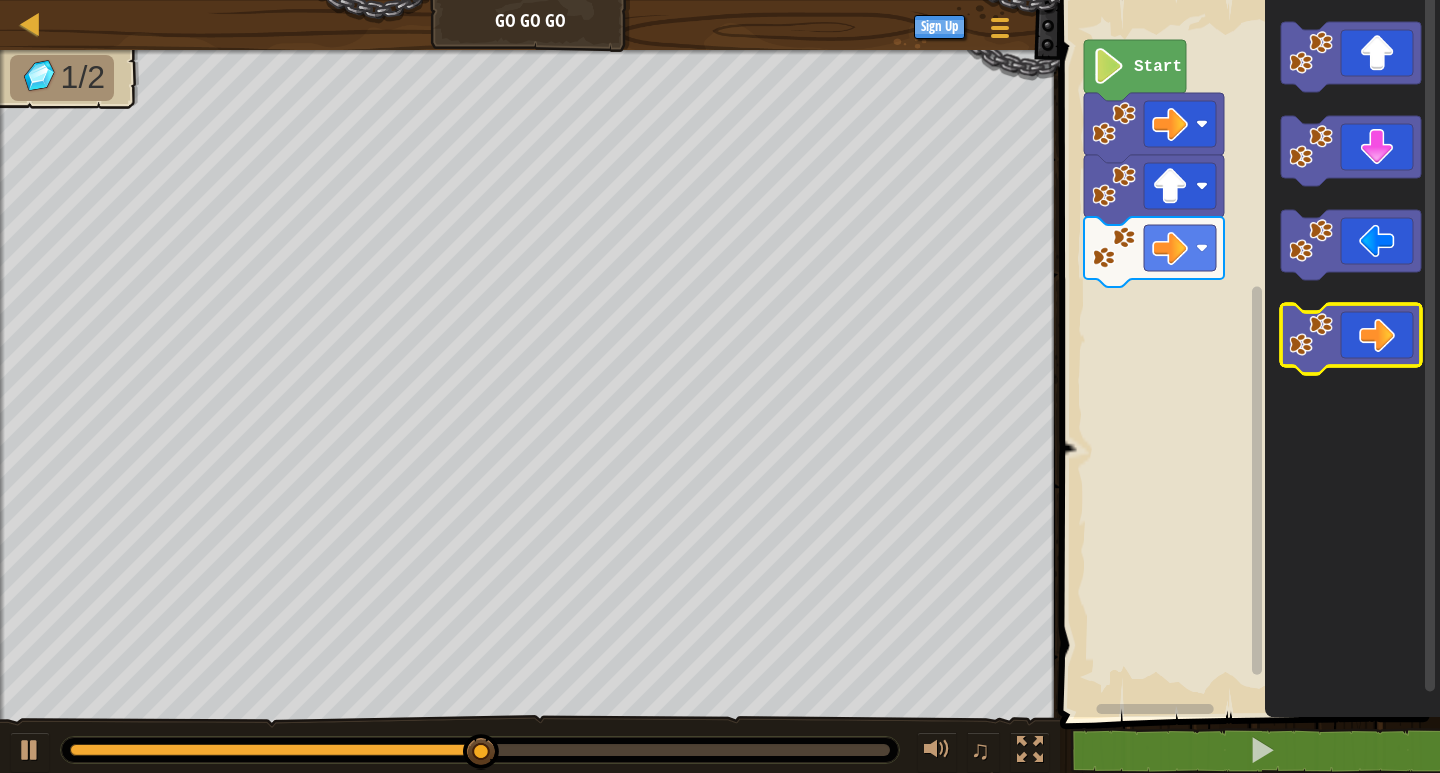 click 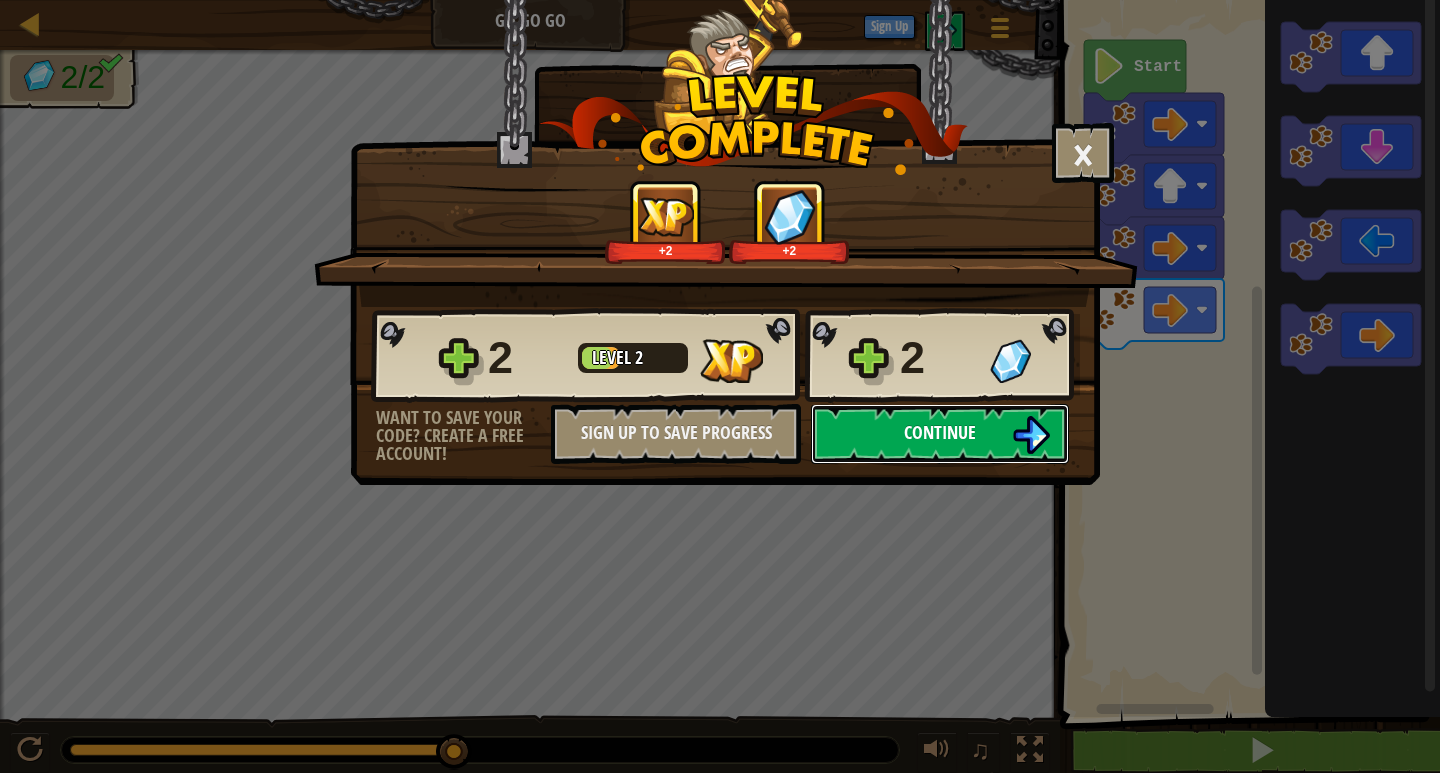 click on "Continue" at bounding box center [940, 432] 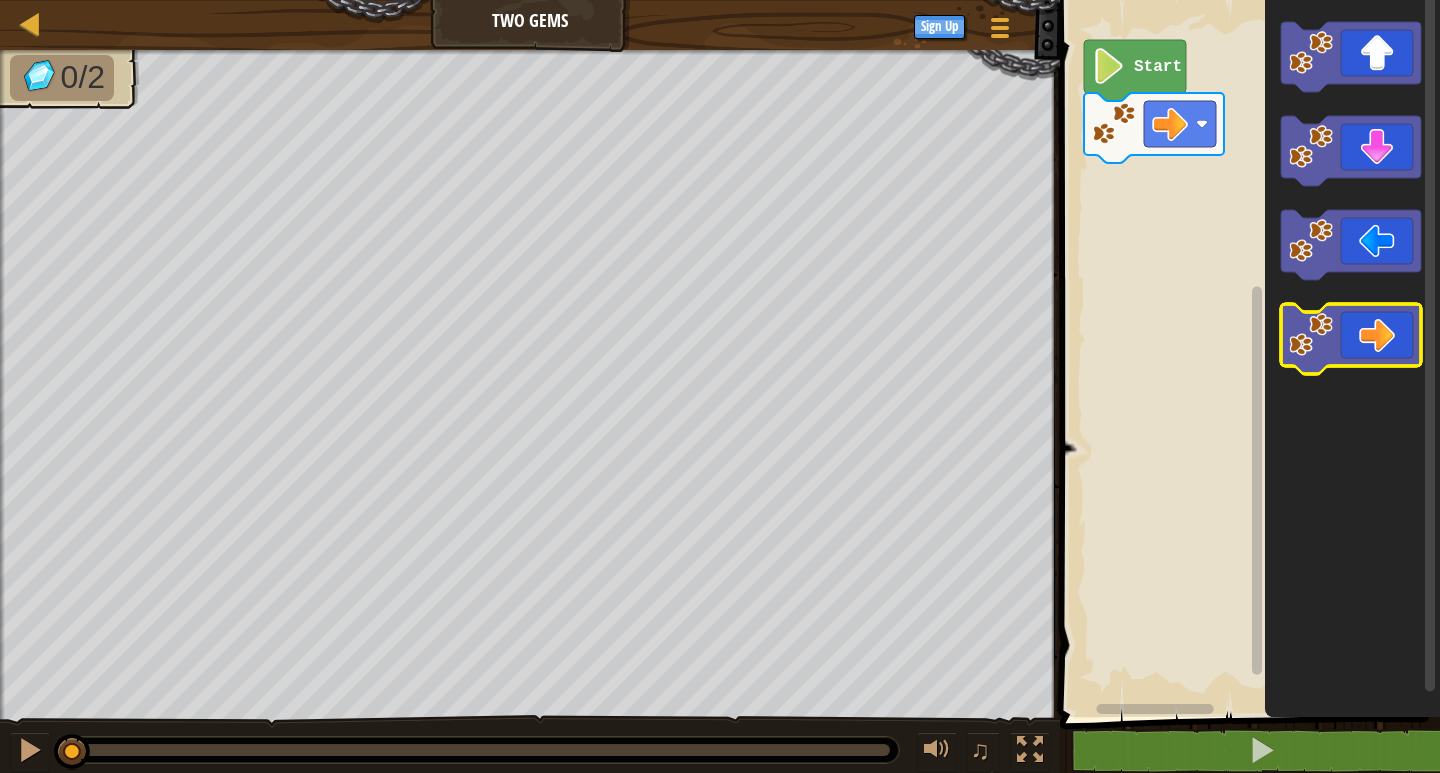 click 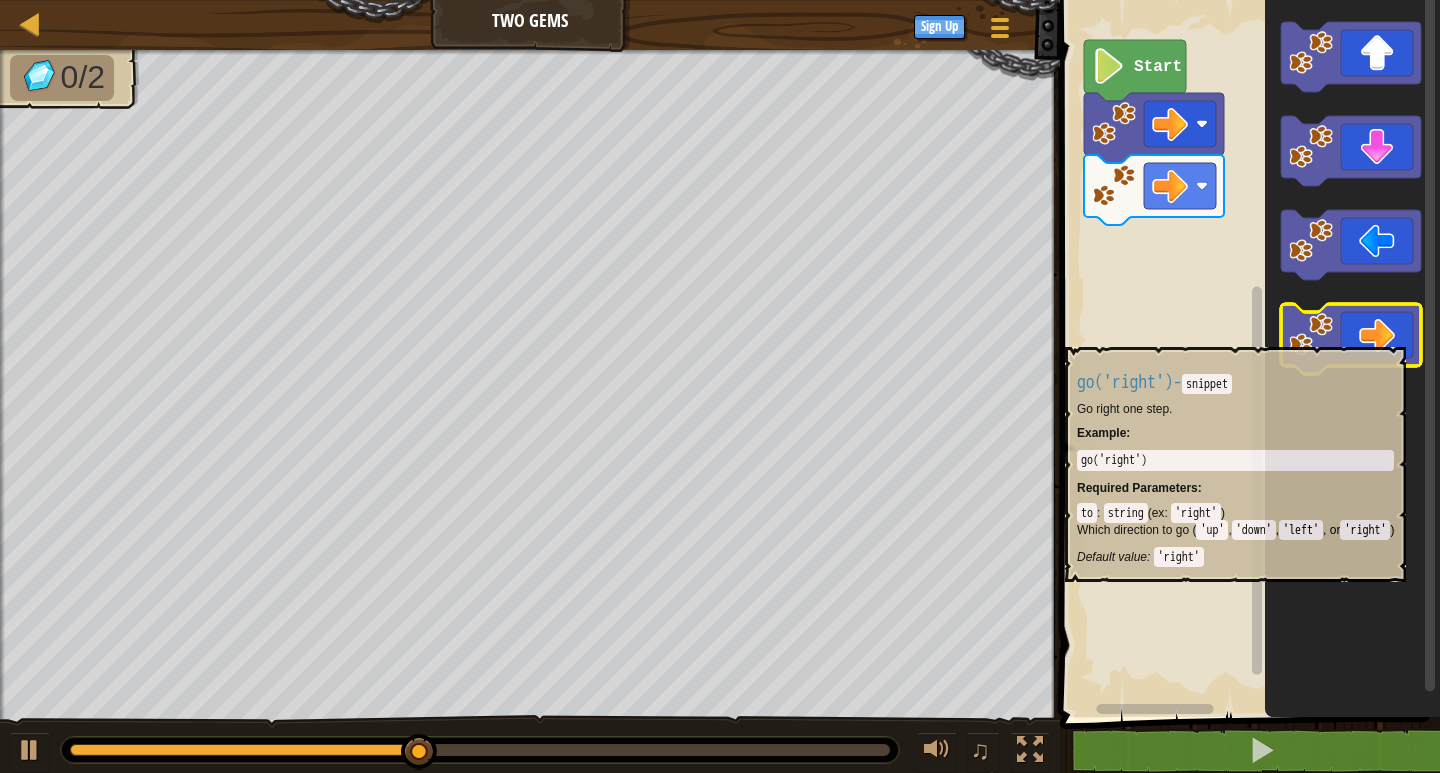 click 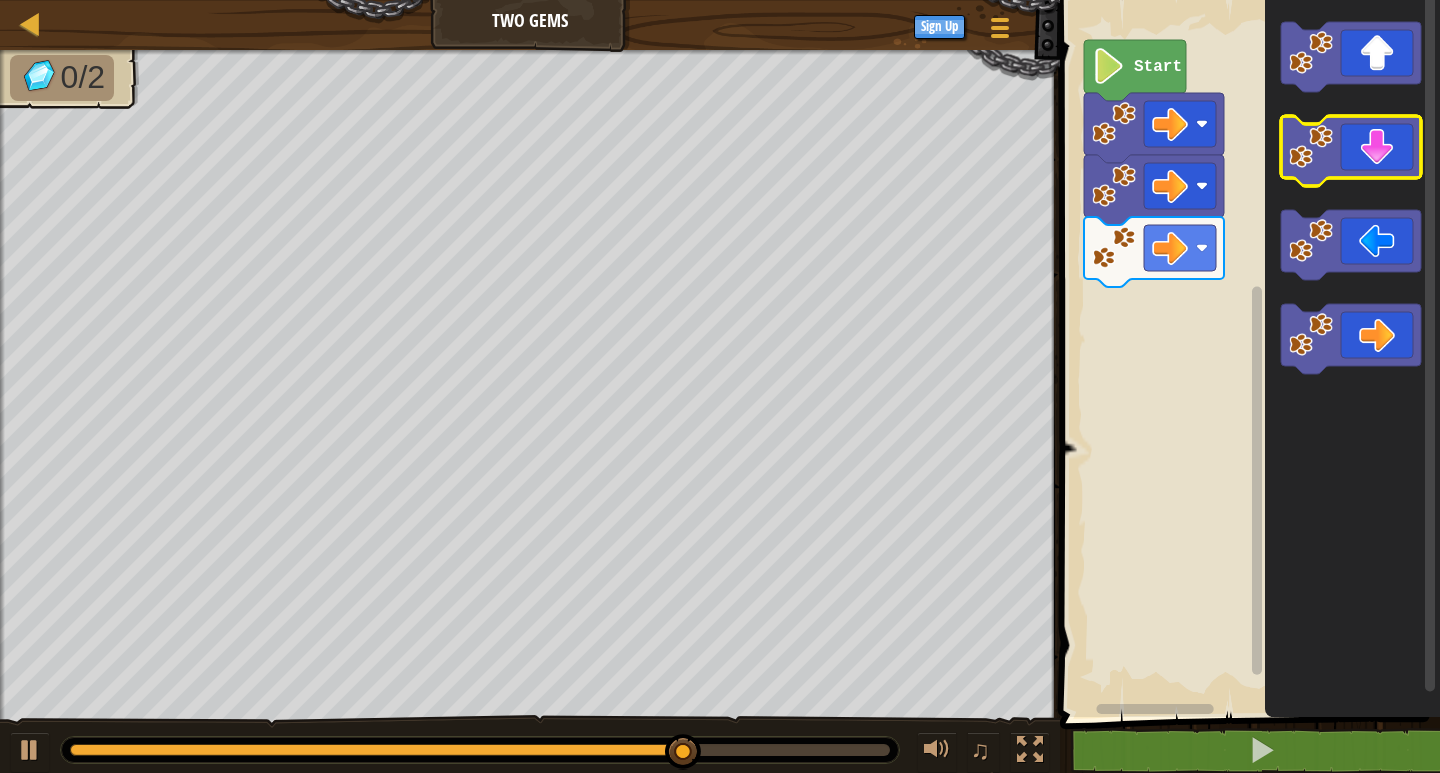 click 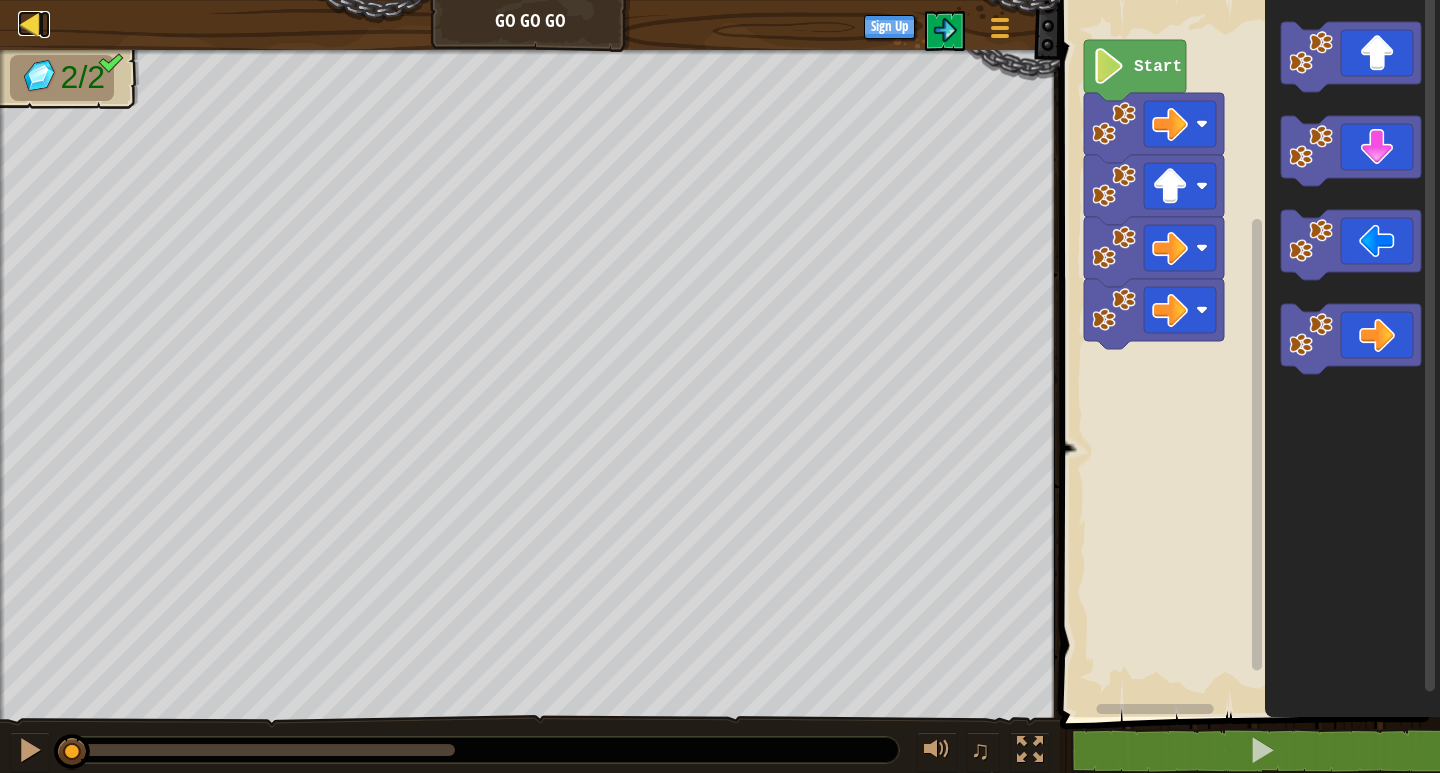 click at bounding box center [30, 23] 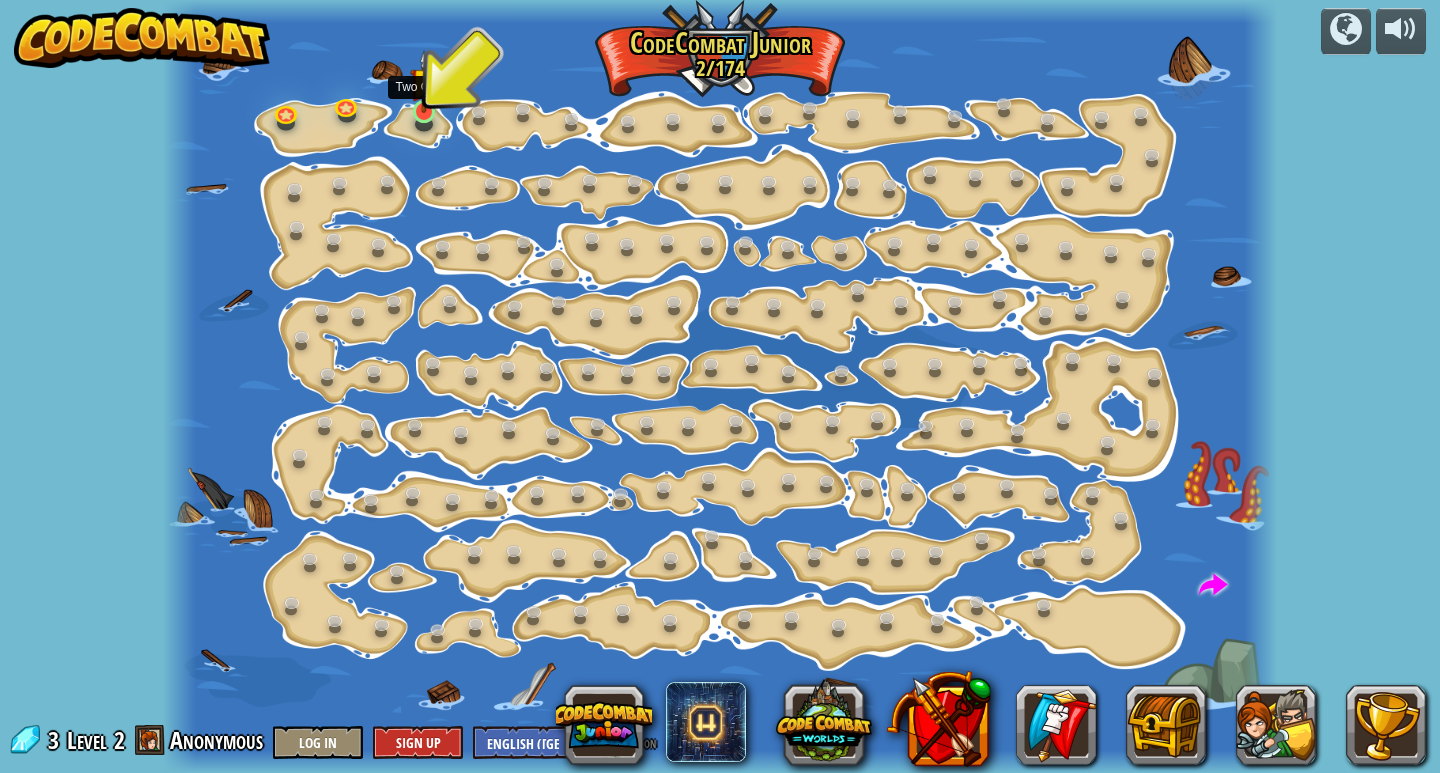 click at bounding box center [424, 82] 